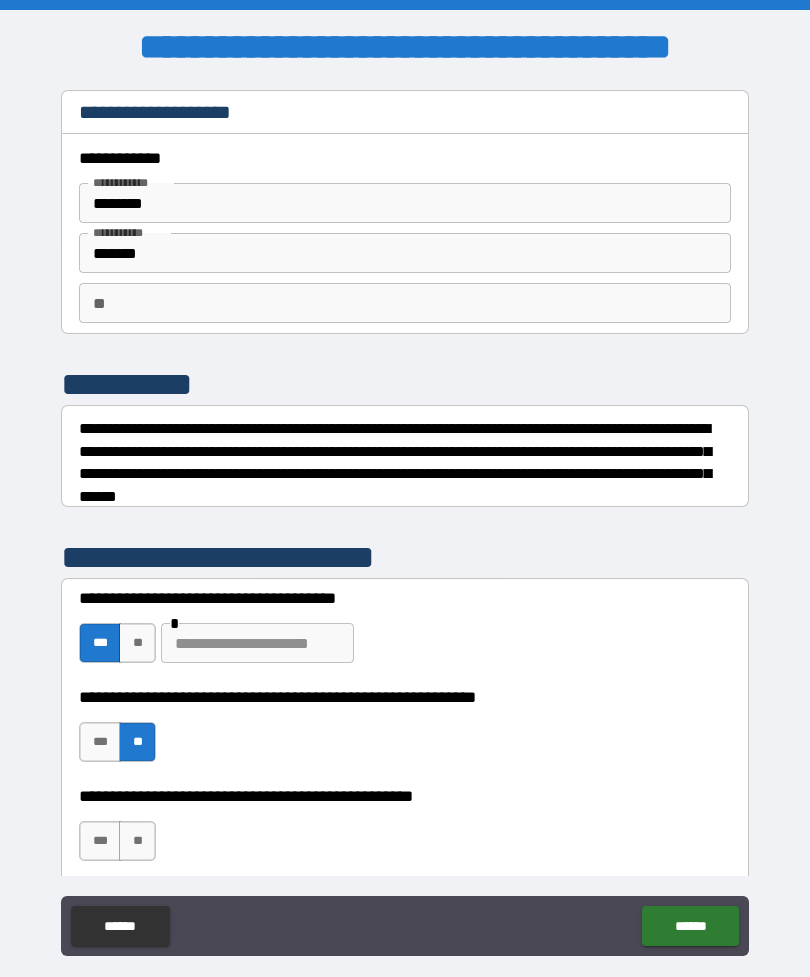 scroll, scrollTop: 0, scrollLeft: 0, axis: both 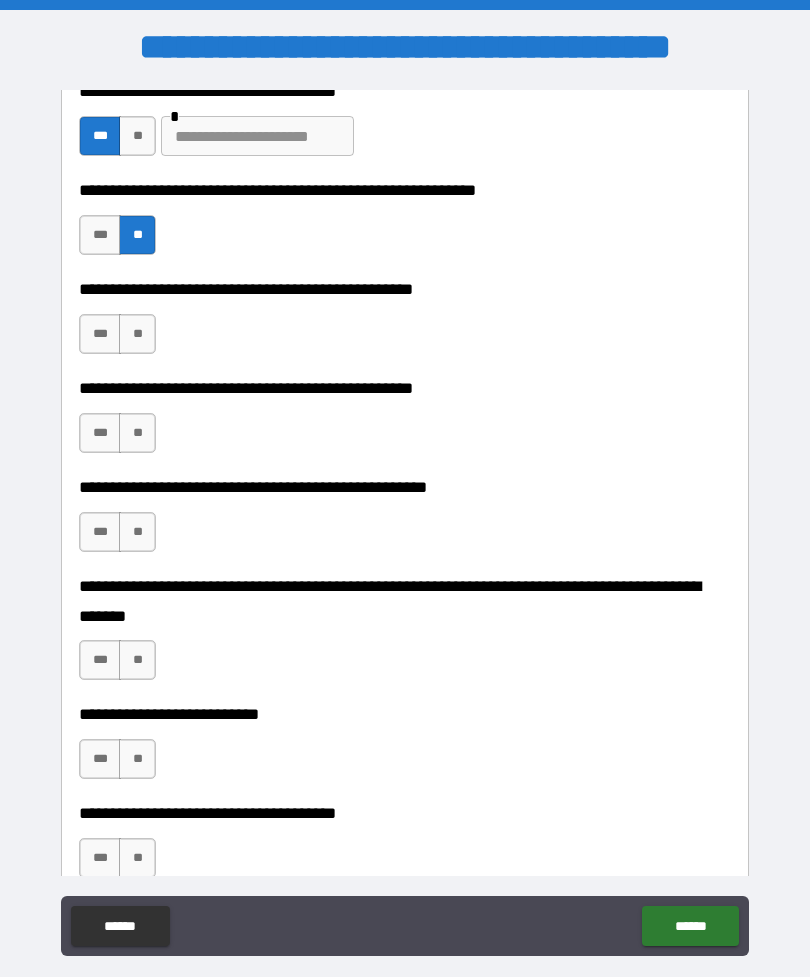 click on "**" at bounding box center [137, 334] 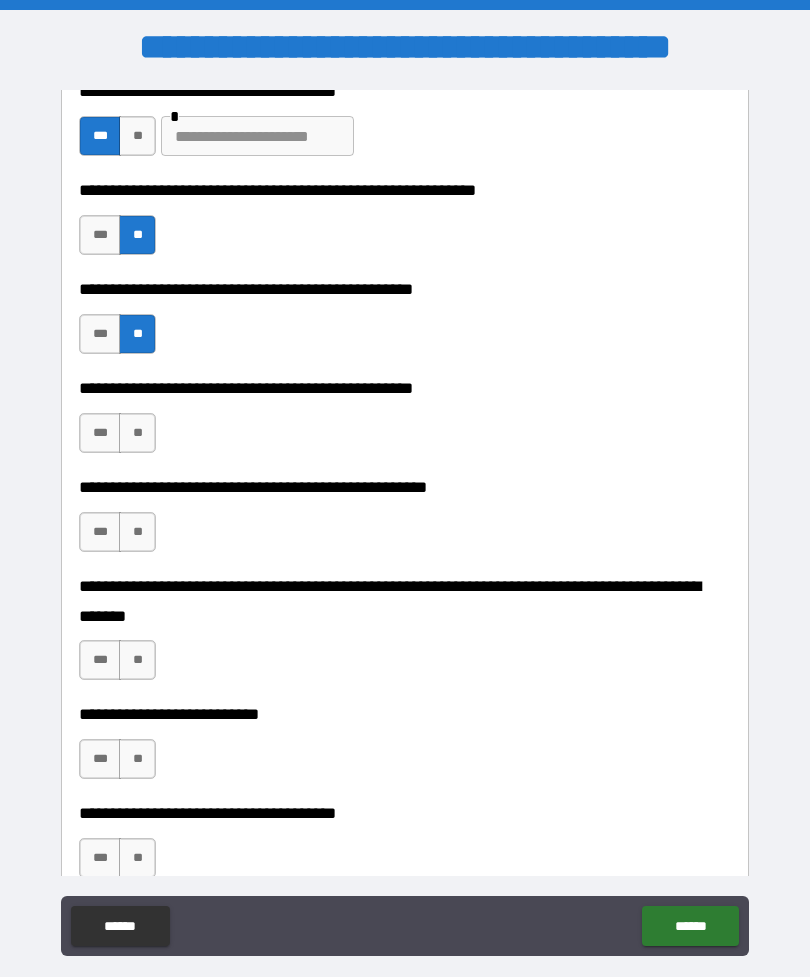 scroll, scrollTop: 602, scrollLeft: 0, axis: vertical 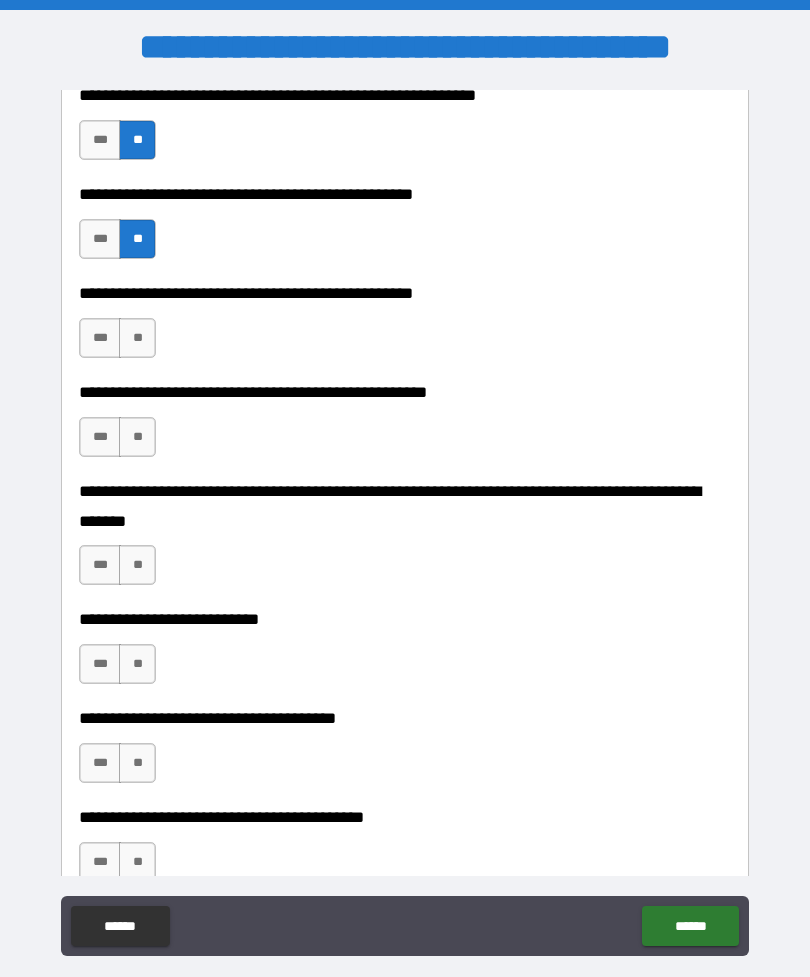 click on "**" at bounding box center [137, 338] 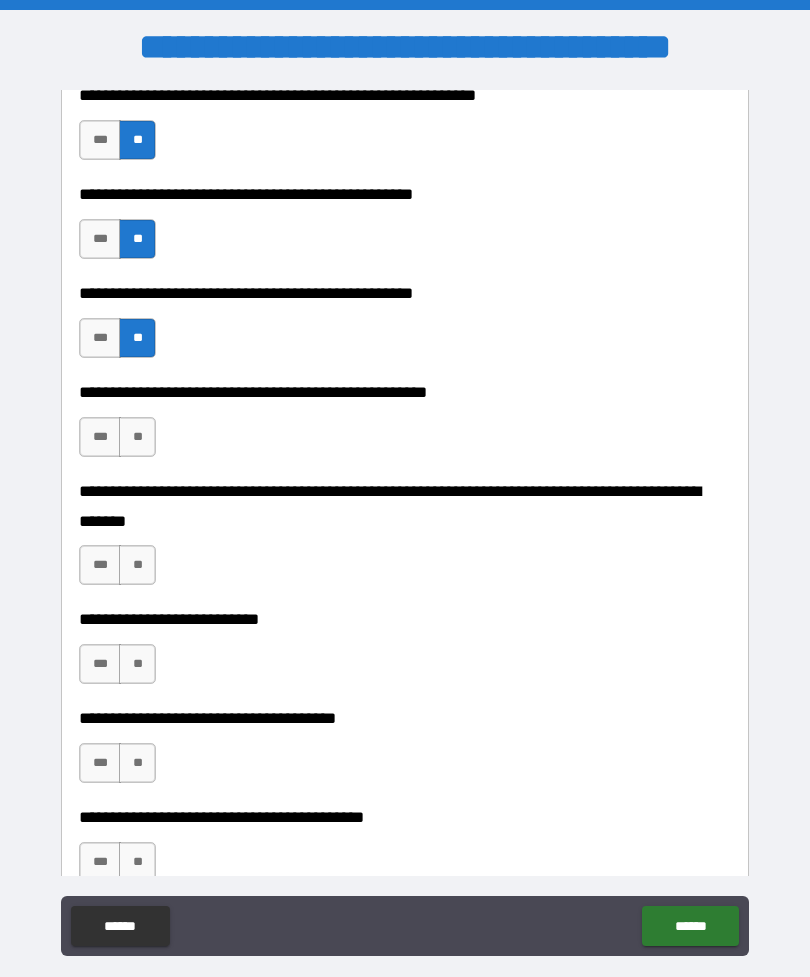 scroll, scrollTop: 690, scrollLeft: 0, axis: vertical 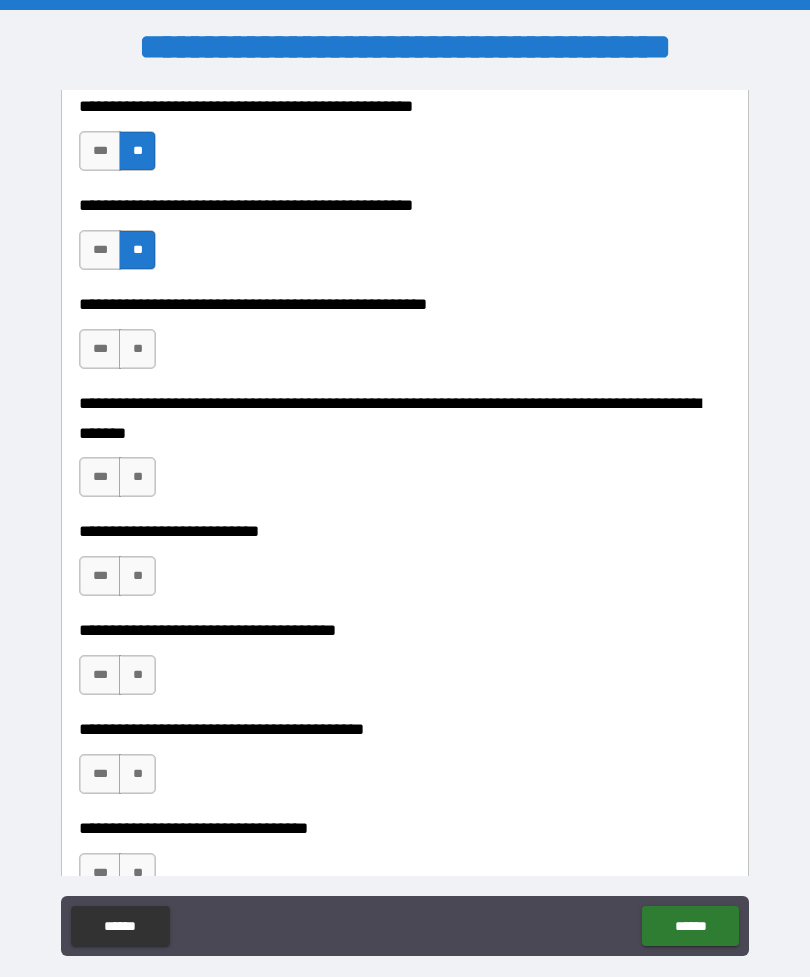 click on "**" at bounding box center (137, 349) 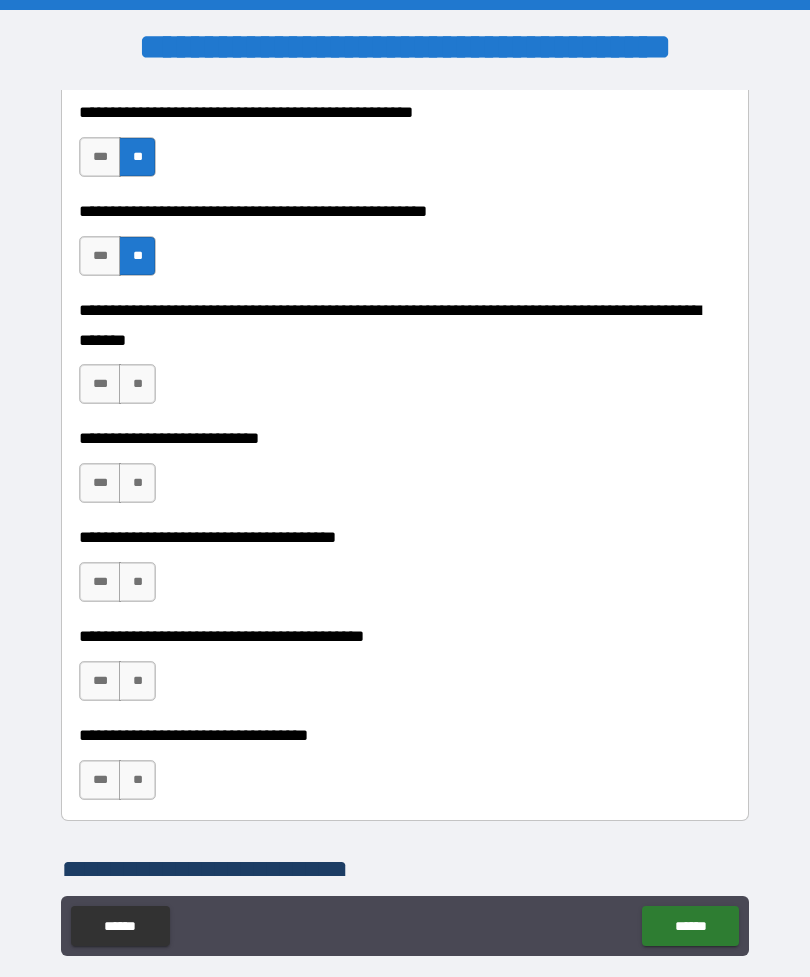 scroll, scrollTop: 782, scrollLeft: 0, axis: vertical 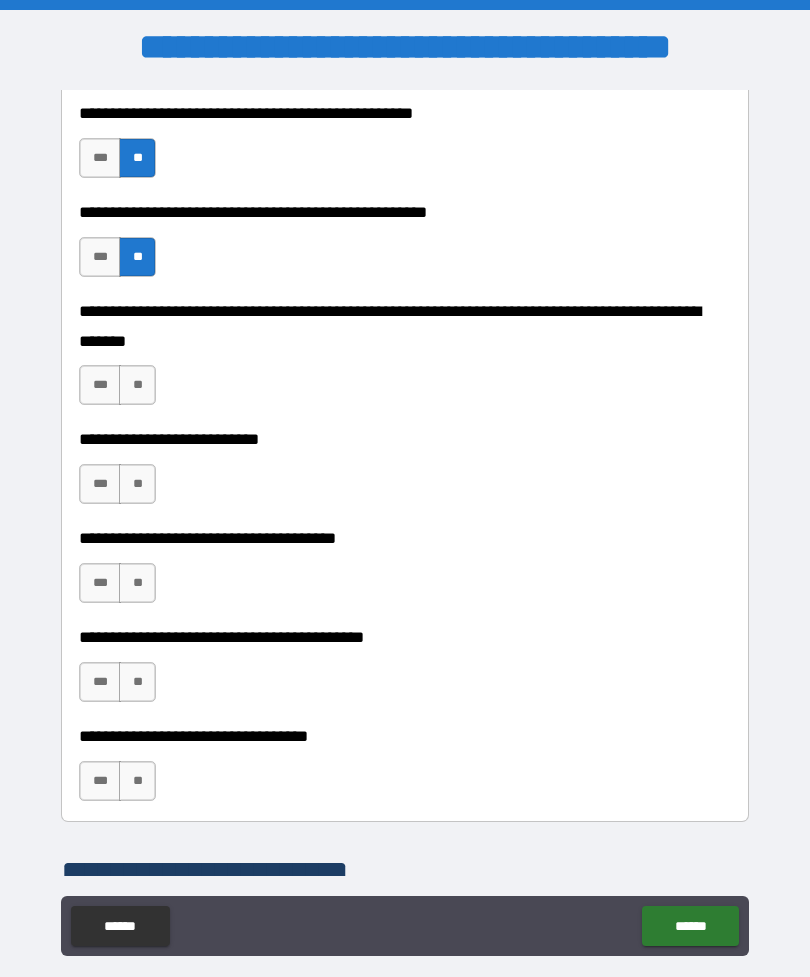 click on "**" at bounding box center (137, 385) 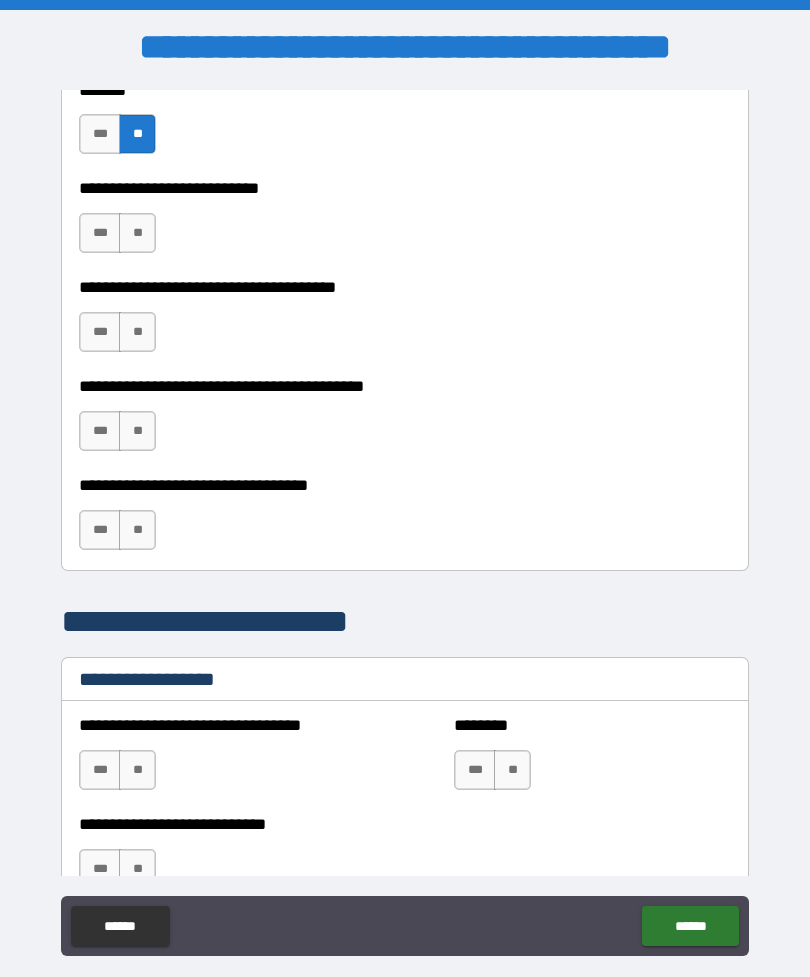 scroll, scrollTop: 1009, scrollLeft: 0, axis: vertical 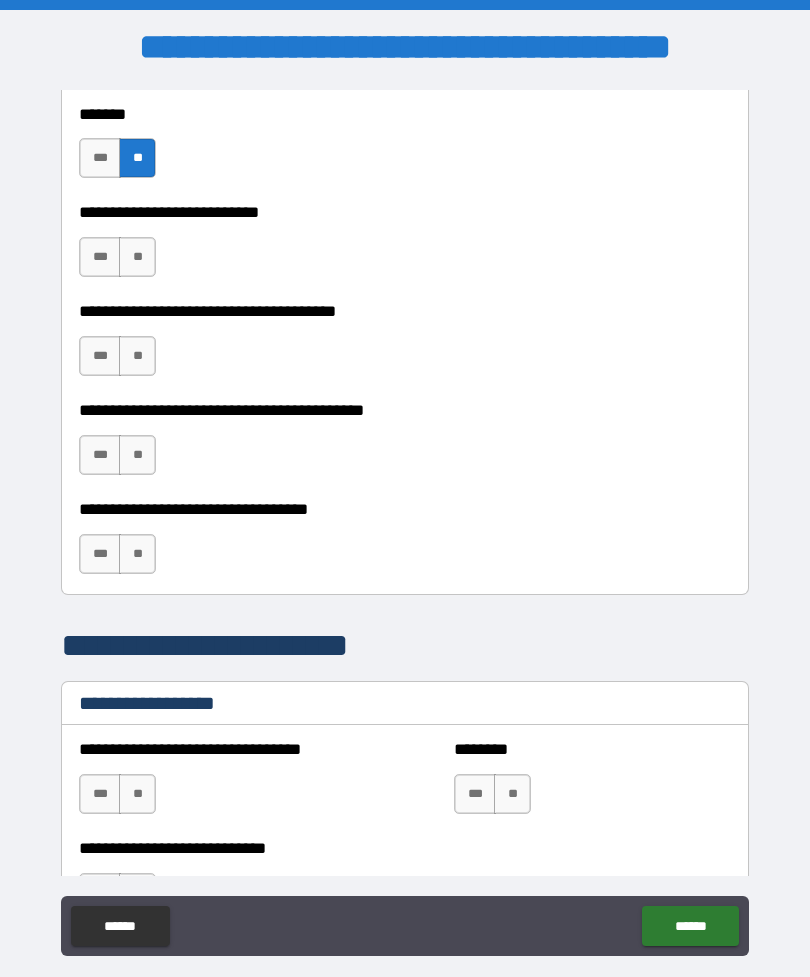 click on "**" at bounding box center (137, 257) 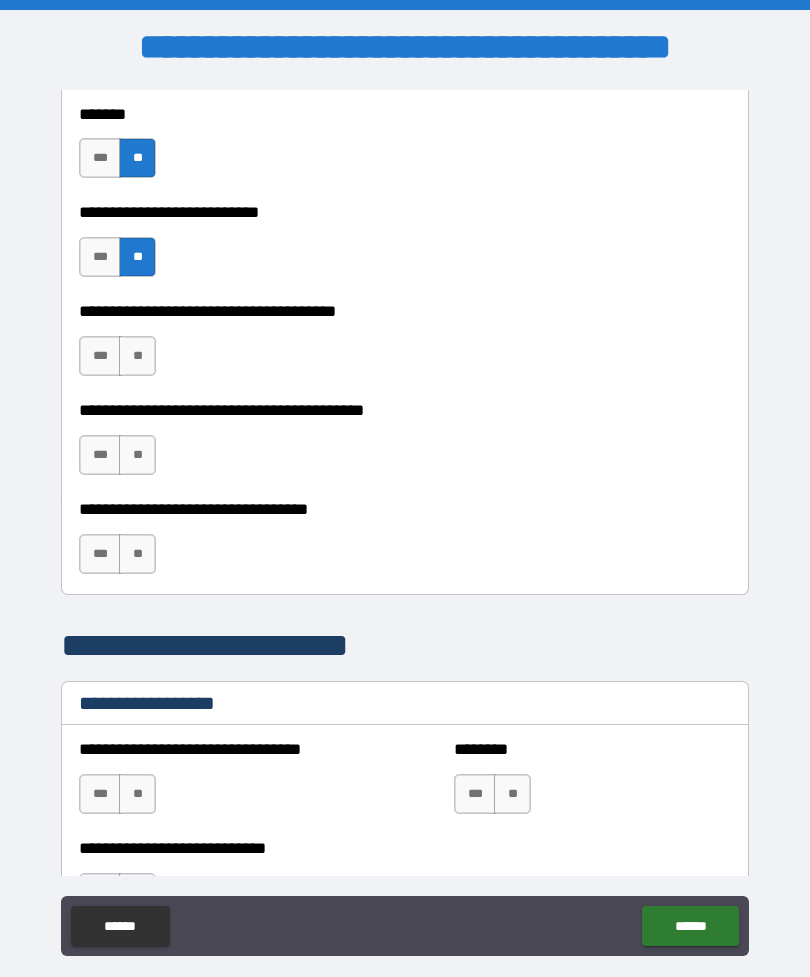 click on "**" at bounding box center (137, 356) 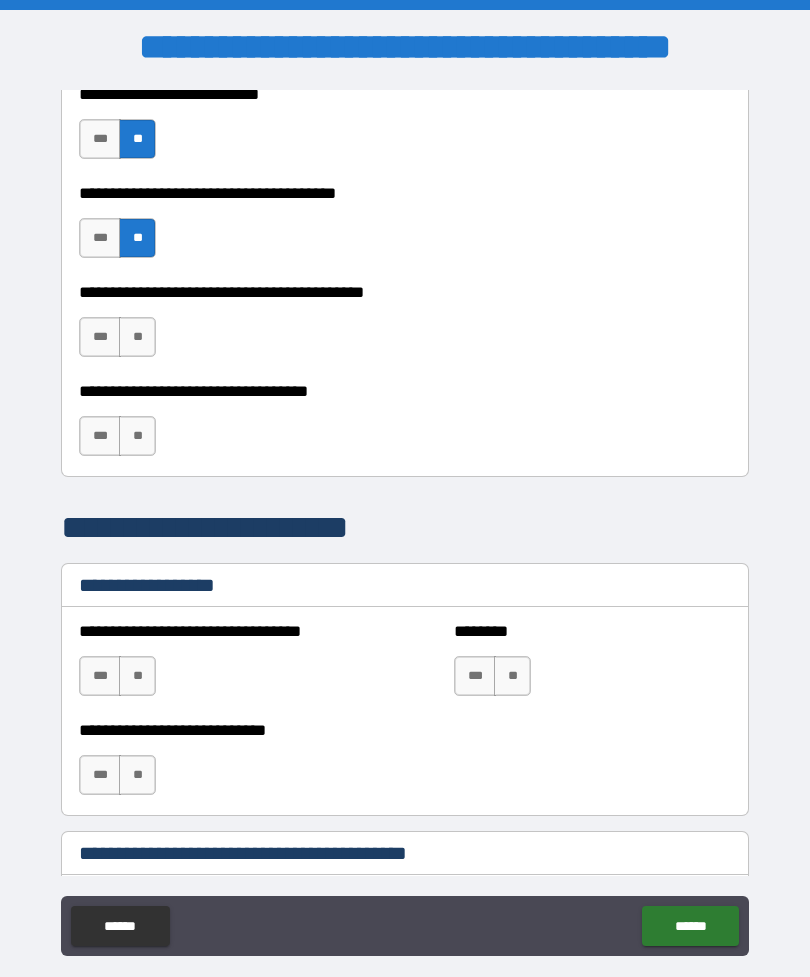 scroll, scrollTop: 1126, scrollLeft: 0, axis: vertical 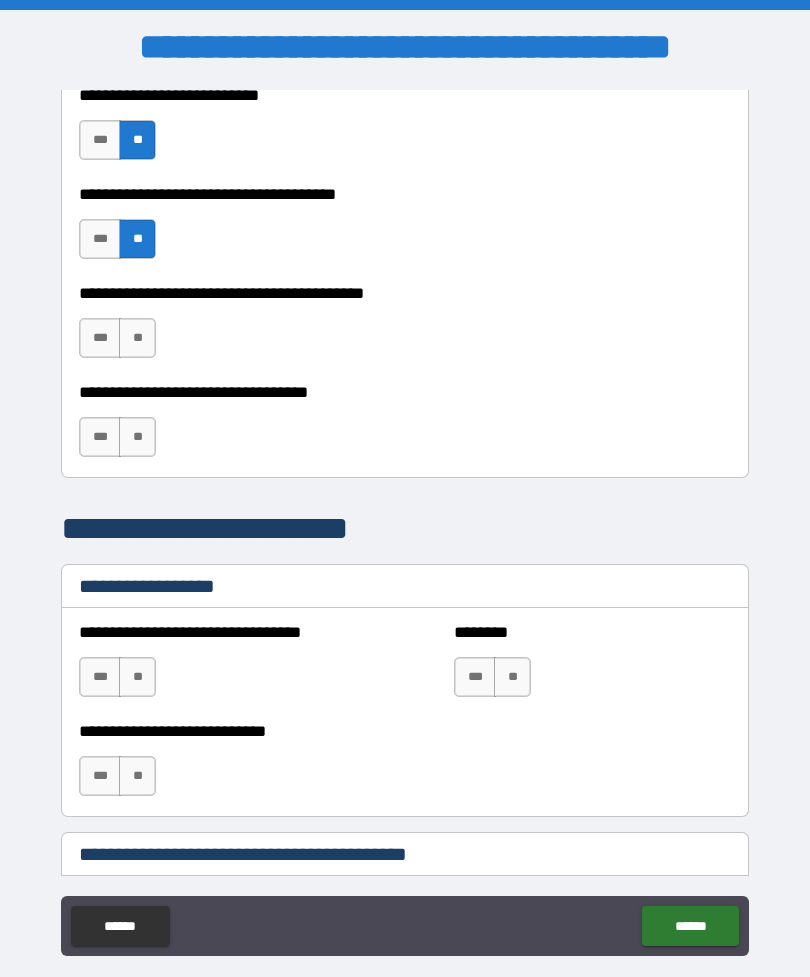 click on "**" at bounding box center [137, 338] 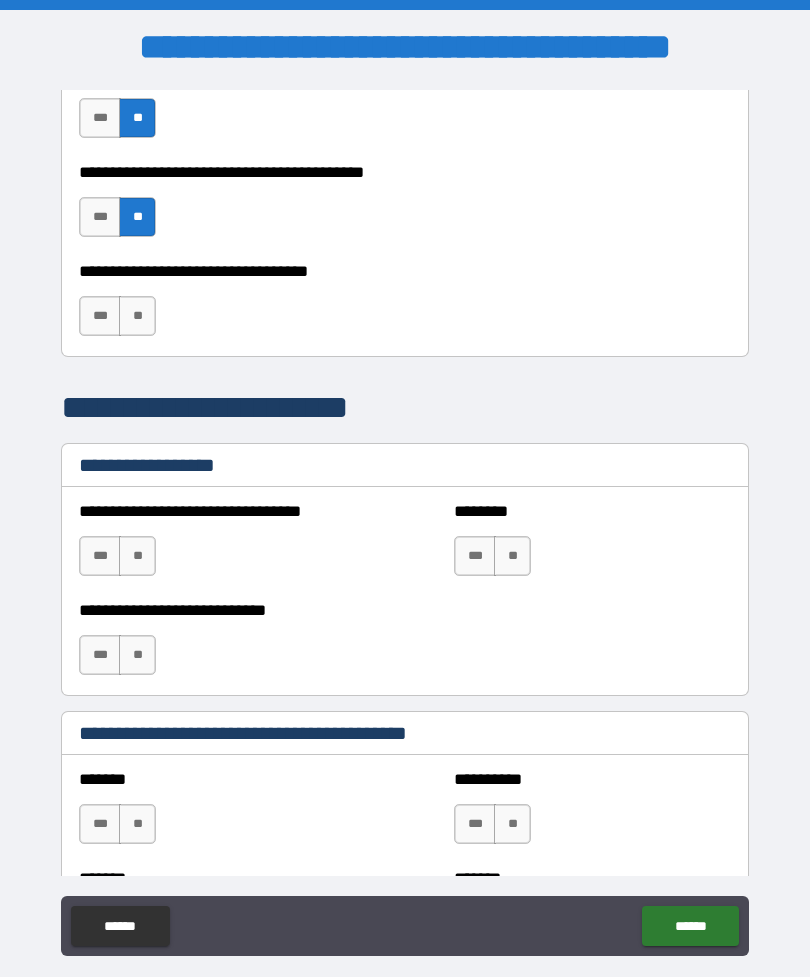 scroll, scrollTop: 1254, scrollLeft: 0, axis: vertical 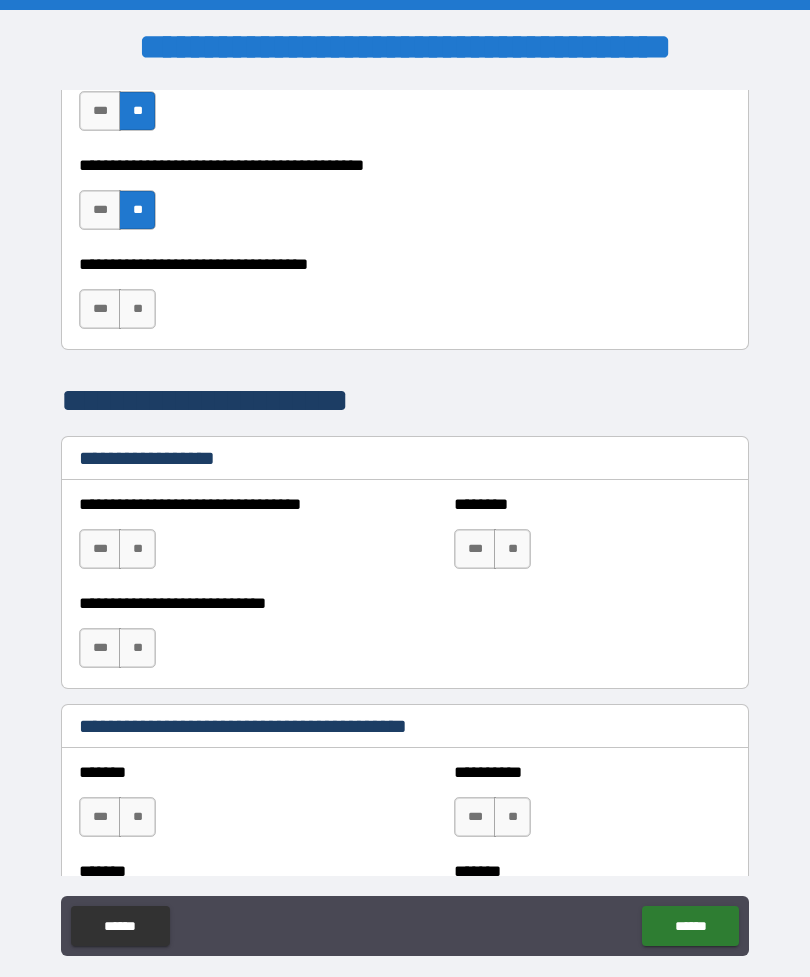 click on "**" at bounding box center [137, 309] 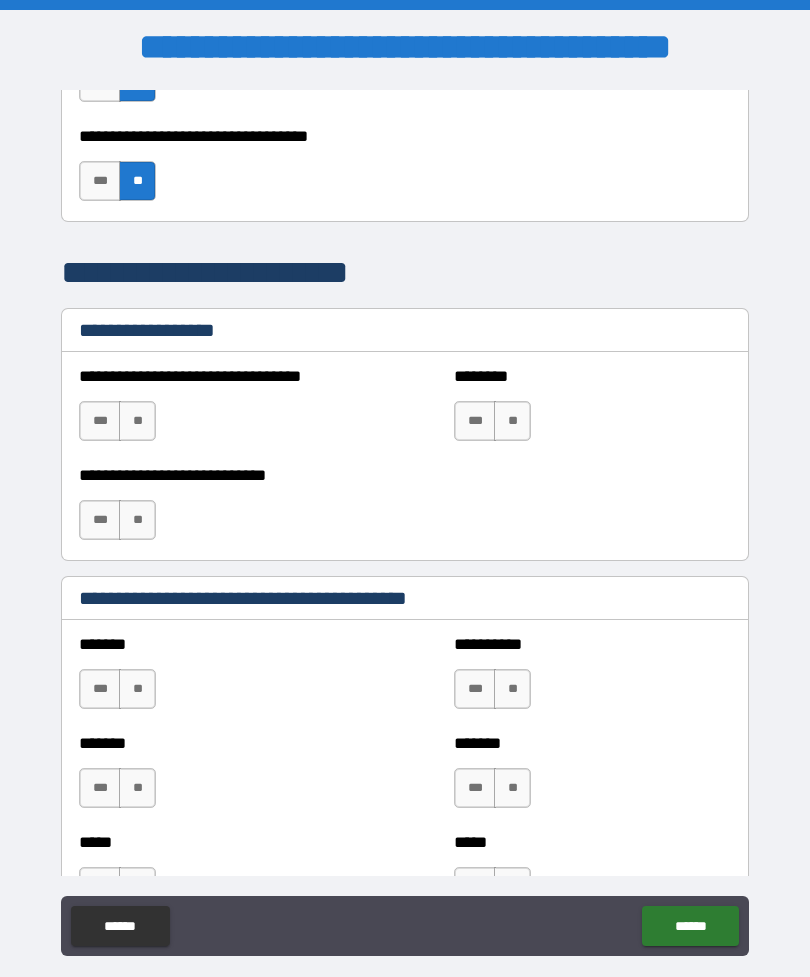scroll, scrollTop: 1395, scrollLeft: 0, axis: vertical 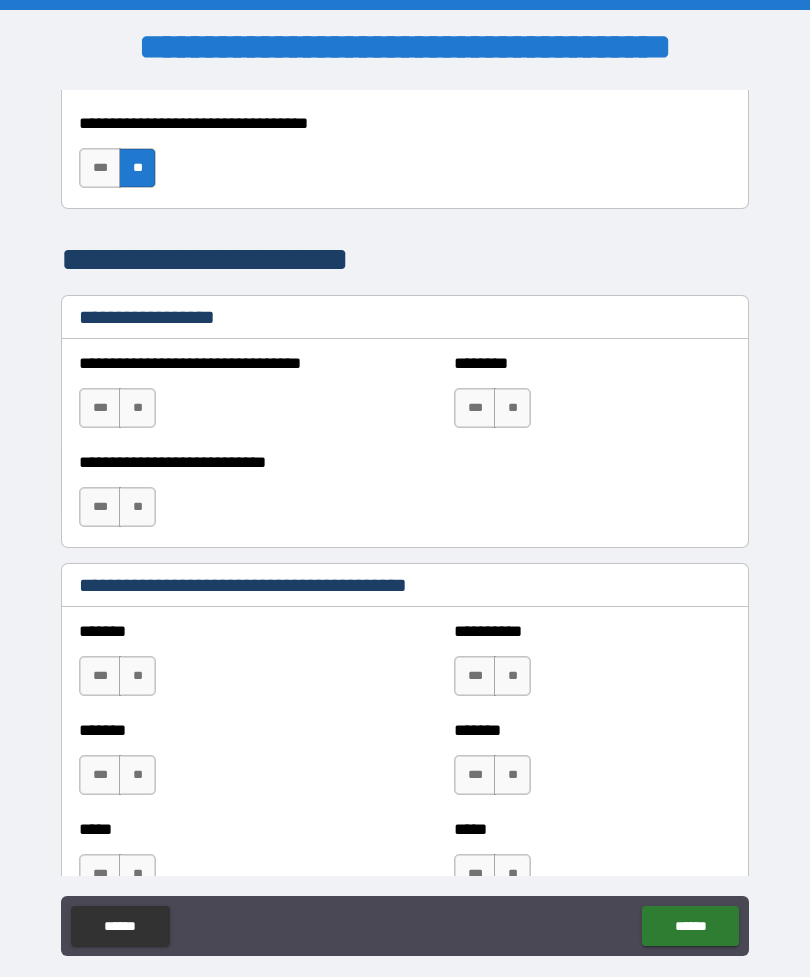 click on "**" at bounding box center (137, 408) 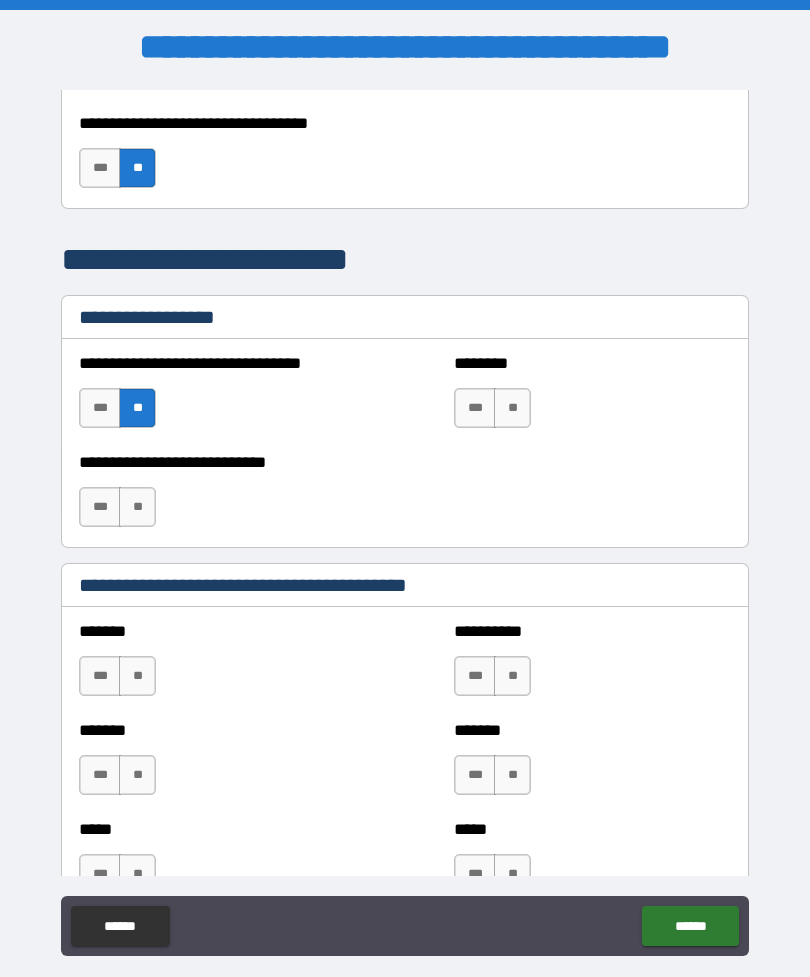 click on "**" at bounding box center (512, 408) 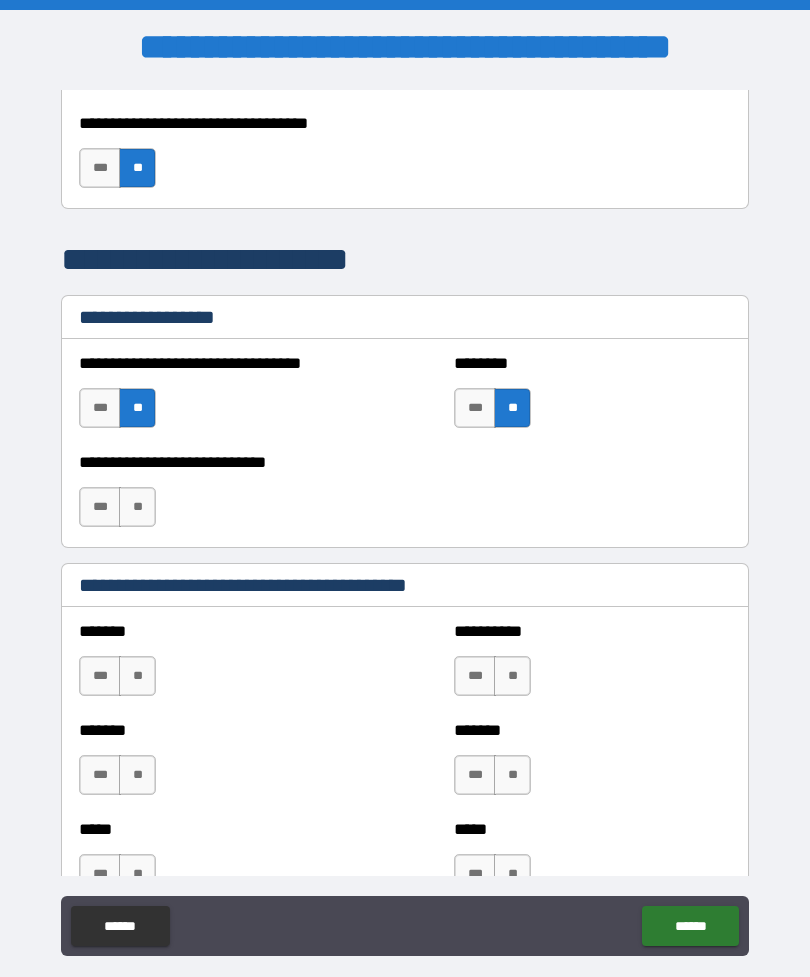 click on "**" at bounding box center (137, 507) 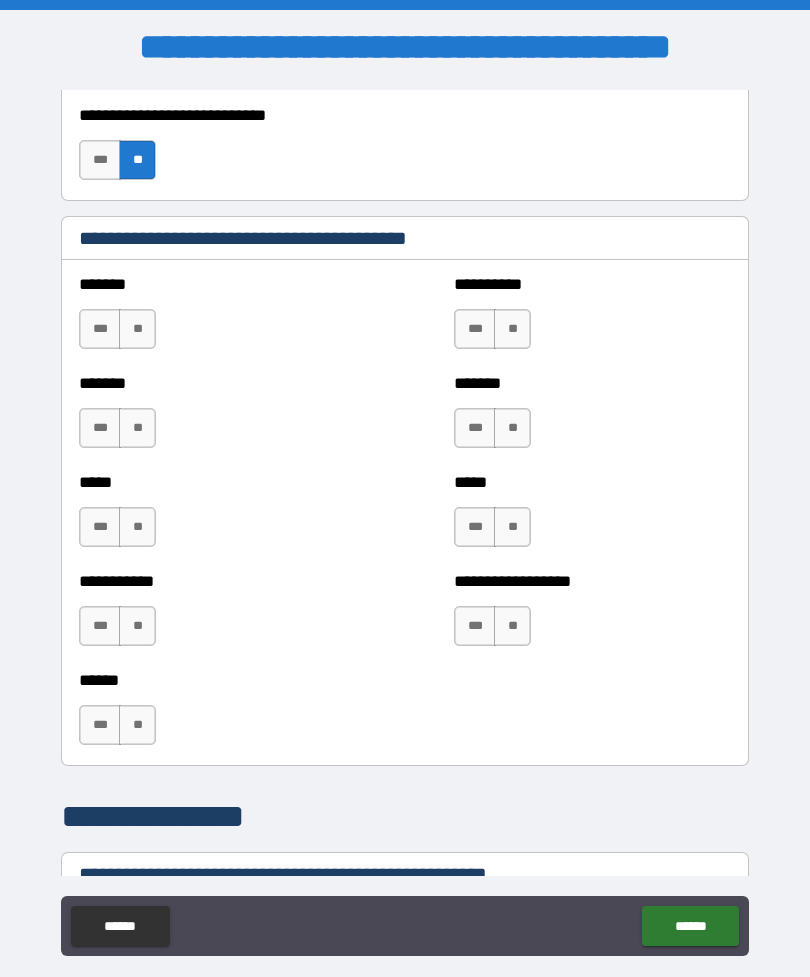 scroll, scrollTop: 1751, scrollLeft: 0, axis: vertical 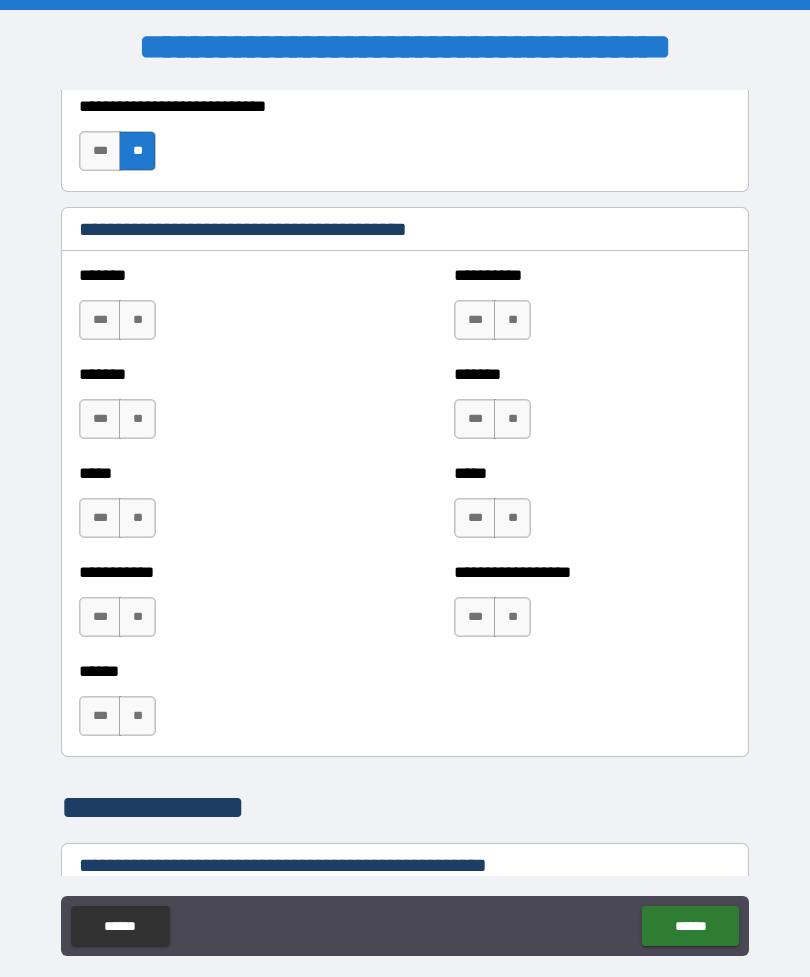 click on "**" at bounding box center [137, 320] 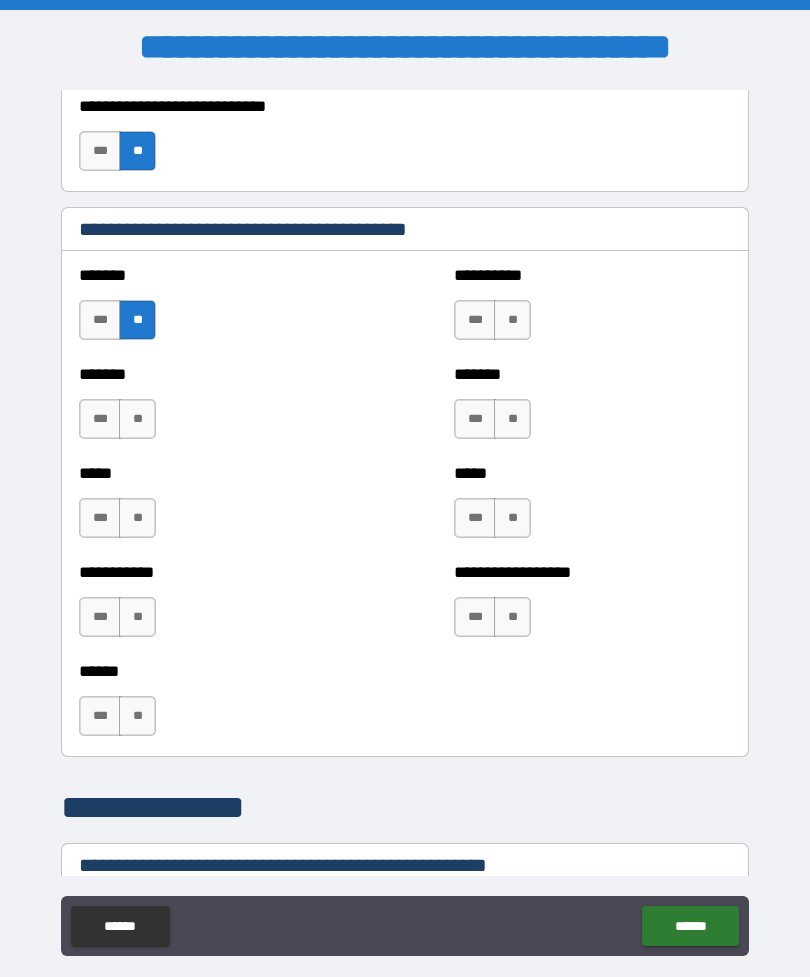 click on "**" at bounding box center [512, 320] 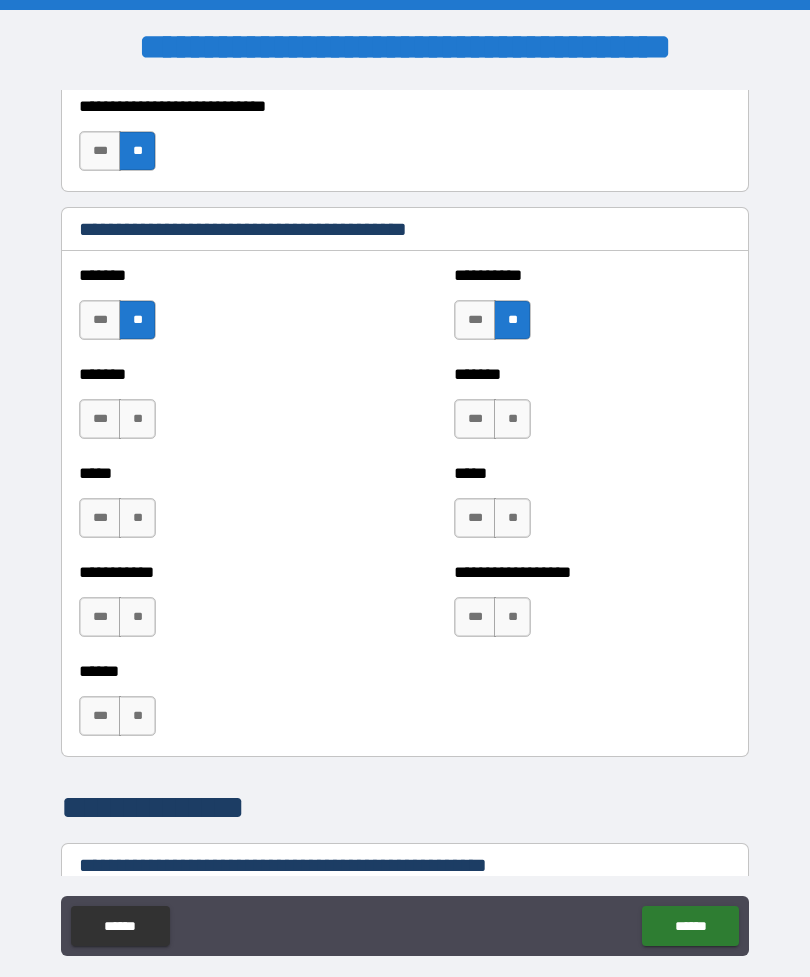 click on "**" at bounding box center [137, 419] 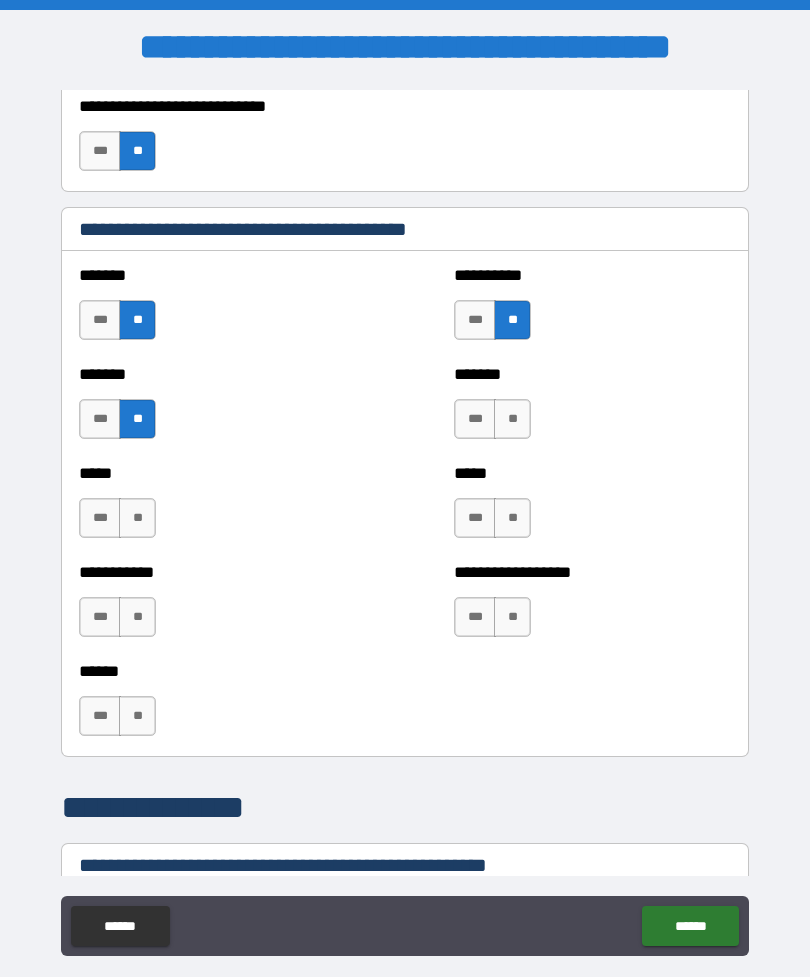 click on "**" at bounding box center (512, 419) 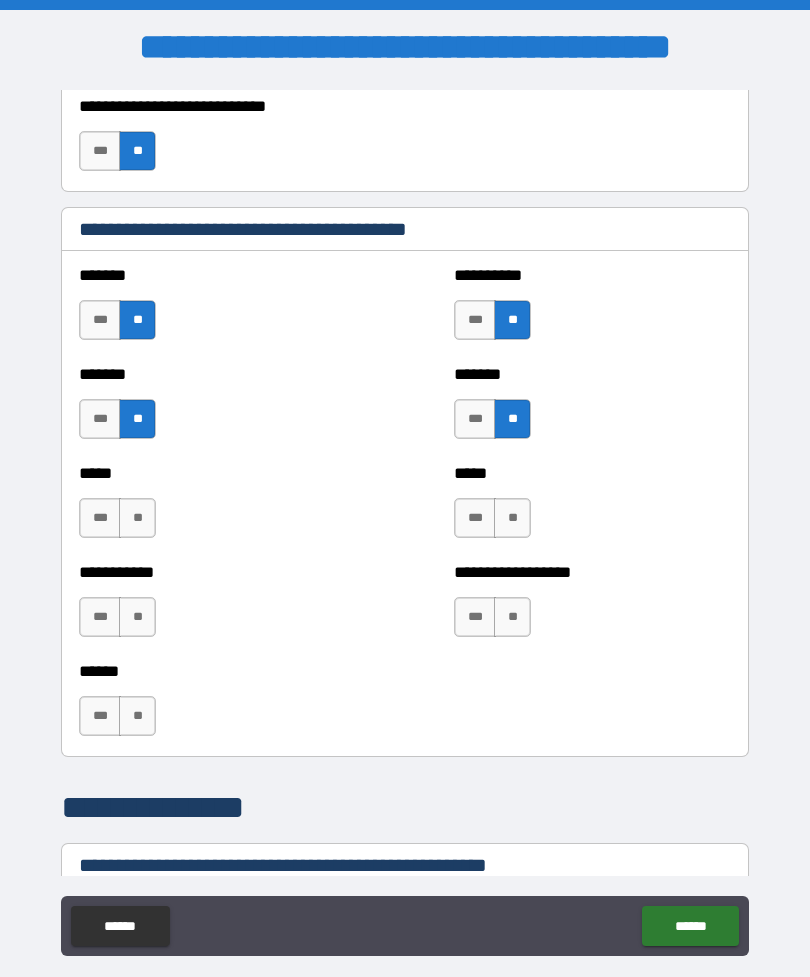click on "**" at bounding box center (137, 518) 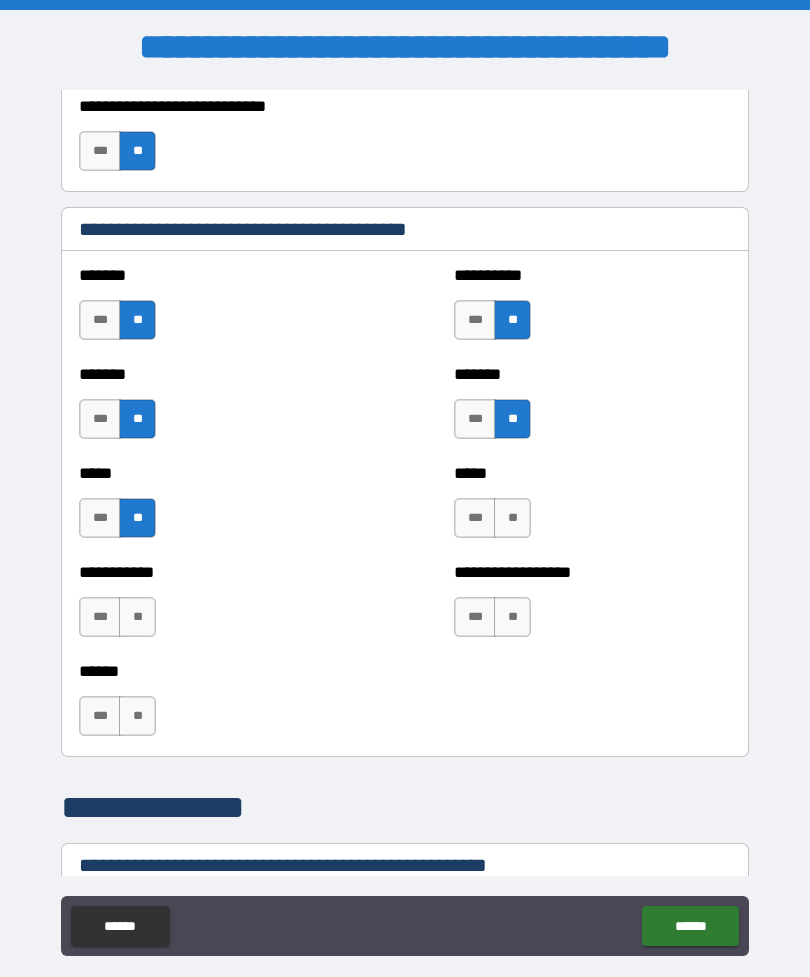 click on "**" at bounding box center (512, 518) 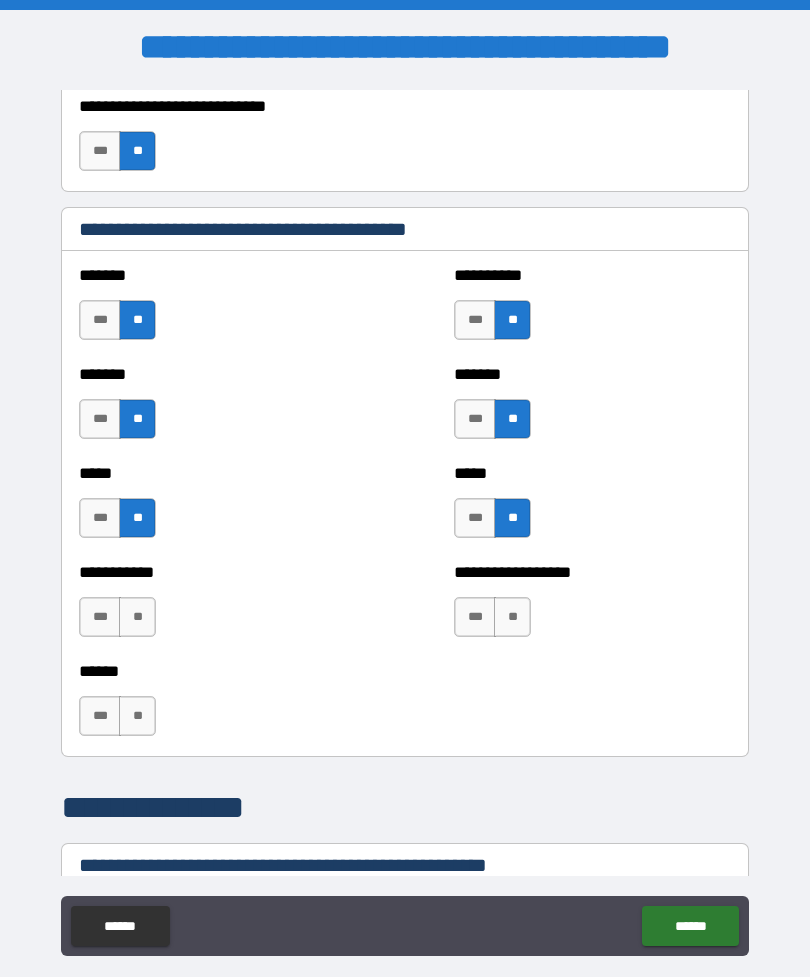 click on "**" at bounding box center (137, 617) 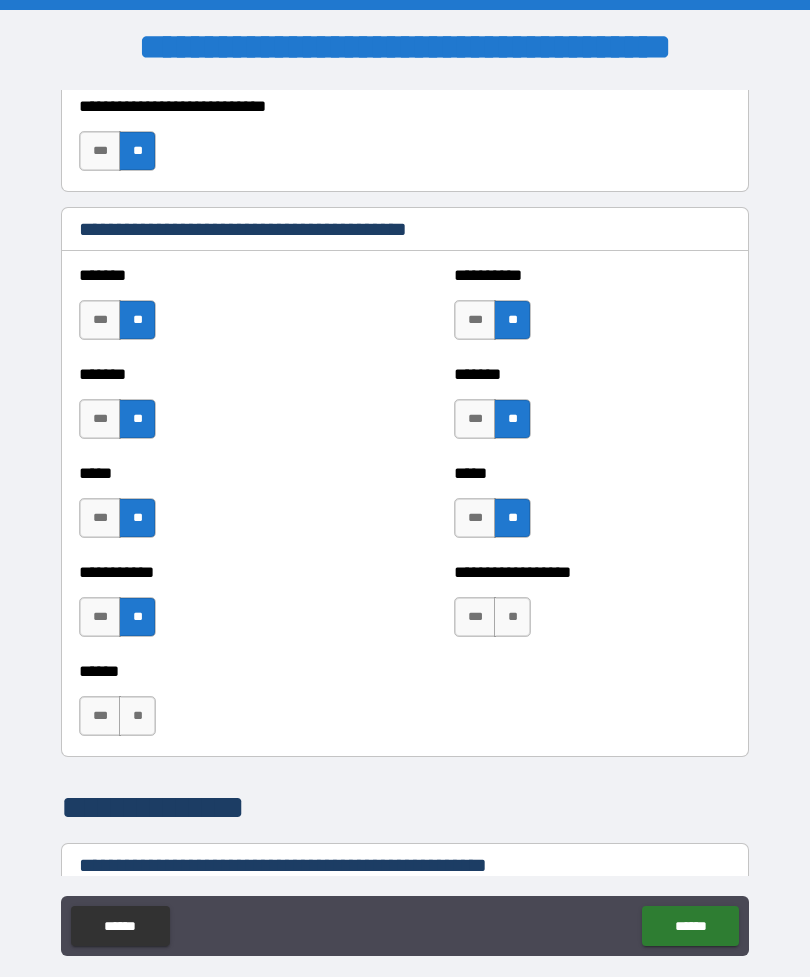 click on "**" at bounding box center (512, 617) 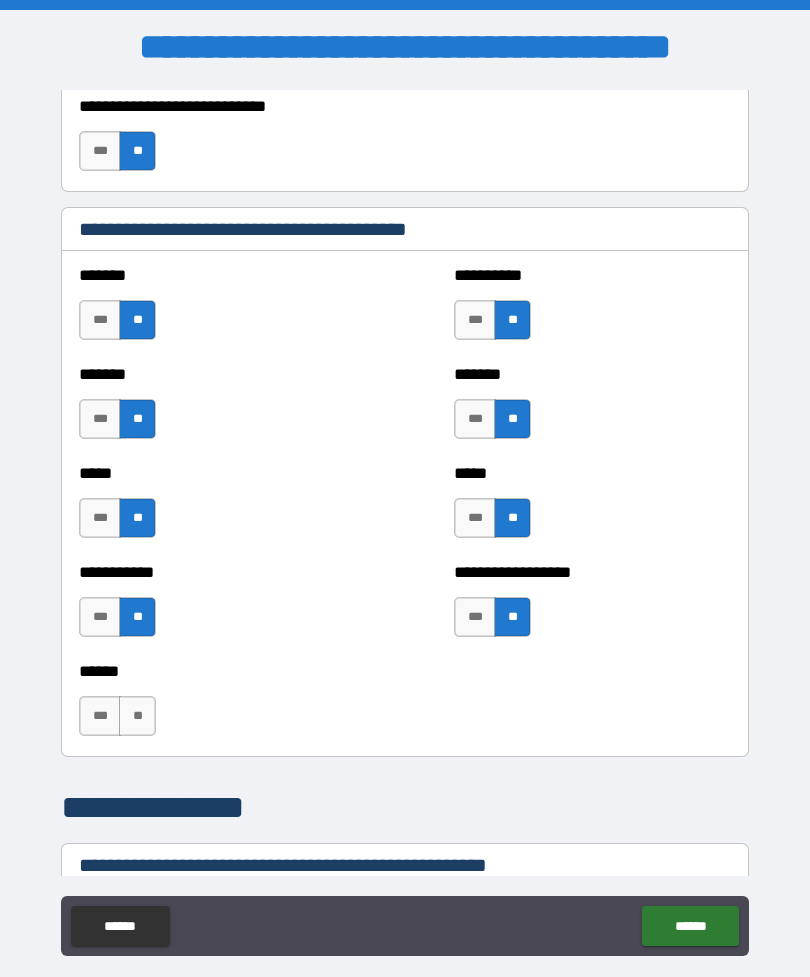 click on "**" at bounding box center (137, 716) 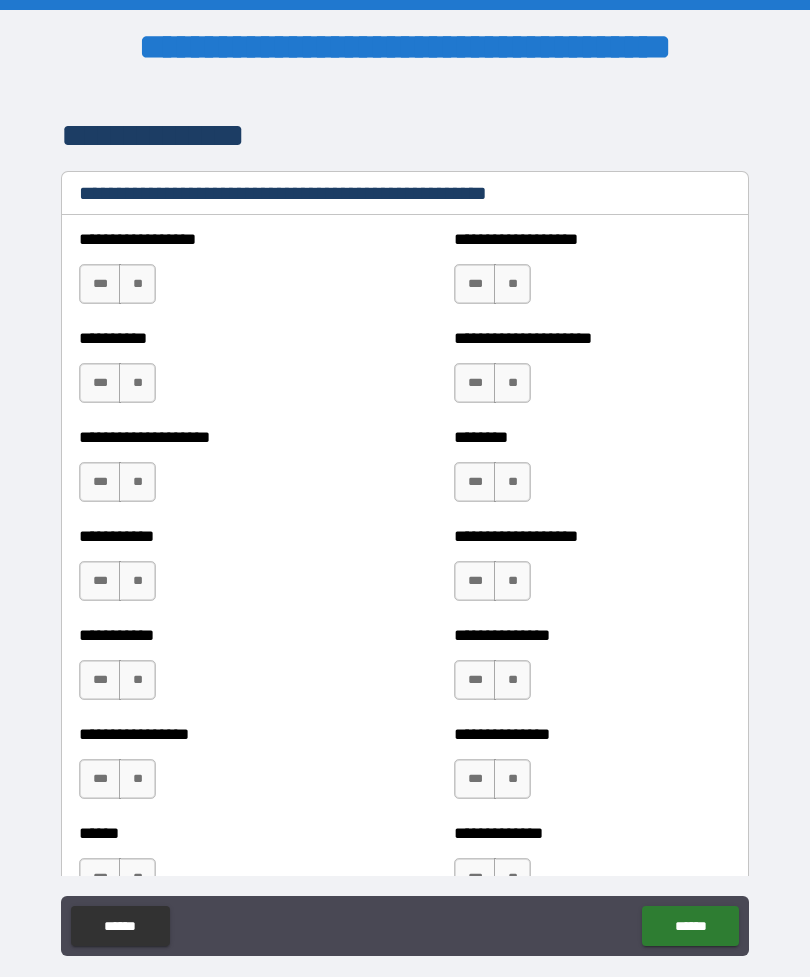 scroll, scrollTop: 2427, scrollLeft: 0, axis: vertical 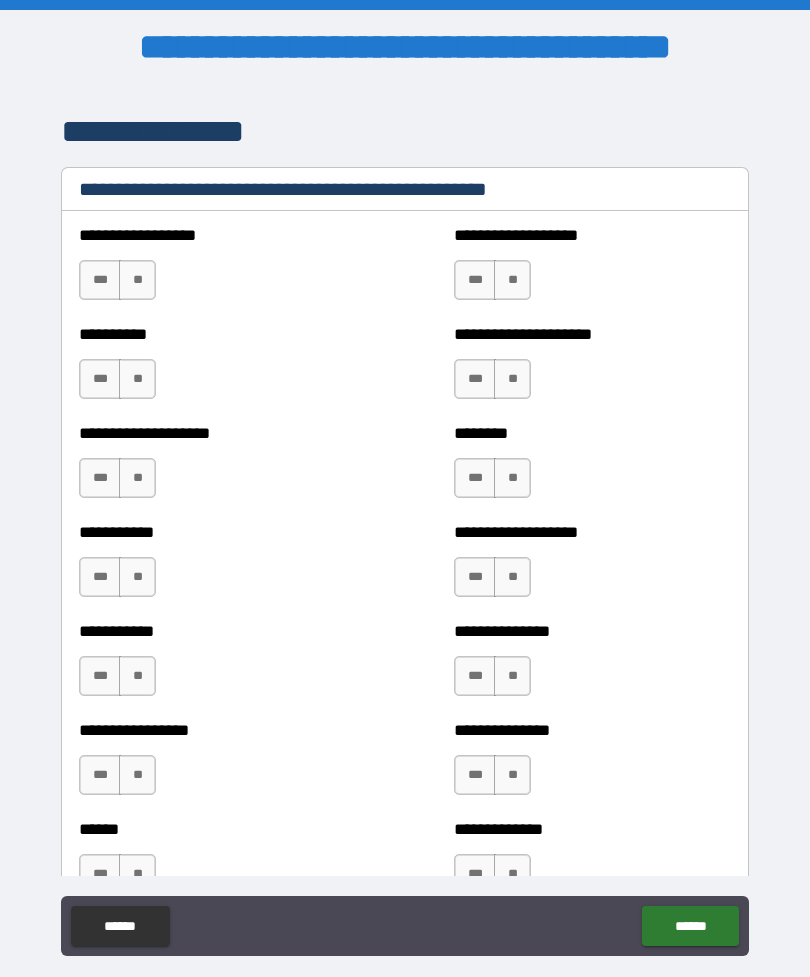 click on "**" at bounding box center (137, 280) 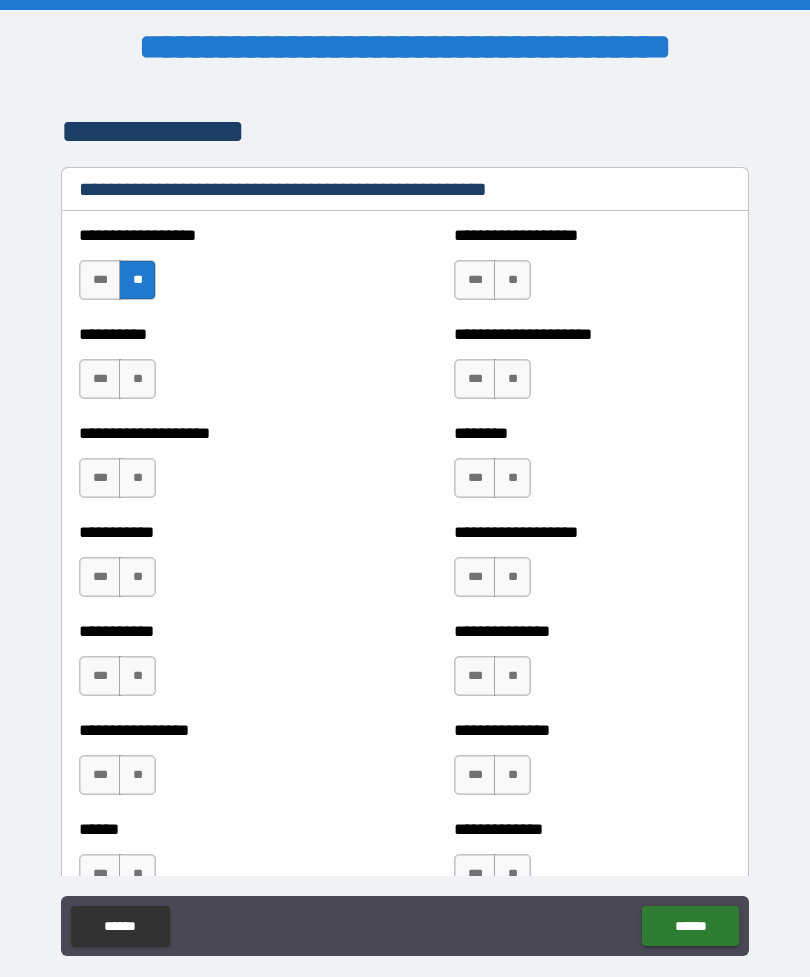 click on "**" at bounding box center [512, 280] 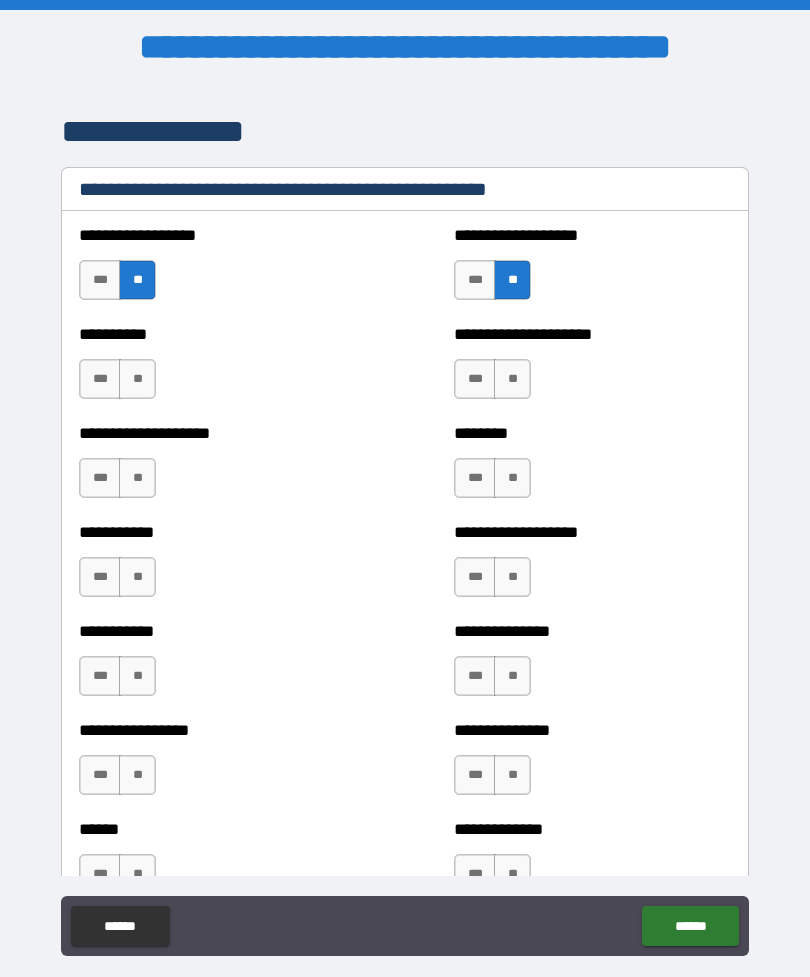 click on "**" at bounding box center (137, 379) 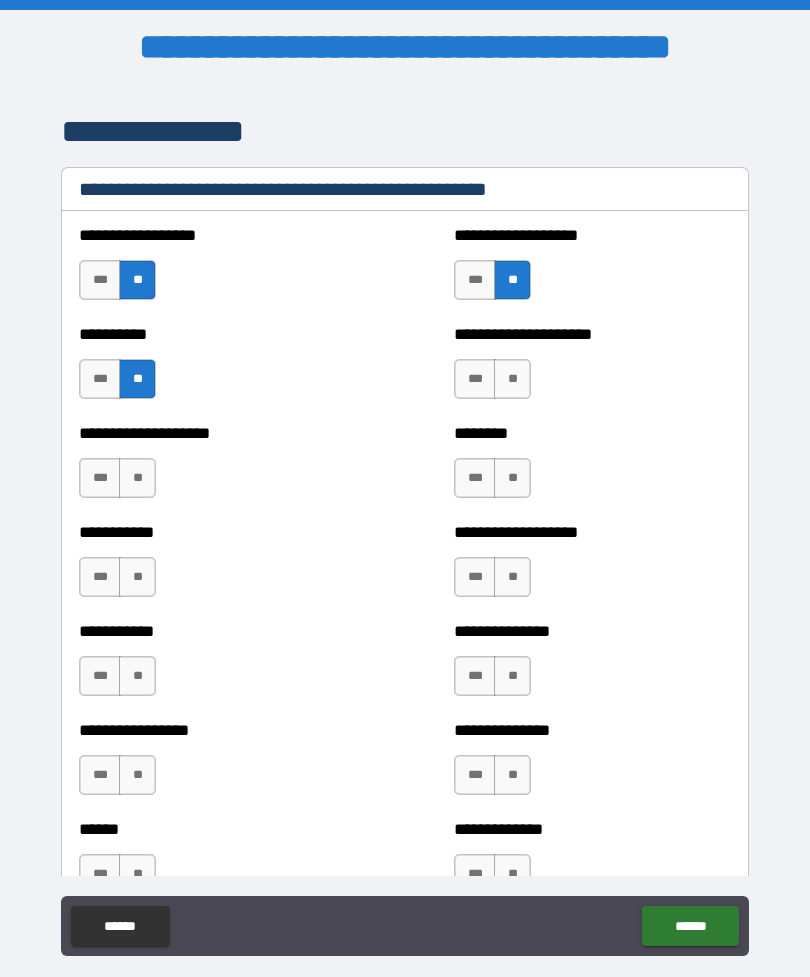 click on "***" at bounding box center [475, 379] 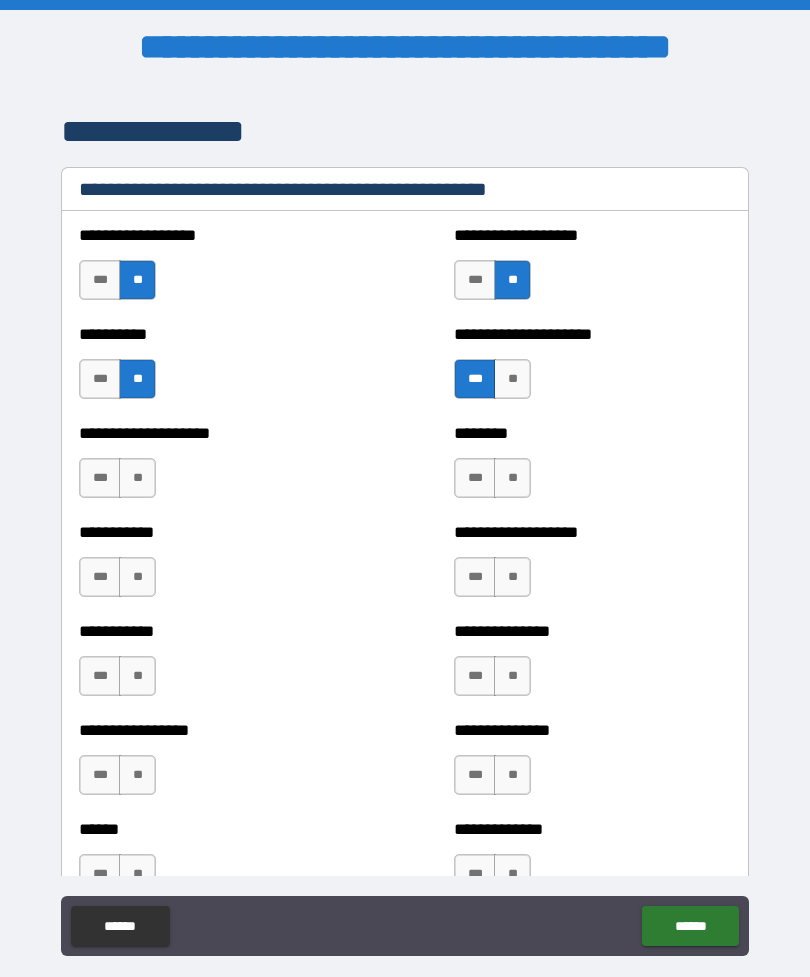 click on "**" at bounding box center (512, 379) 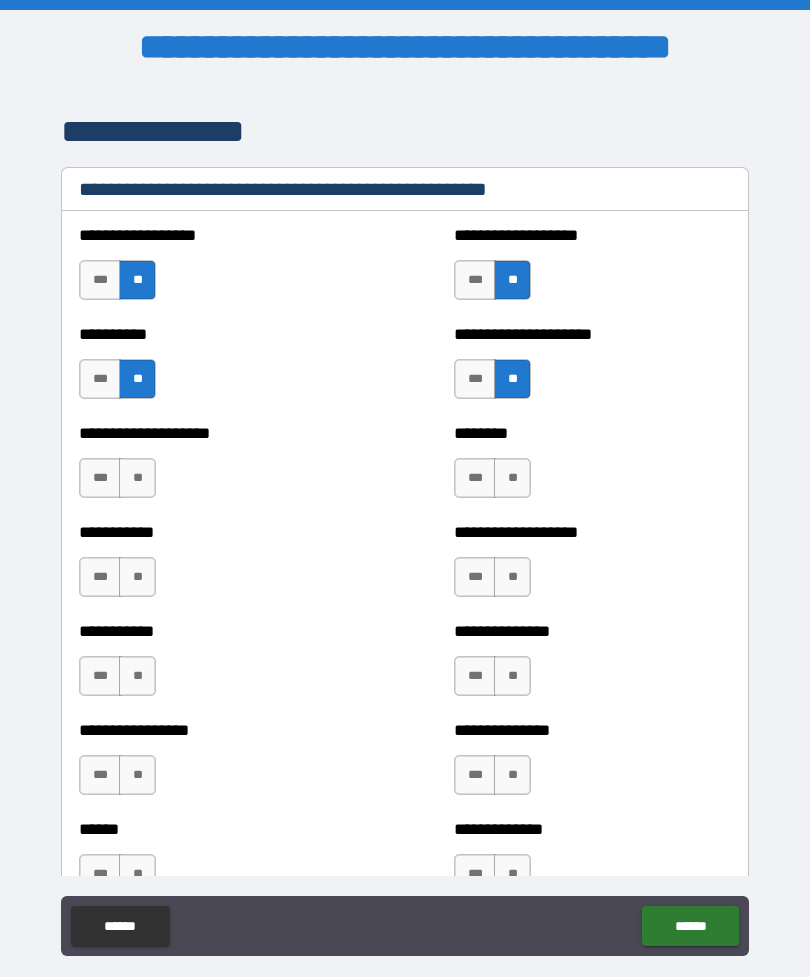click on "**" at bounding box center (137, 478) 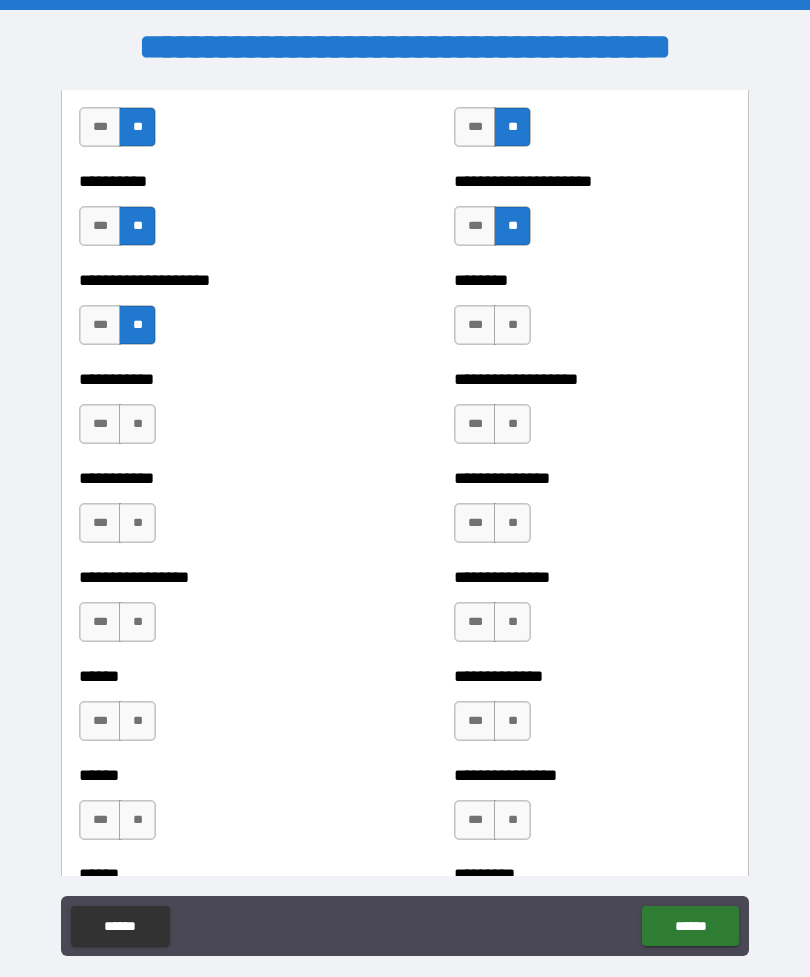 scroll, scrollTop: 2596, scrollLeft: 0, axis: vertical 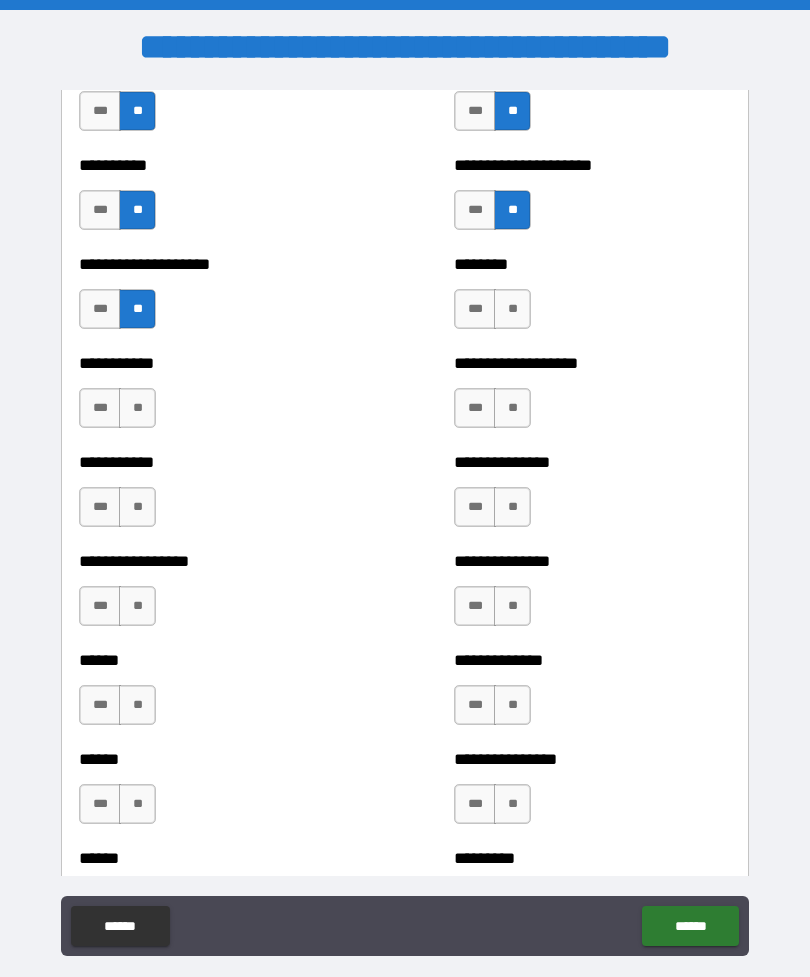 click on "**" at bounding box center (512, 309) 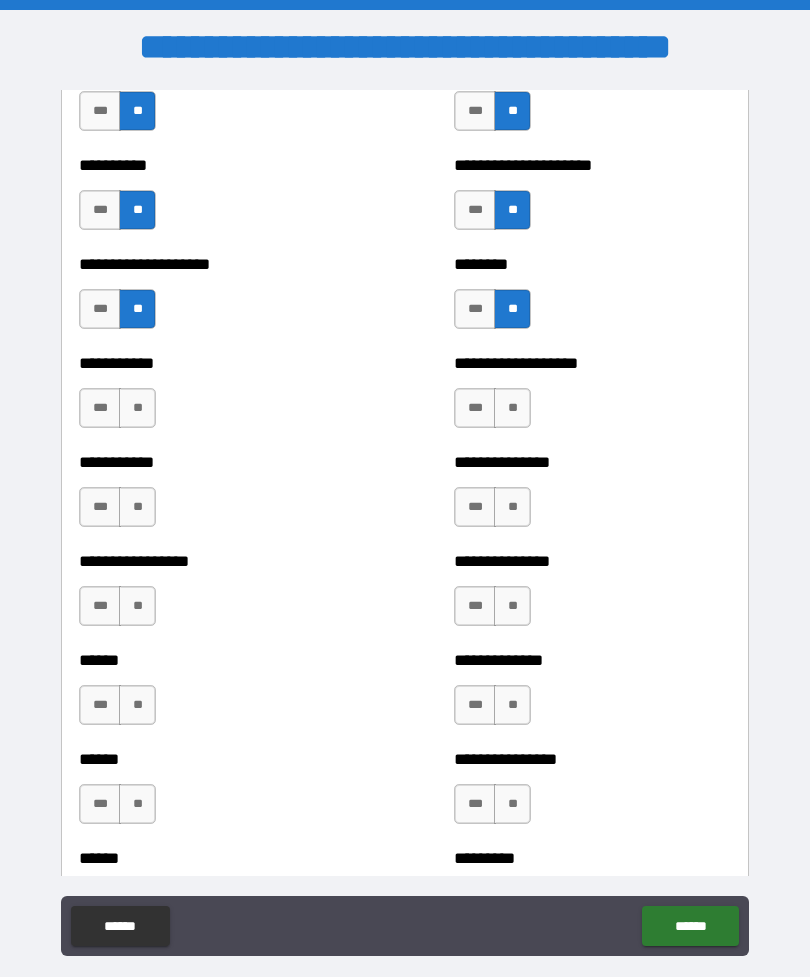 click on "**" at bounding box center [512, 408] 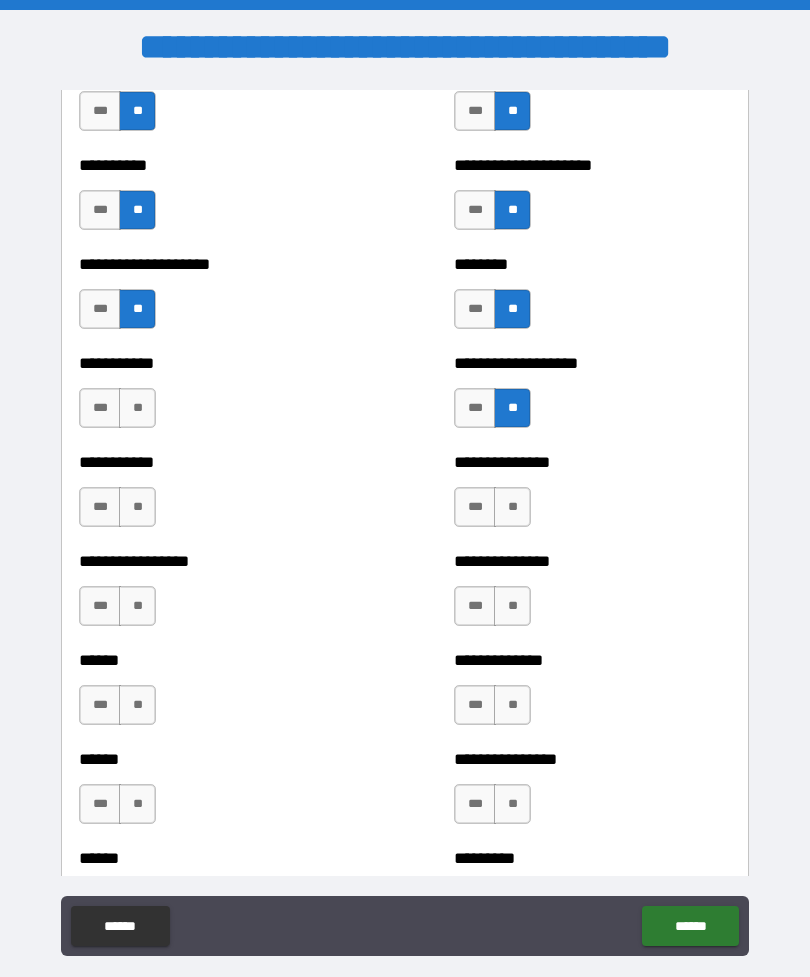 click on "***" at bounding box center [475, 408] 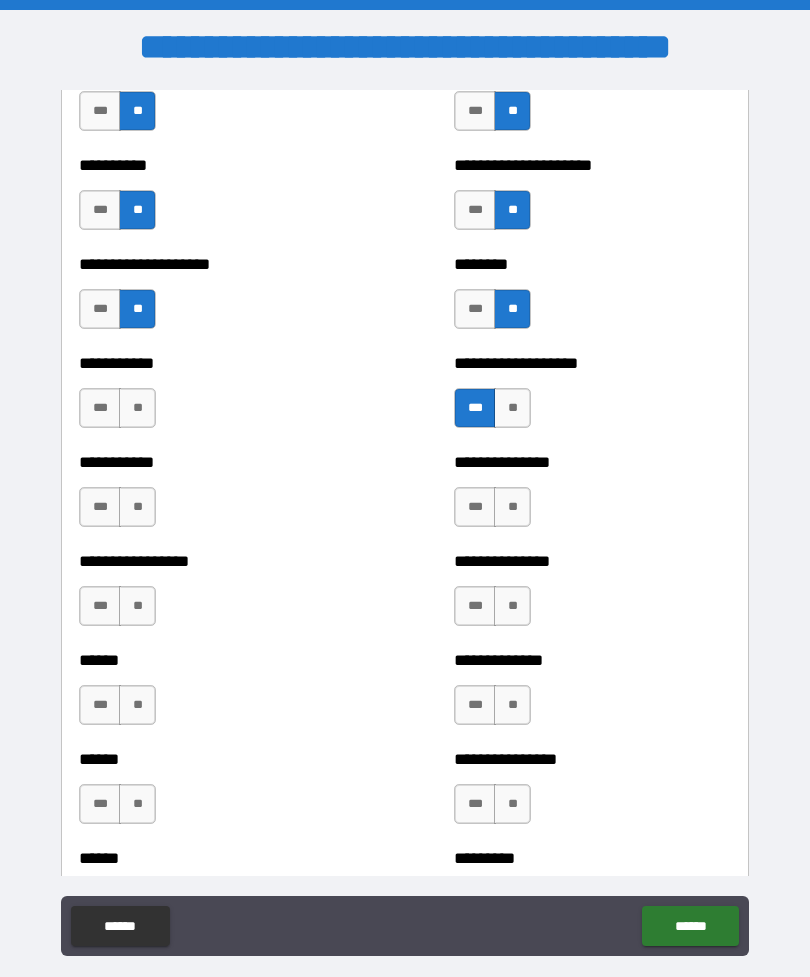 click on "**" at bounding box center (137, 408) 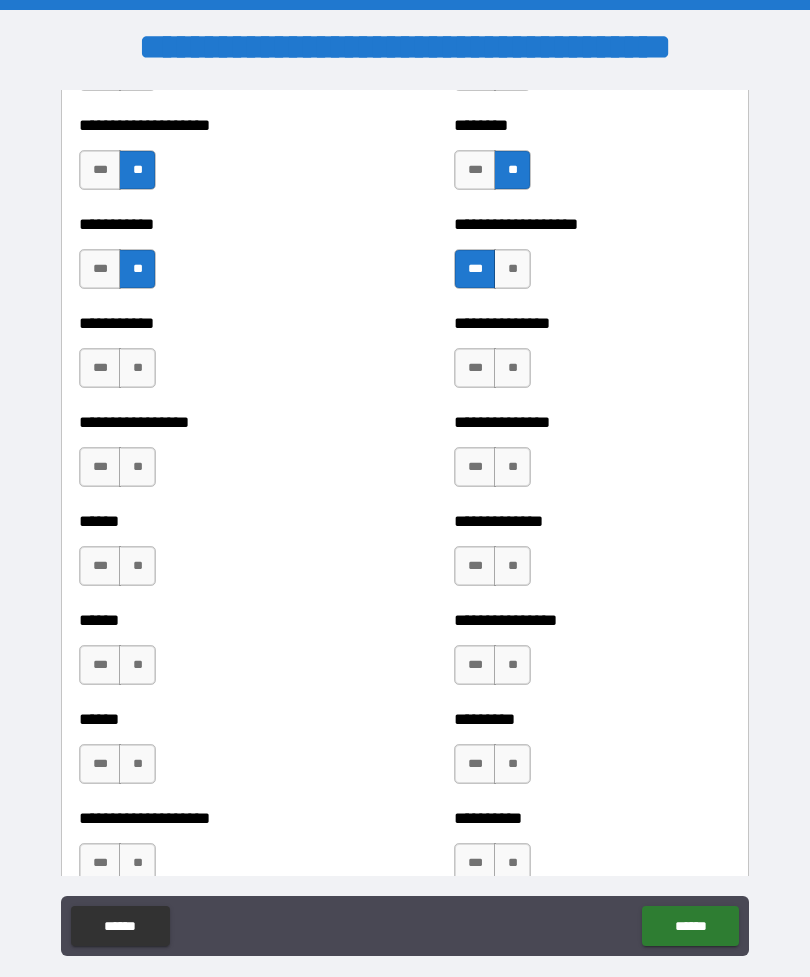 scroll, scrollTop: 2736, scrollLeft: 0, axis: vertical 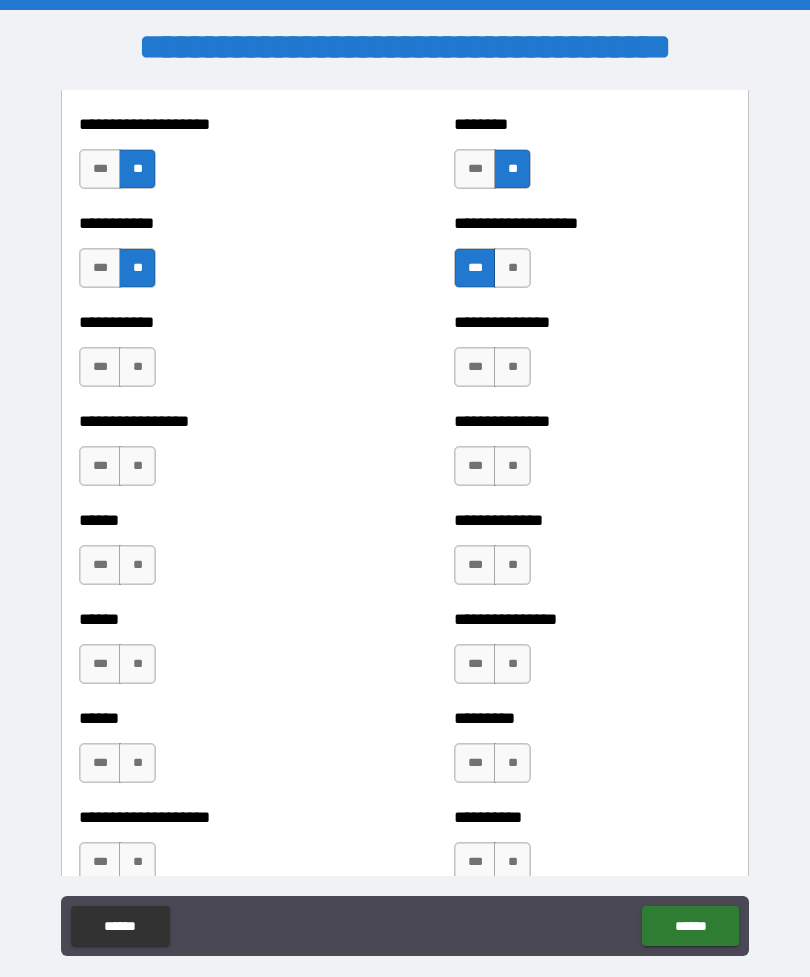 click on "**" at bounding box center (137, 367) 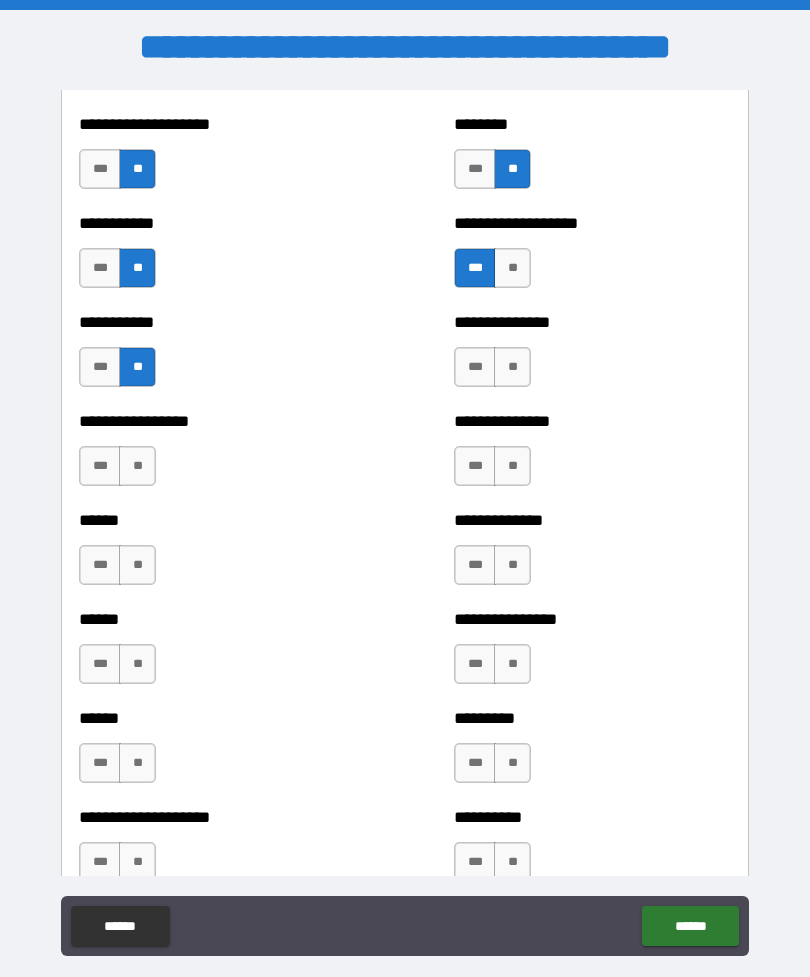 click on "**" at bounding box center (512, 367) 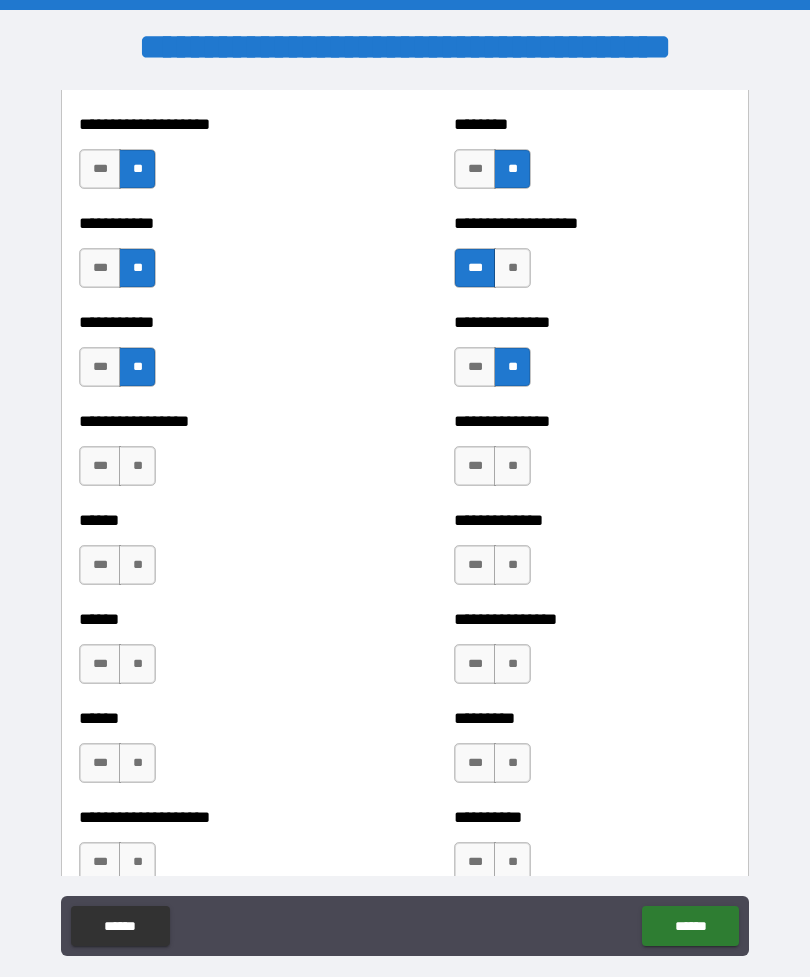 click on "**" at bounding box center [137, 466] 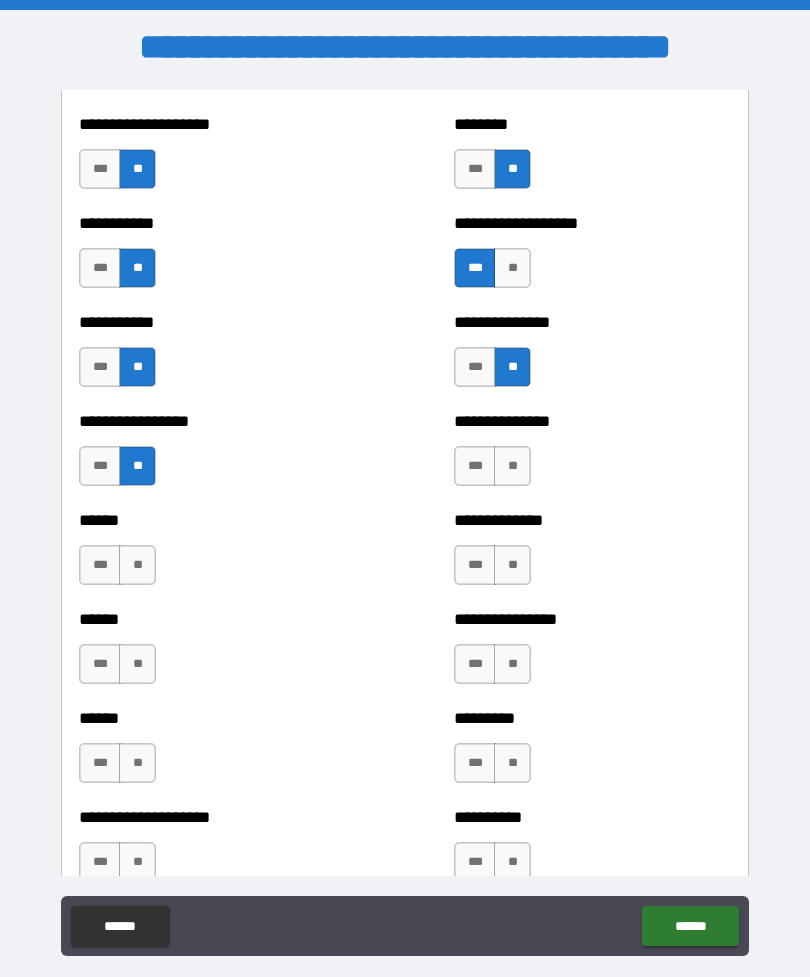 click on "**" at bounding box center [512, 466] 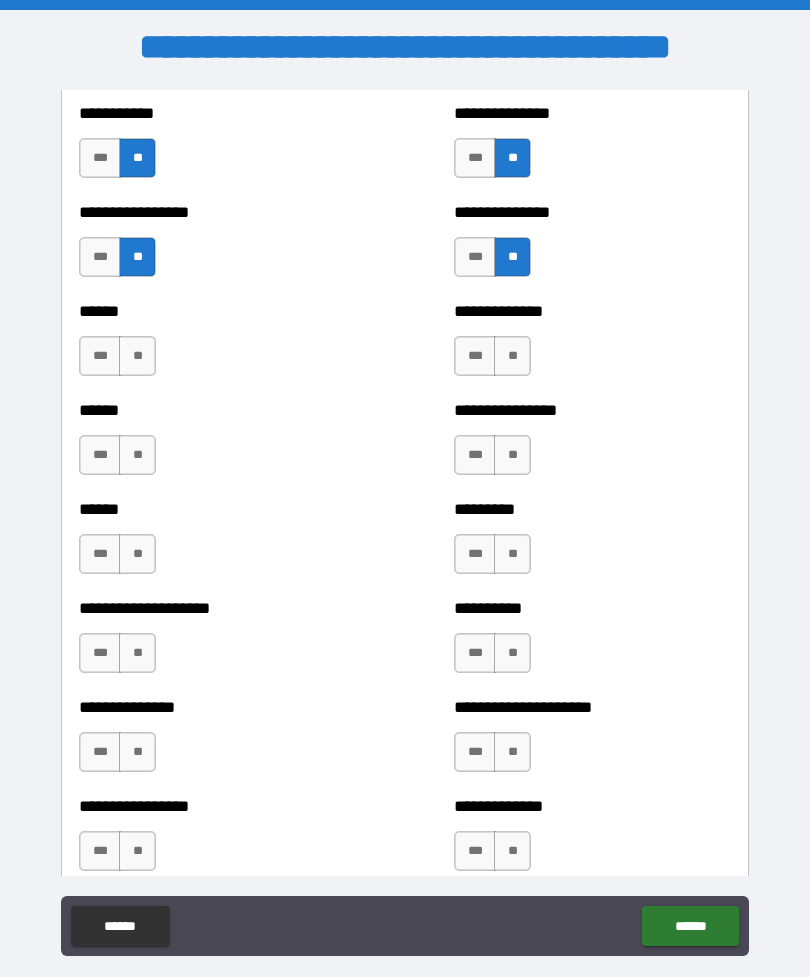 scroll, scrollTop: 2945, scrollLeft: 0, axis: vertical 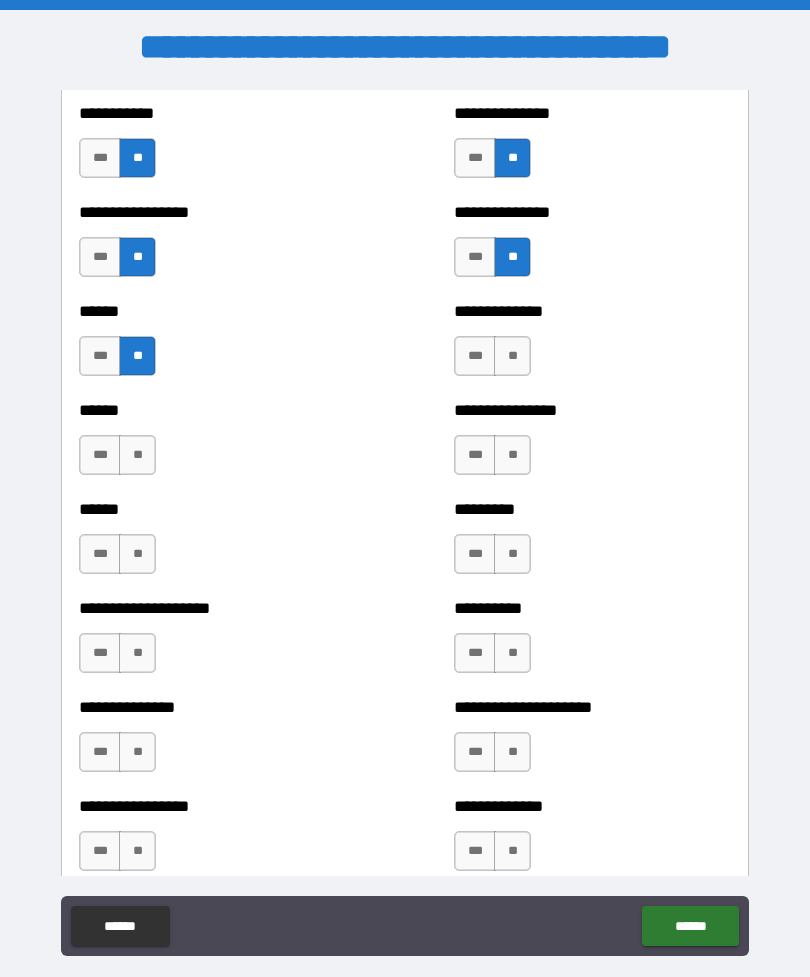 click on "**" at bounding box center [512, 356] 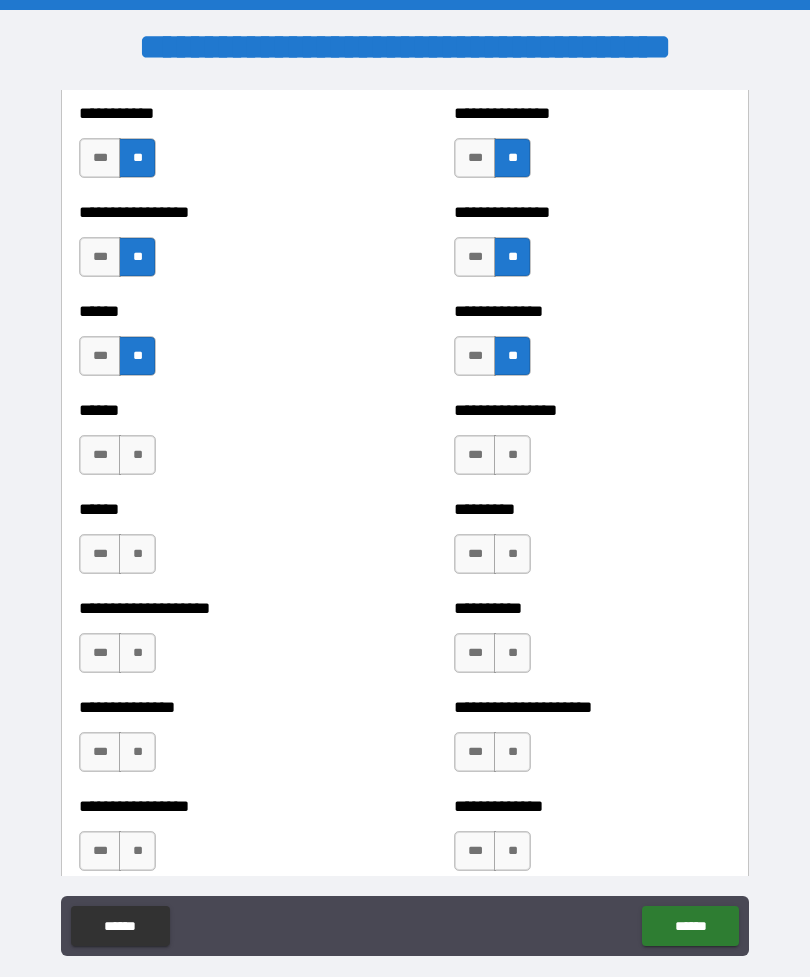 click on "**" at bounding box center [137, 455] 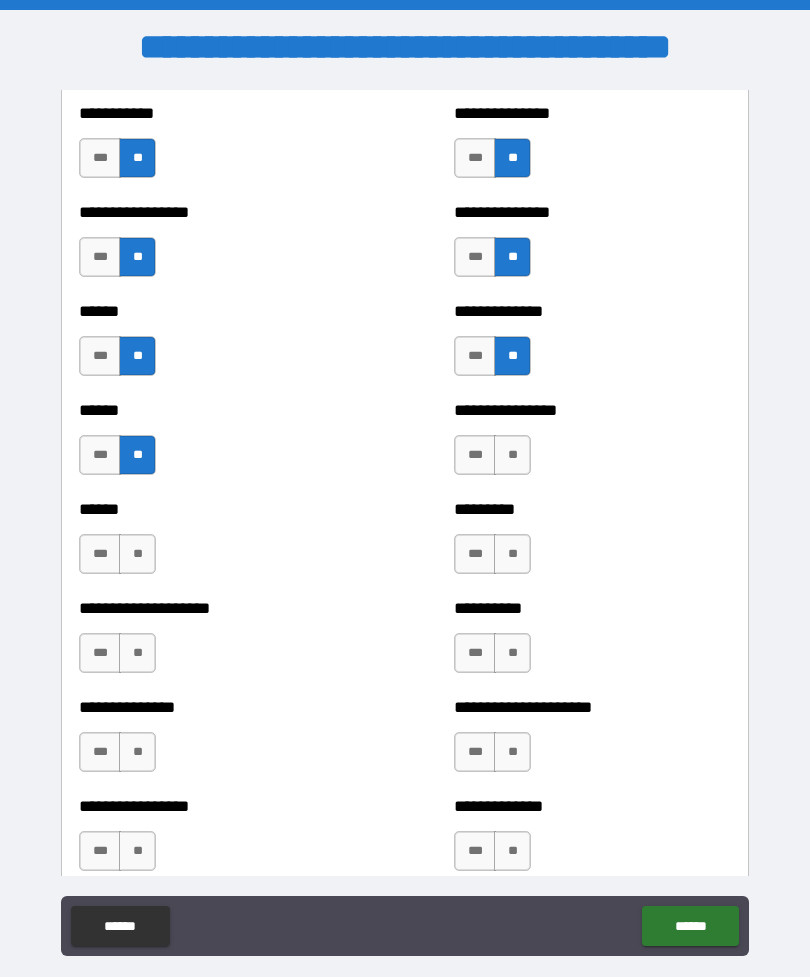 click on "**" at bounding box center [512, 455] 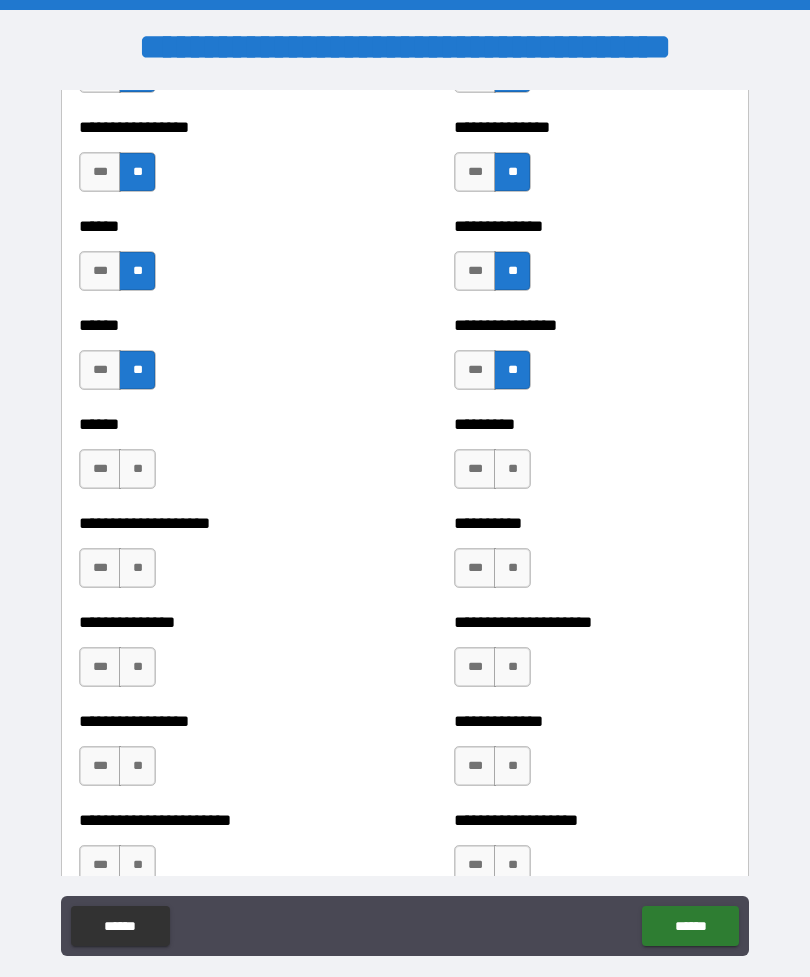 scroll, scrollTop: 3028, scrollLeft: 0, axis: vertical 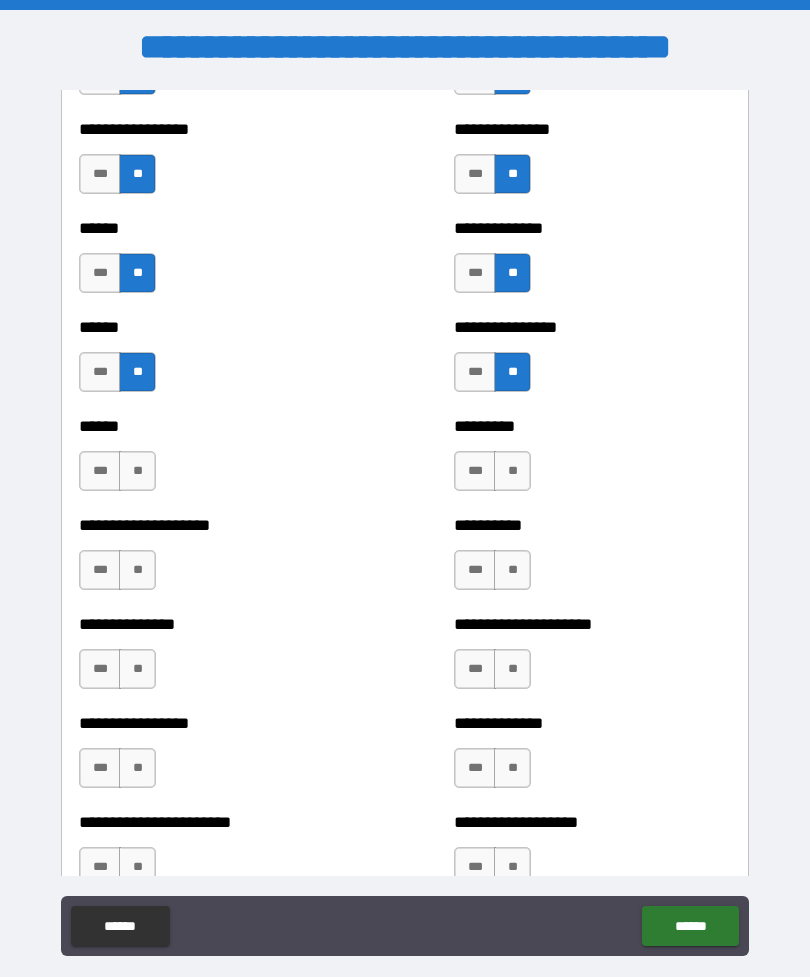 click on "**" at bounding box center (137, 471) 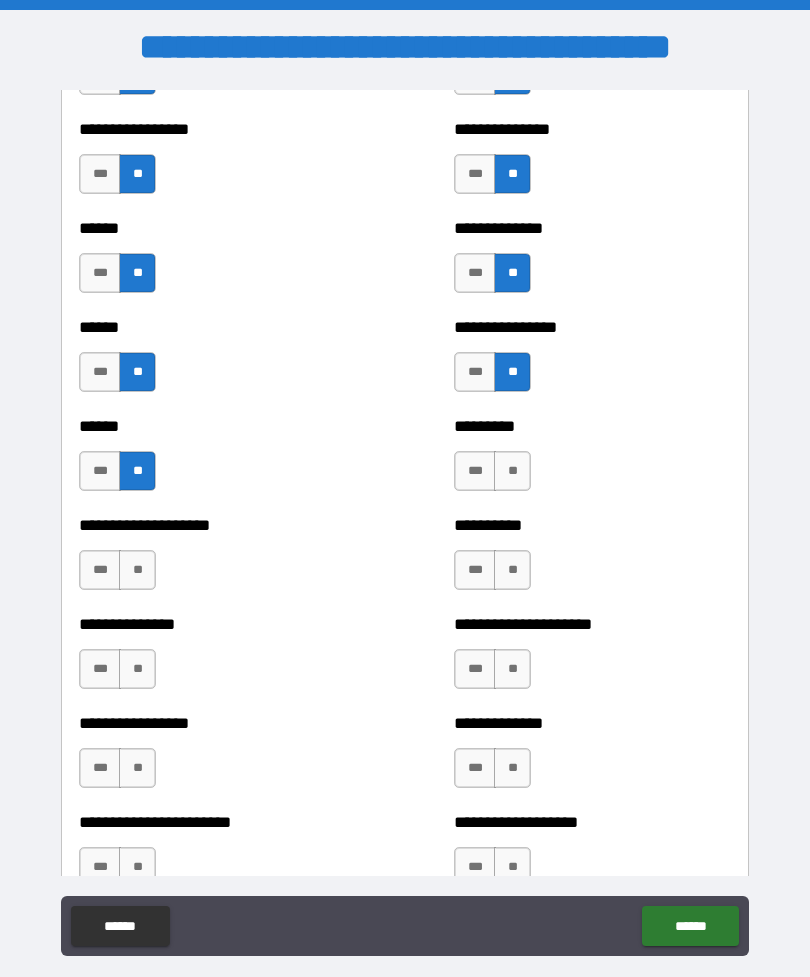 click on "**" at bounding box center [512, 471] 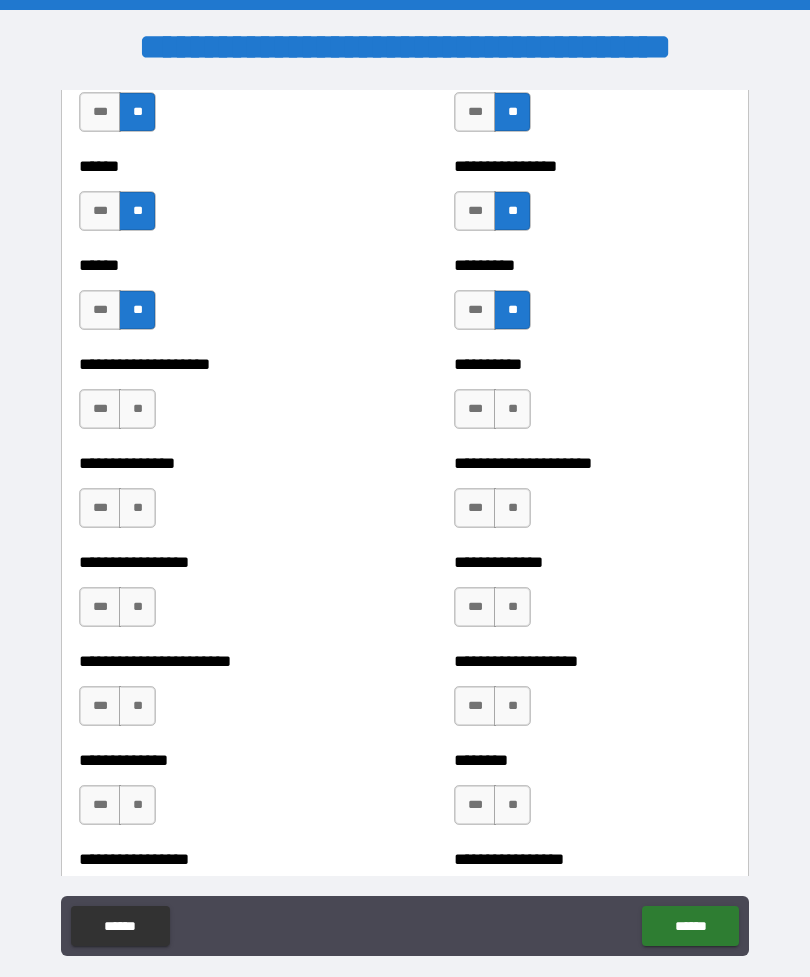 scroll, scrollTop: 3188, scrollLeft: 0, axis: vertical 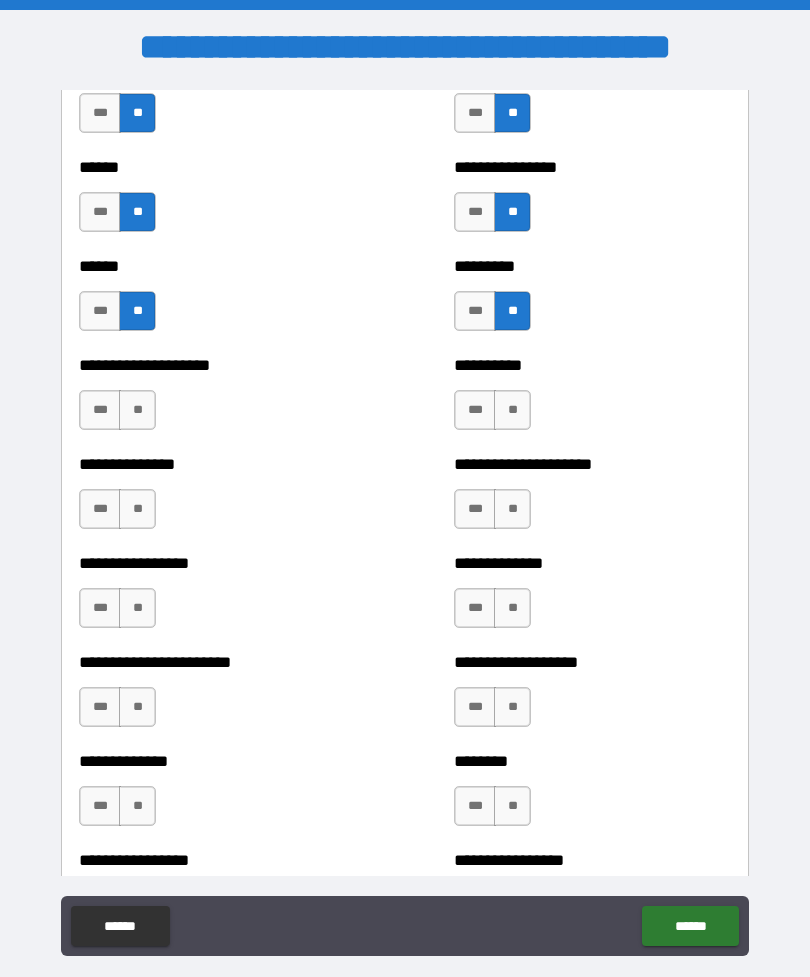 click on "**" at bounding box center (137, 410) 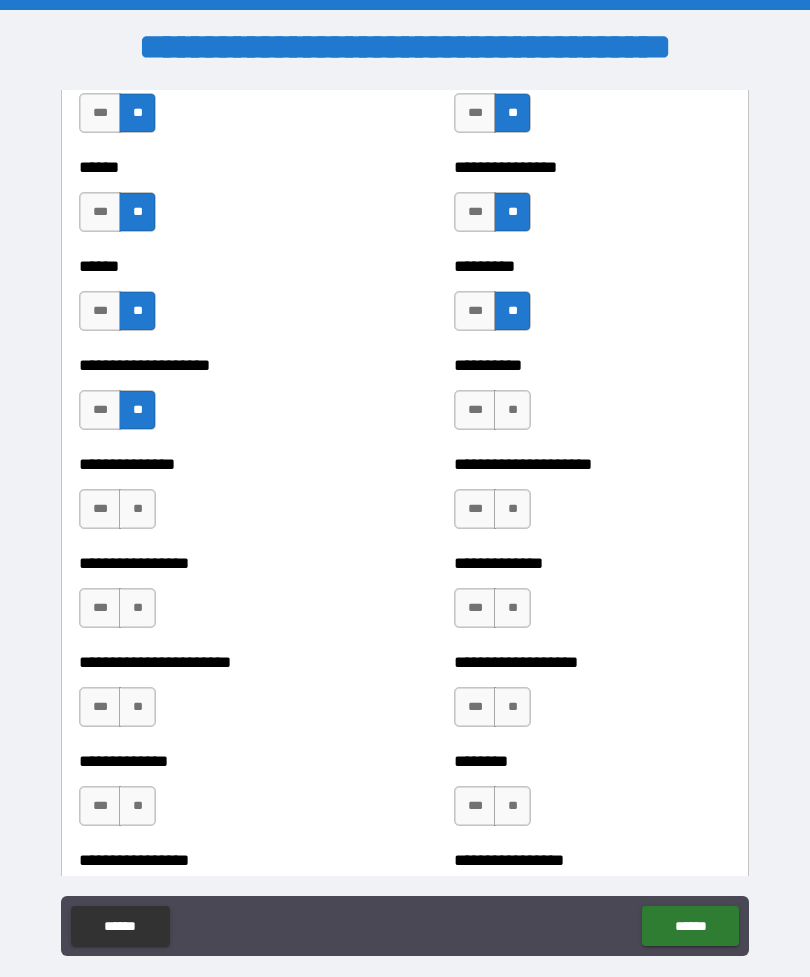 click on "**" at bounding box center [512, 410] 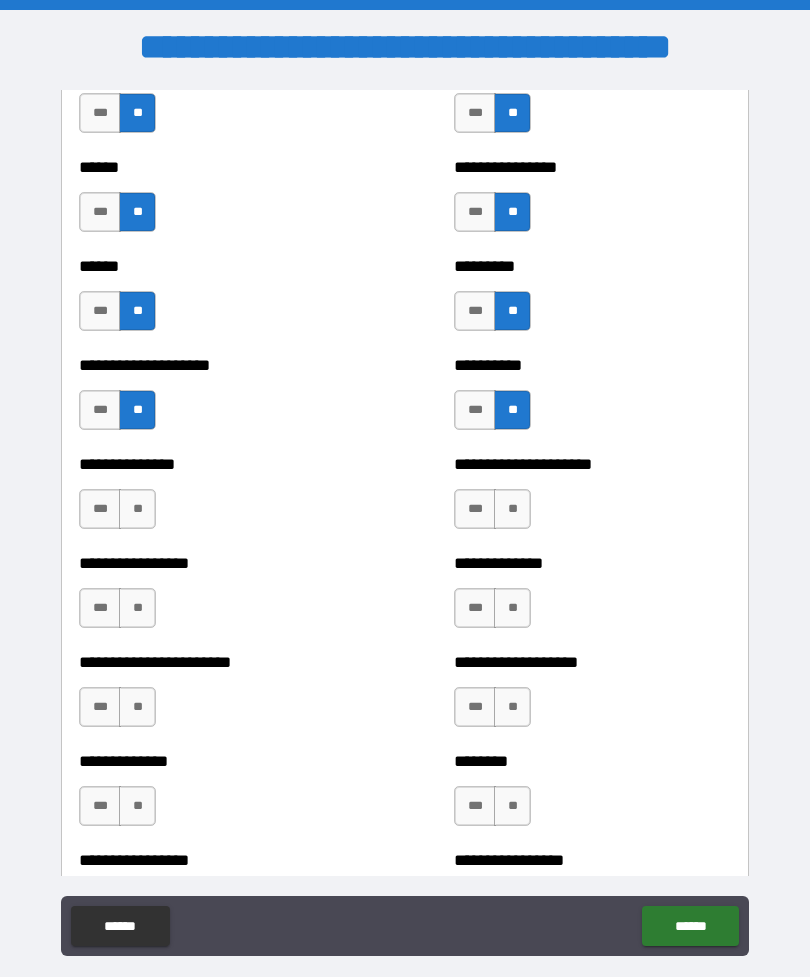 click on "**" at bounding box center (137, 509) 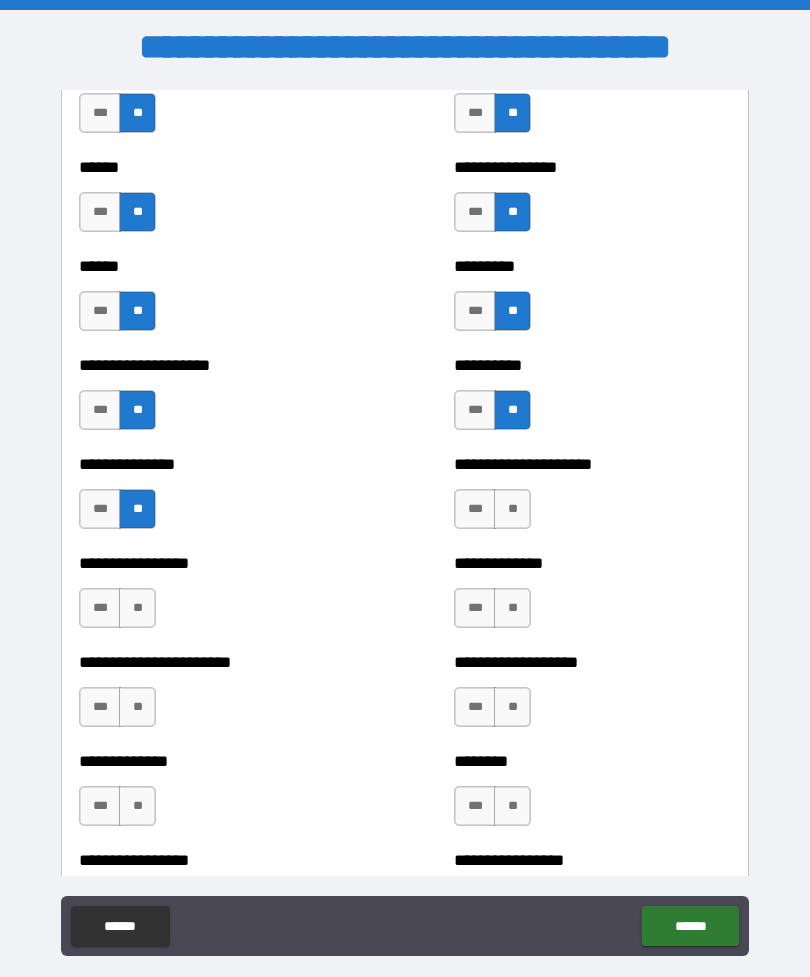 click on "**" at bounding box center (512, 509) 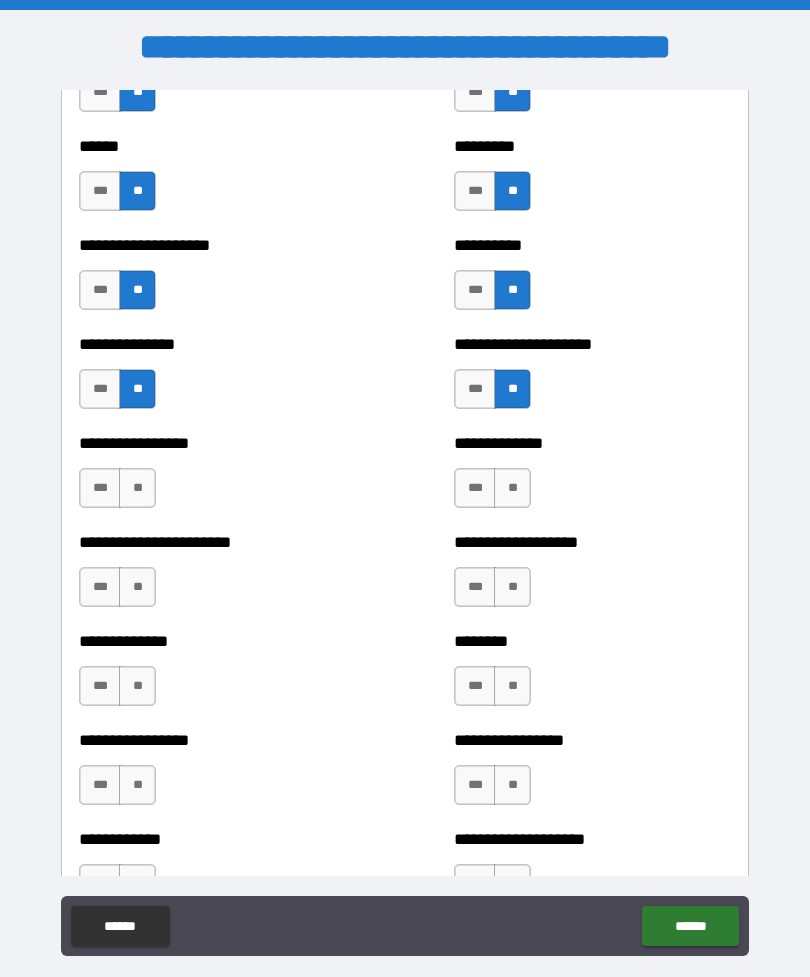 scroll, scrollTop: 3383, scrollLeft: 0, axis: vertical 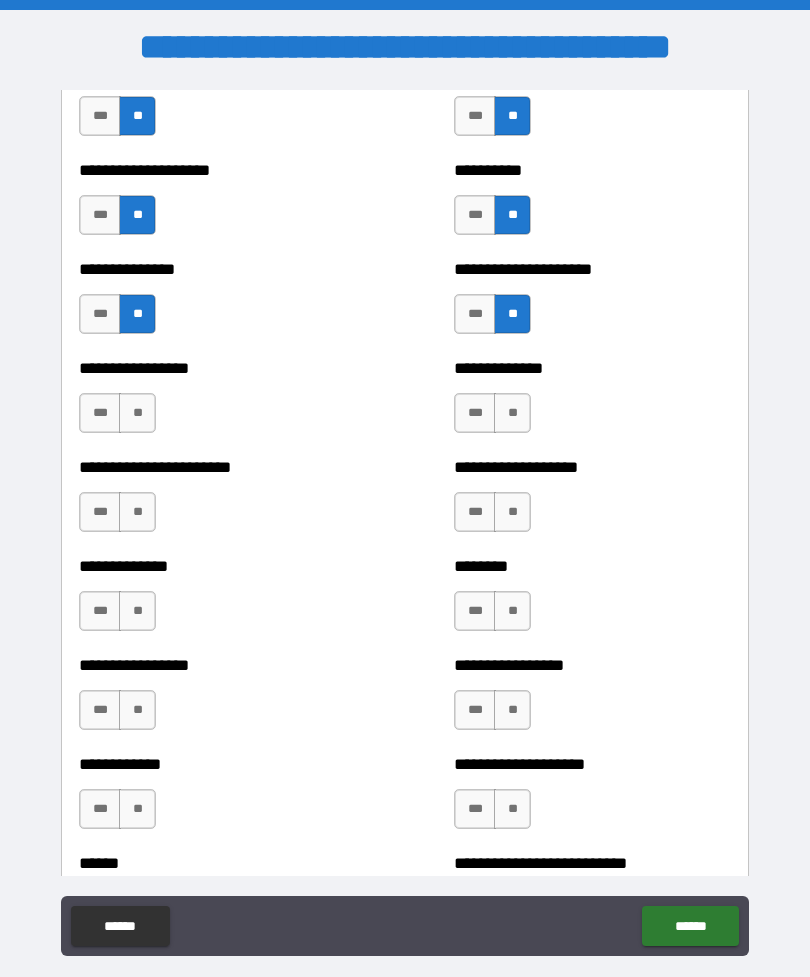 click on "**" at bounding box center (137, 413) 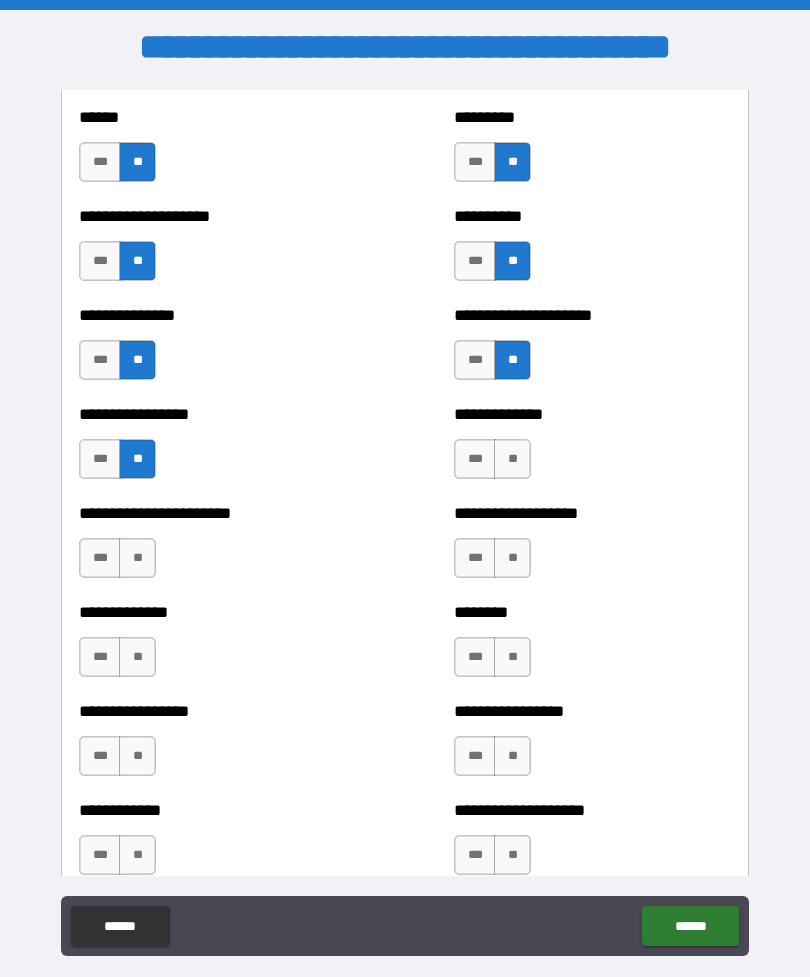 click on "**" at bounding box center [512, 459] 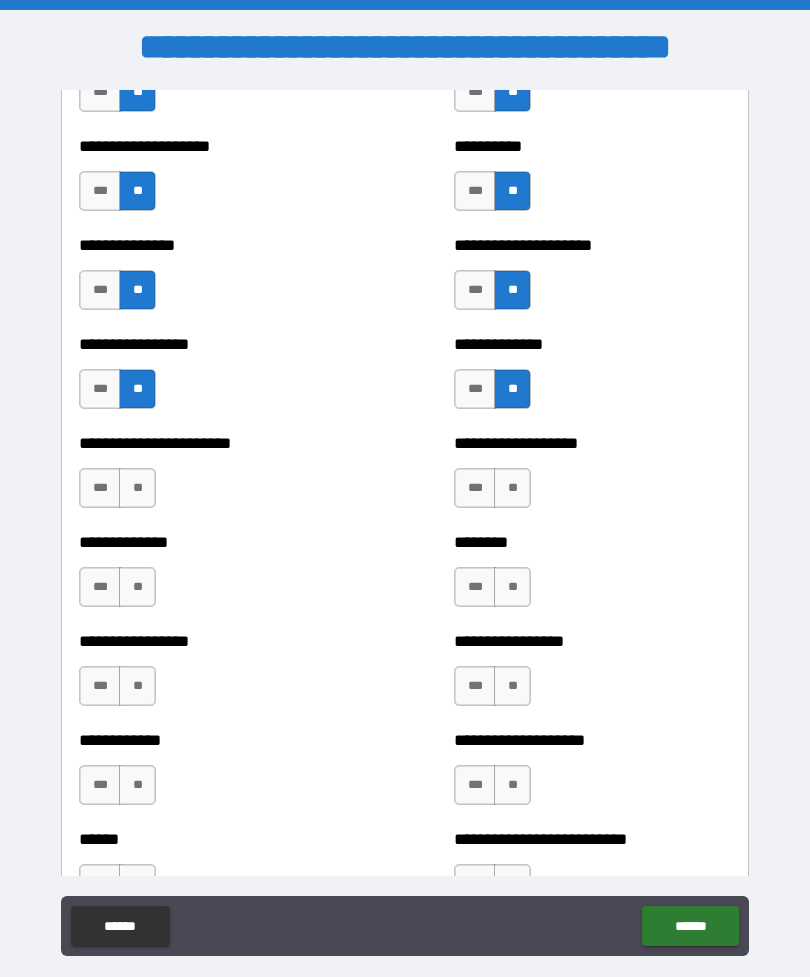 scroll, scrollTop: 3406, scrollLeft: 0, axis: vertical 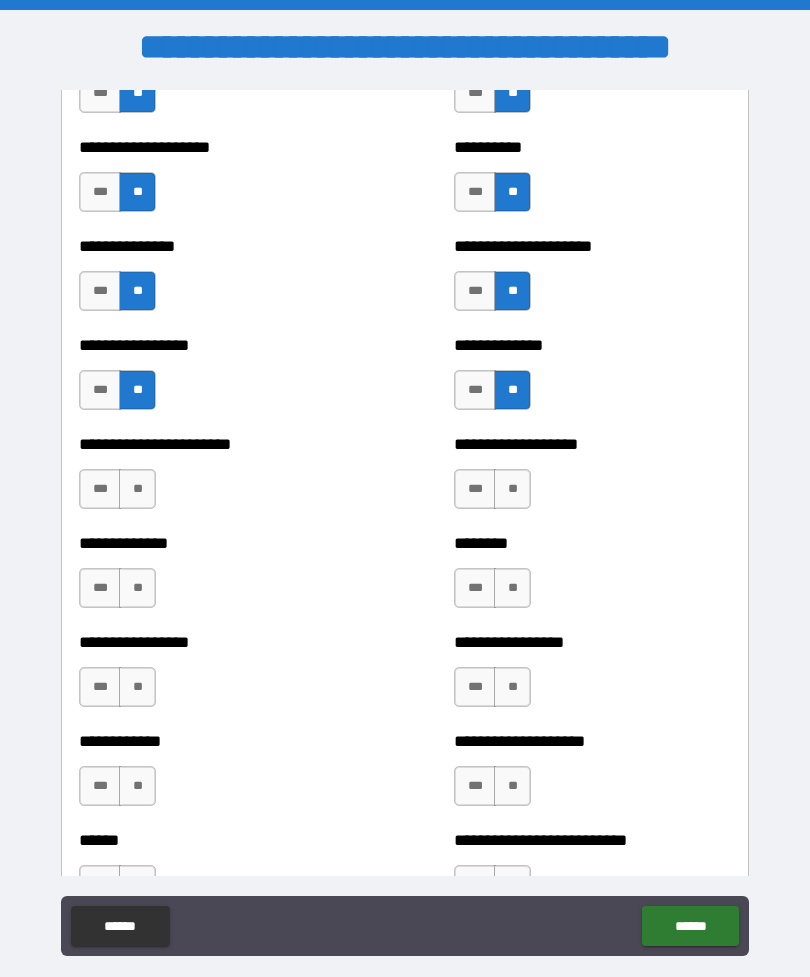 click on "**" at bounding box center [137, 489] 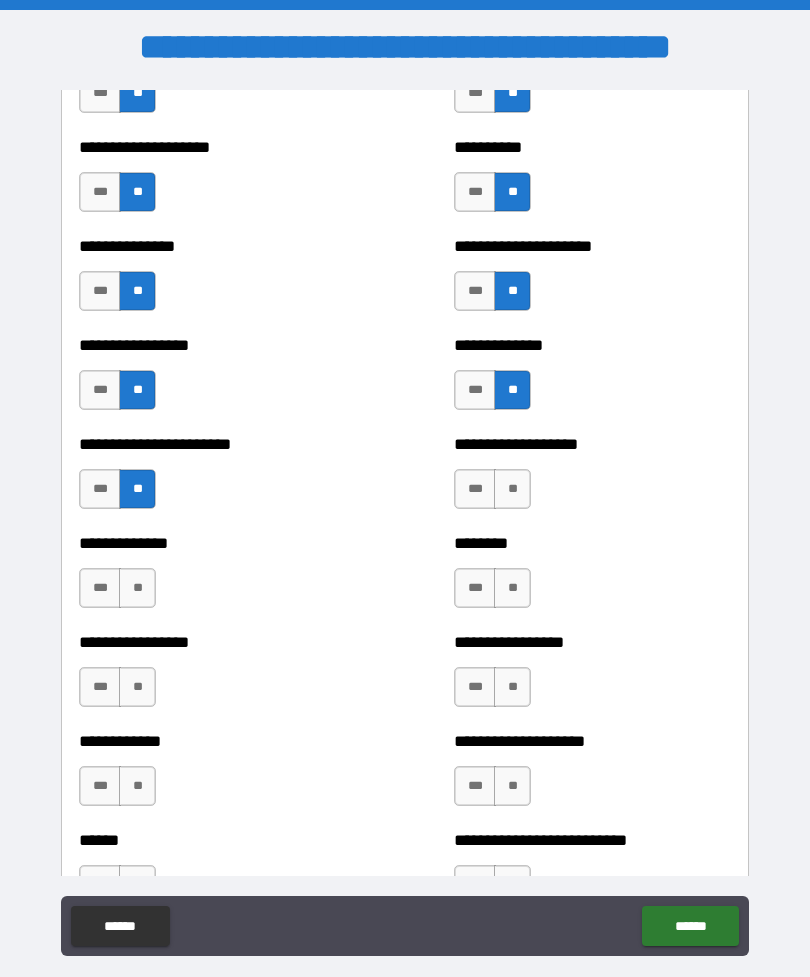 click on "**" at bounding box center [512, 489] 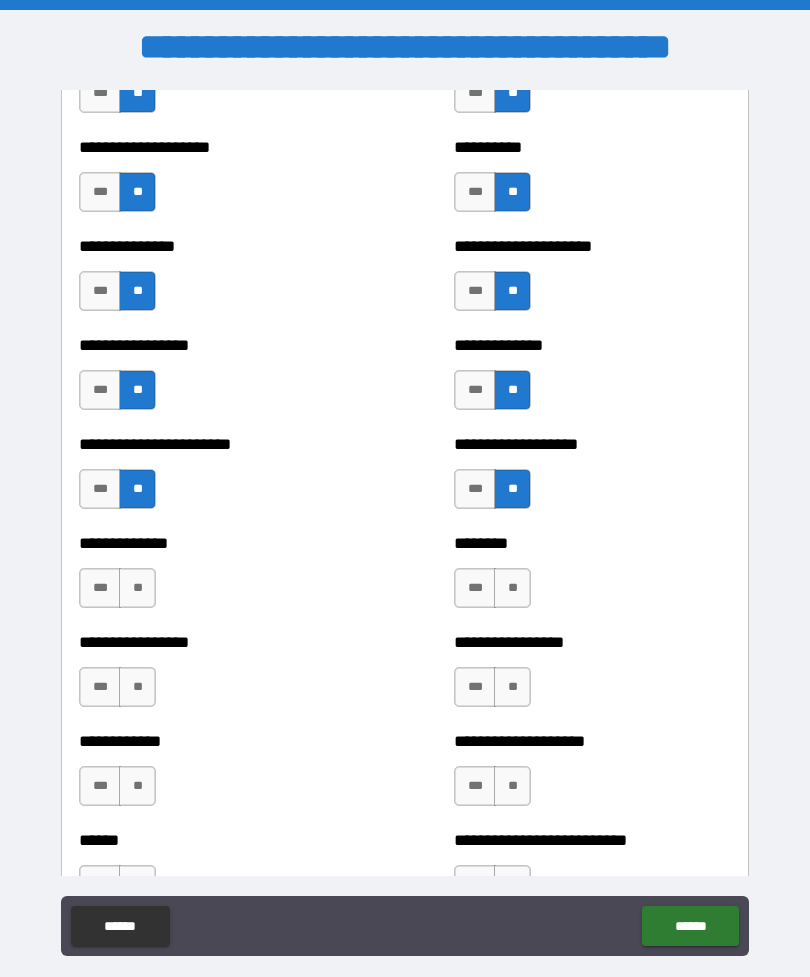 click on "**" at bounding box center [137, 588] 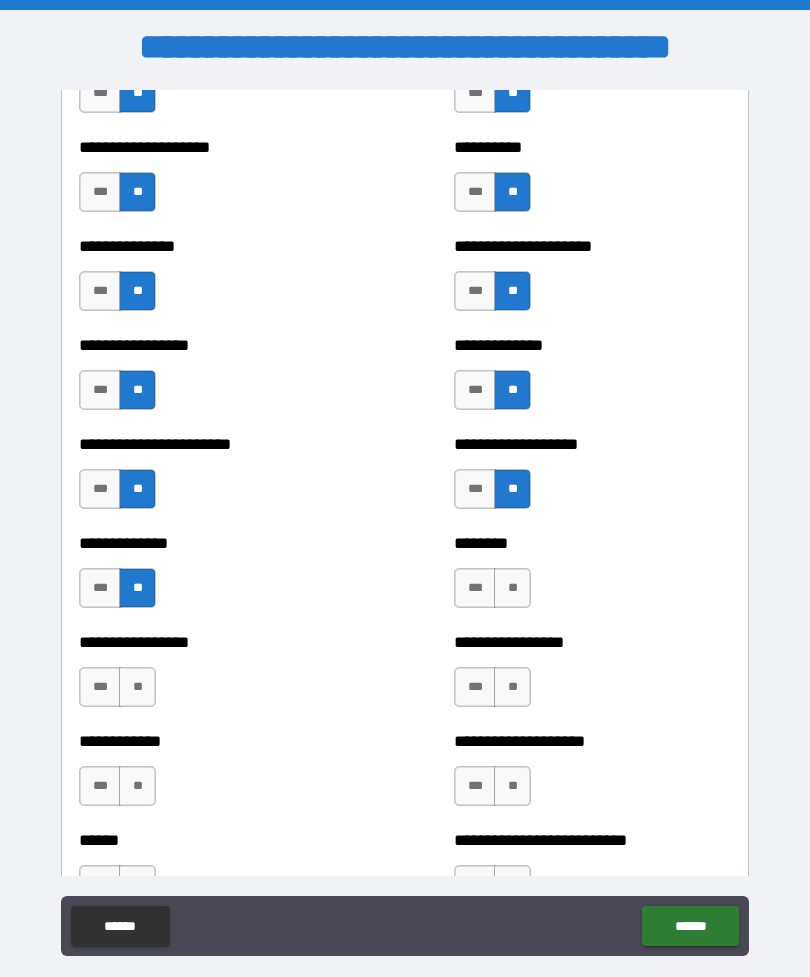 click on "**" at bounding box center (512, 588) 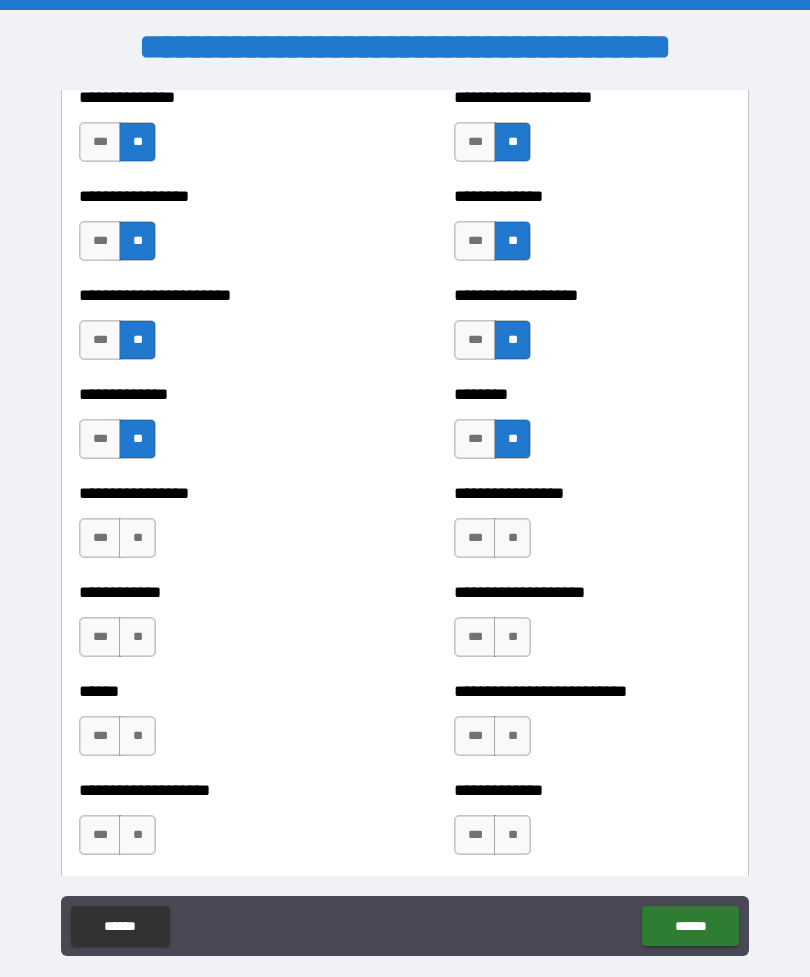 scroll, scrollTop: 3616, scrollLeft: 0, axis: vertical 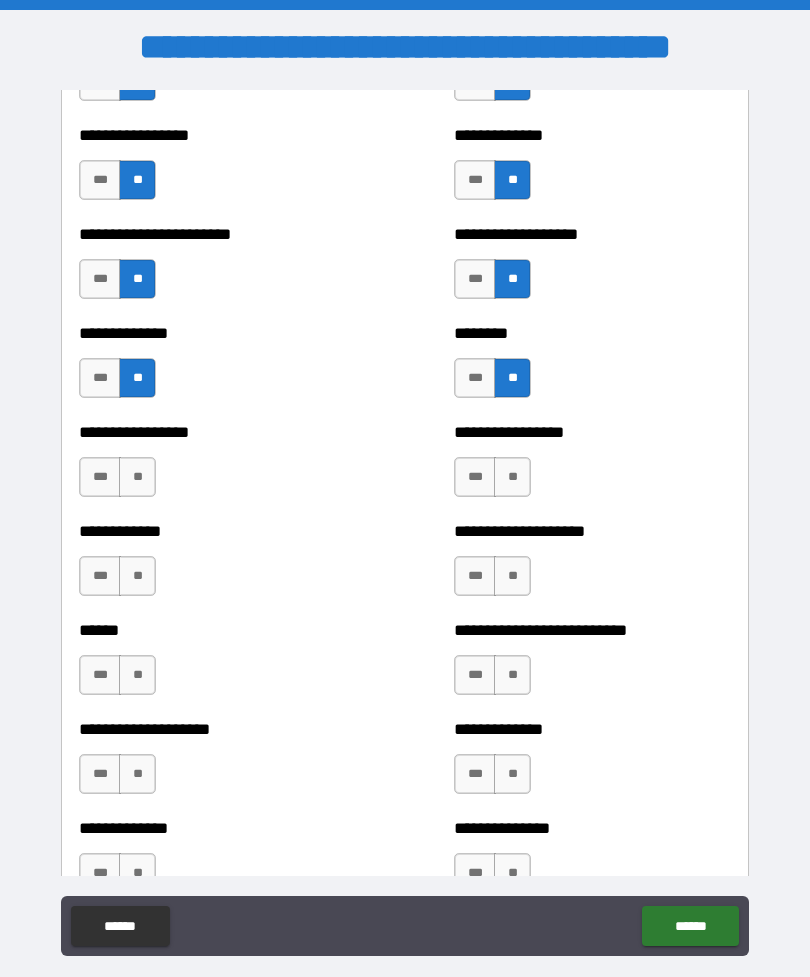 click on "*** **" at bounding box center (120, 482) 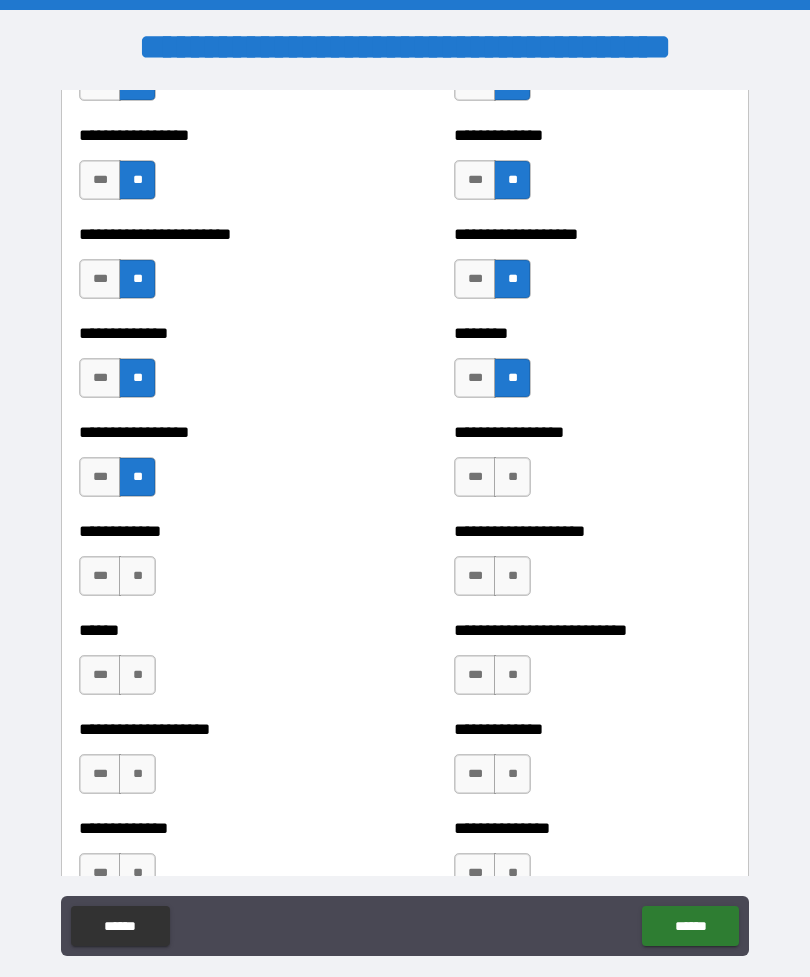 click on "**" at bounding box center [512, 477] 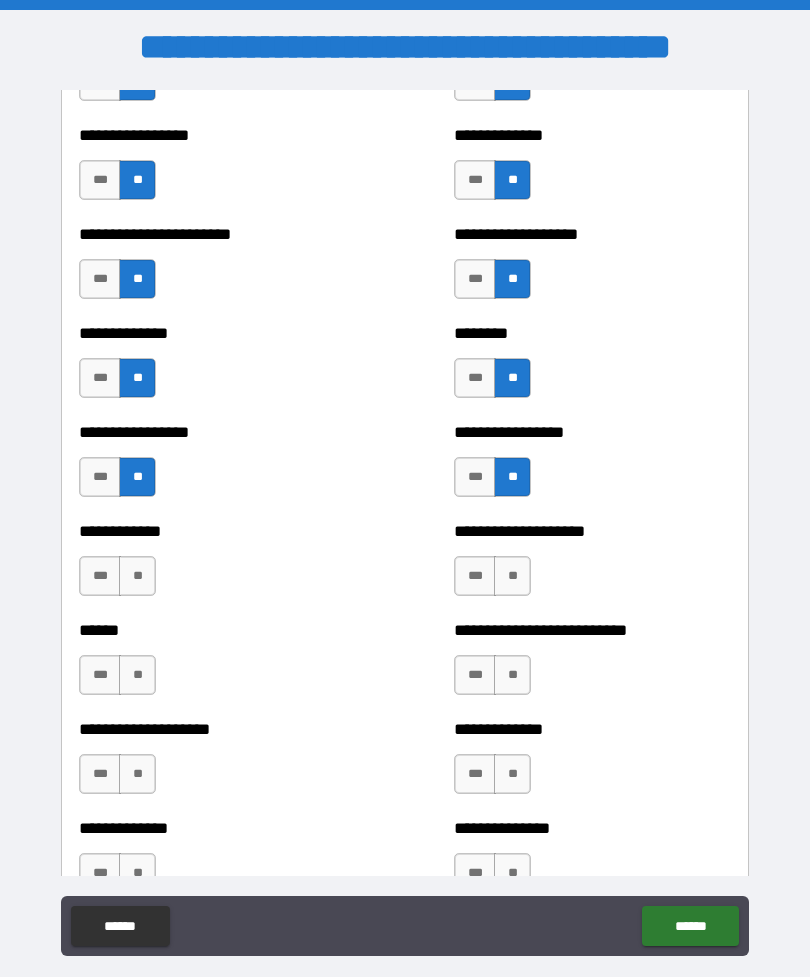 click on "**" at bounding box center (512, 576) 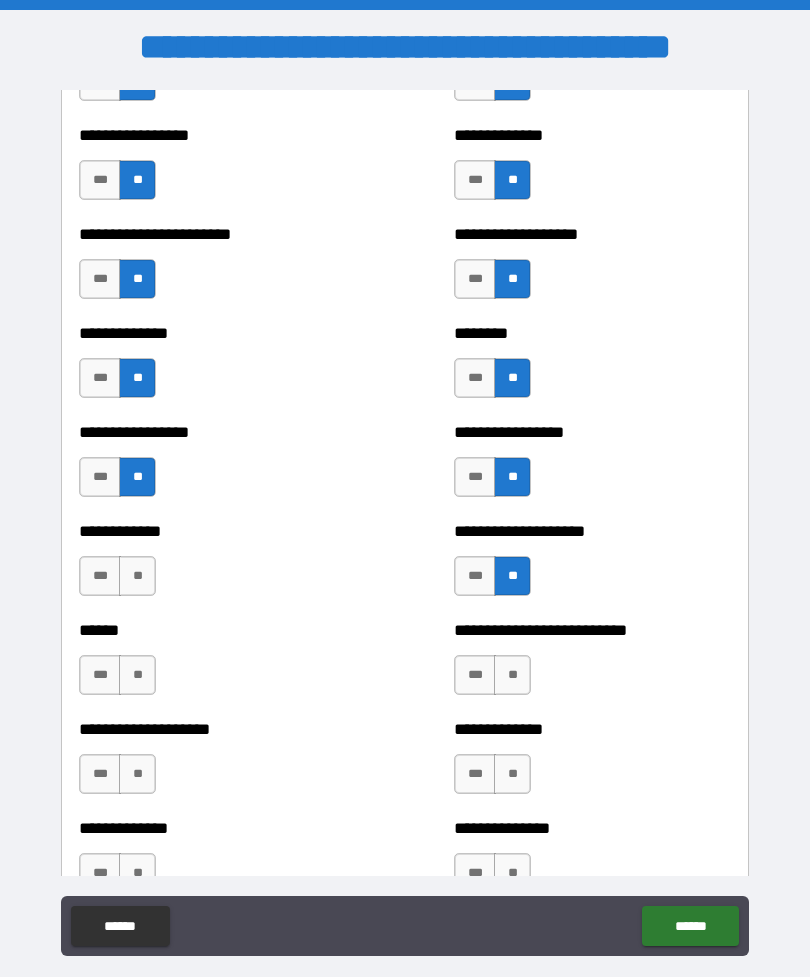 click on "**" at bounding box center (137, 576) 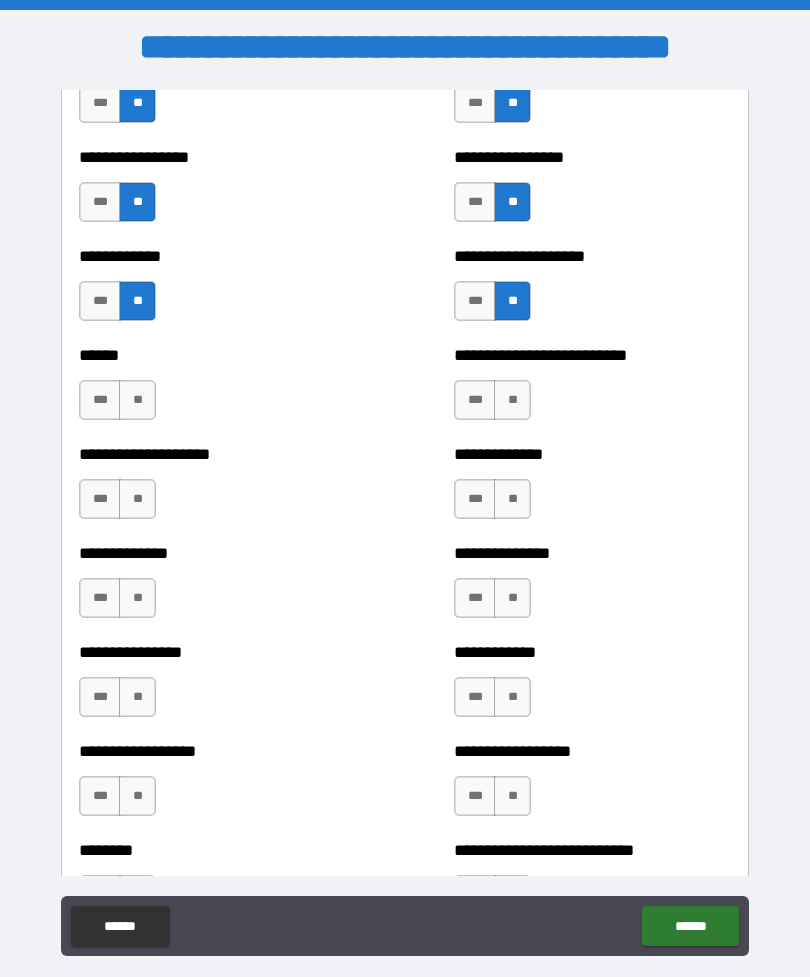 scroll, scrollTop: 3882, scrollLeft: 0, axis: vertical 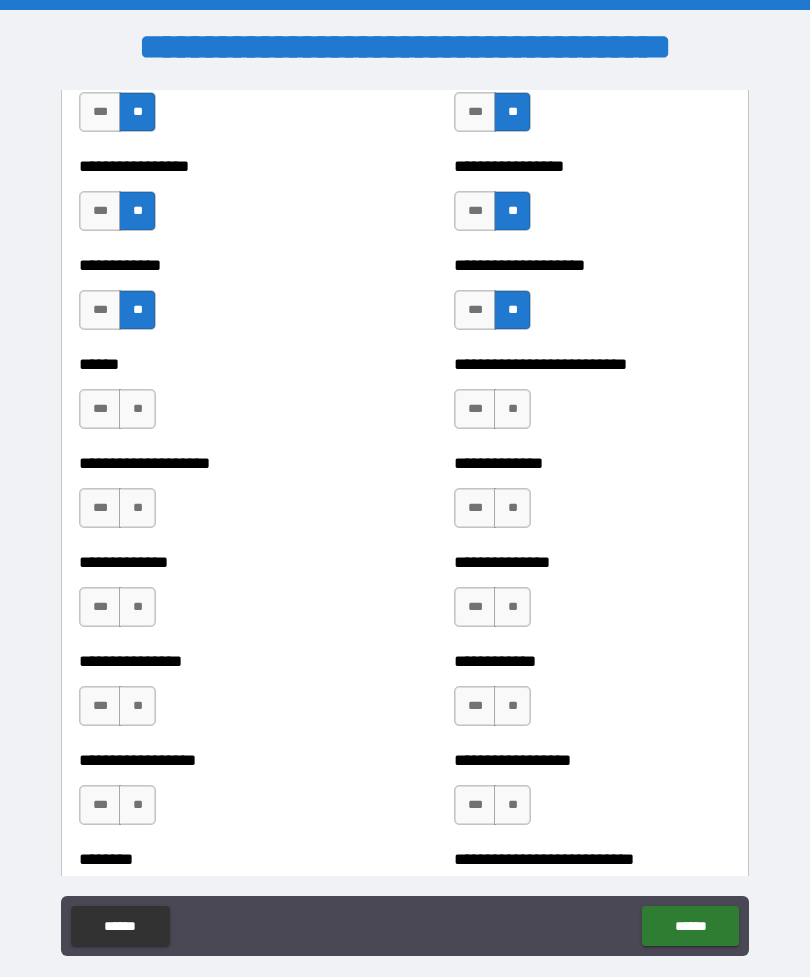 click on "**" at bounding box center (137, 409) 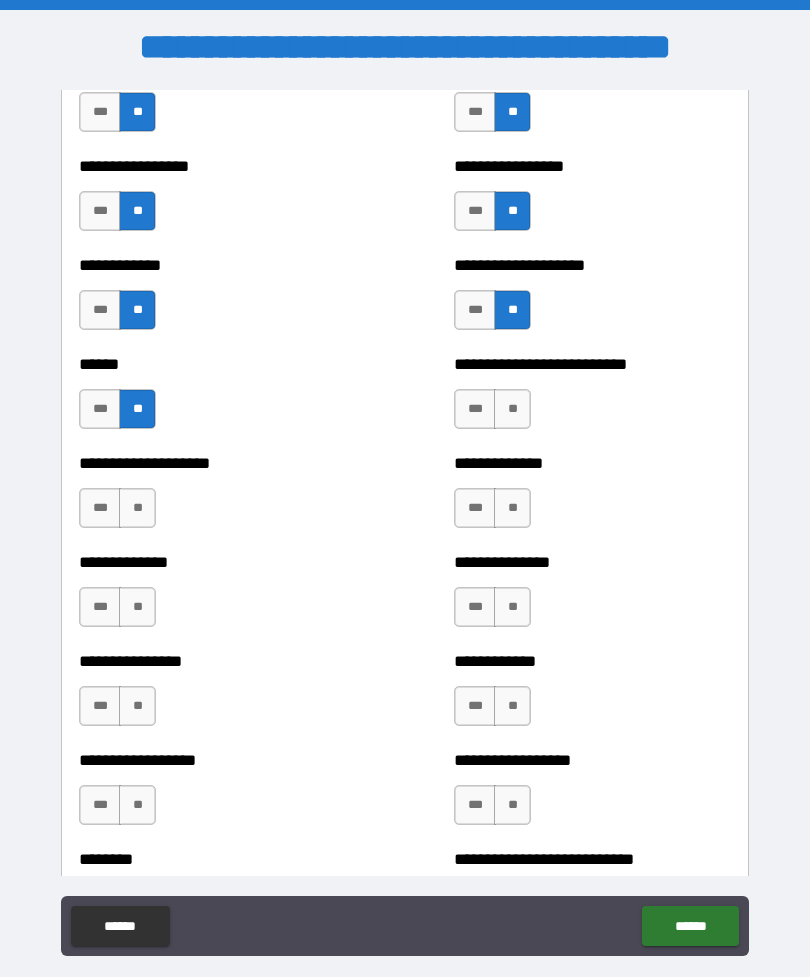click on "**" at bounding box center [512, 409] 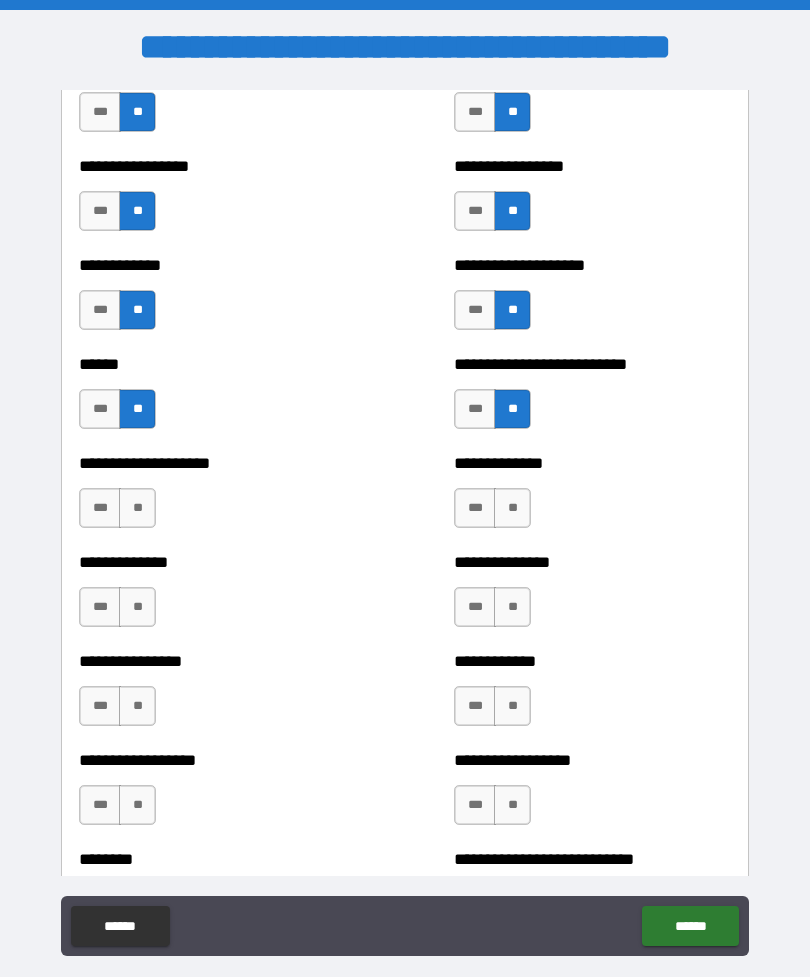 click on "**" at bounding box center (137, 508) 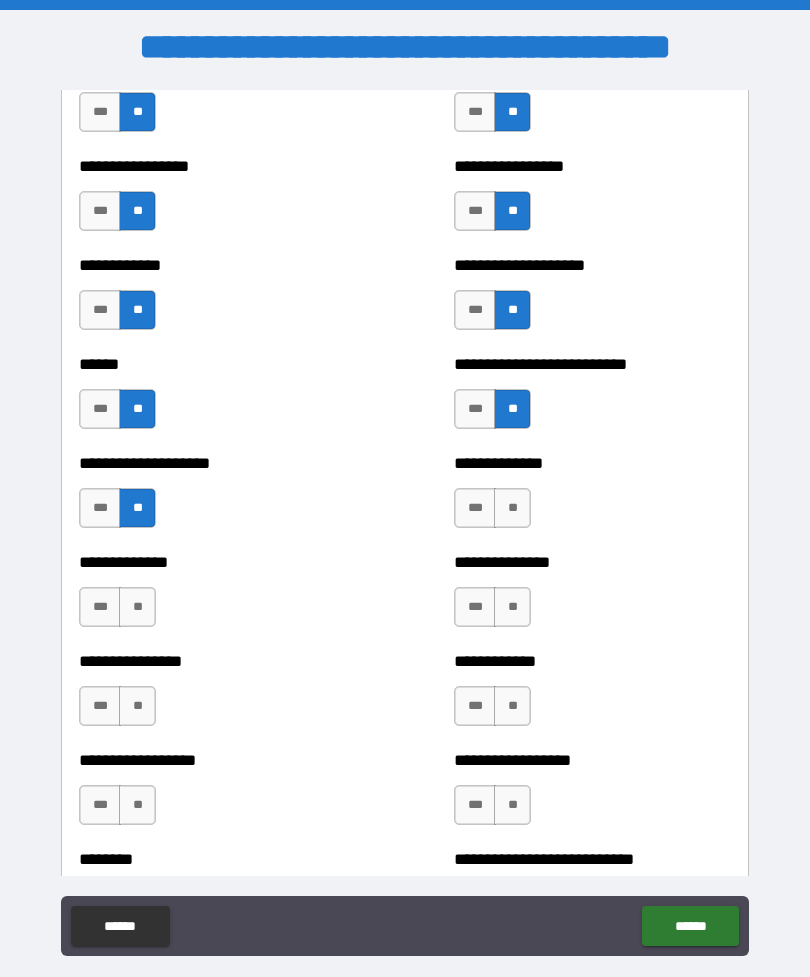 click on "**" at bounding box center [512, 508] 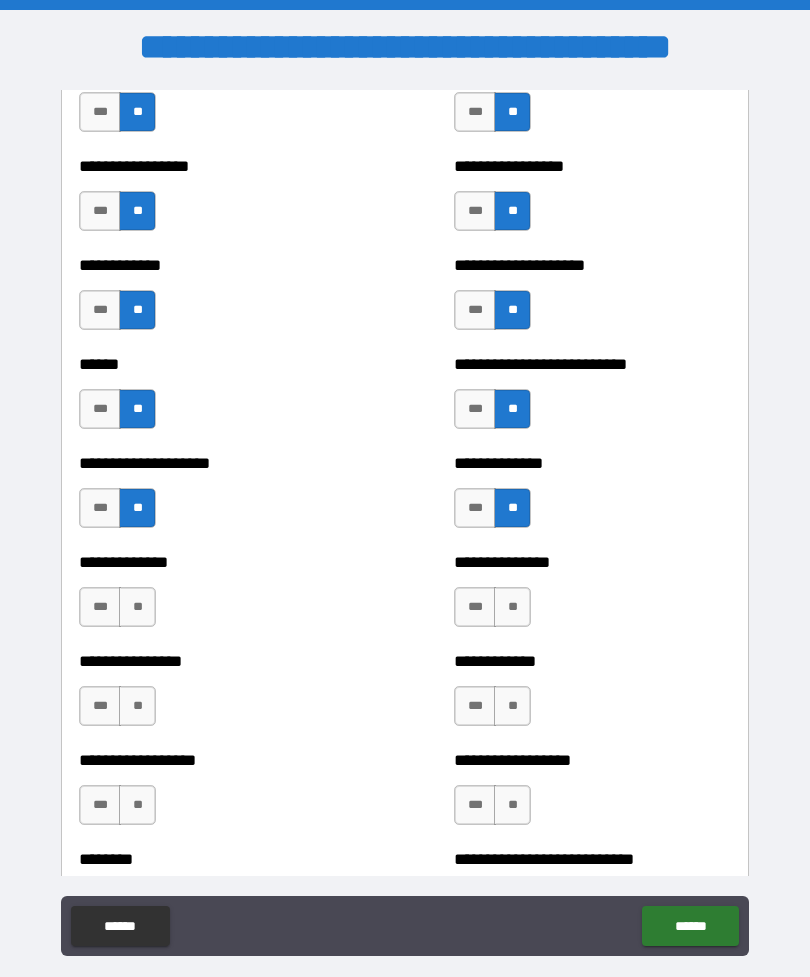 click on "**" at bounding box center (137, 607) 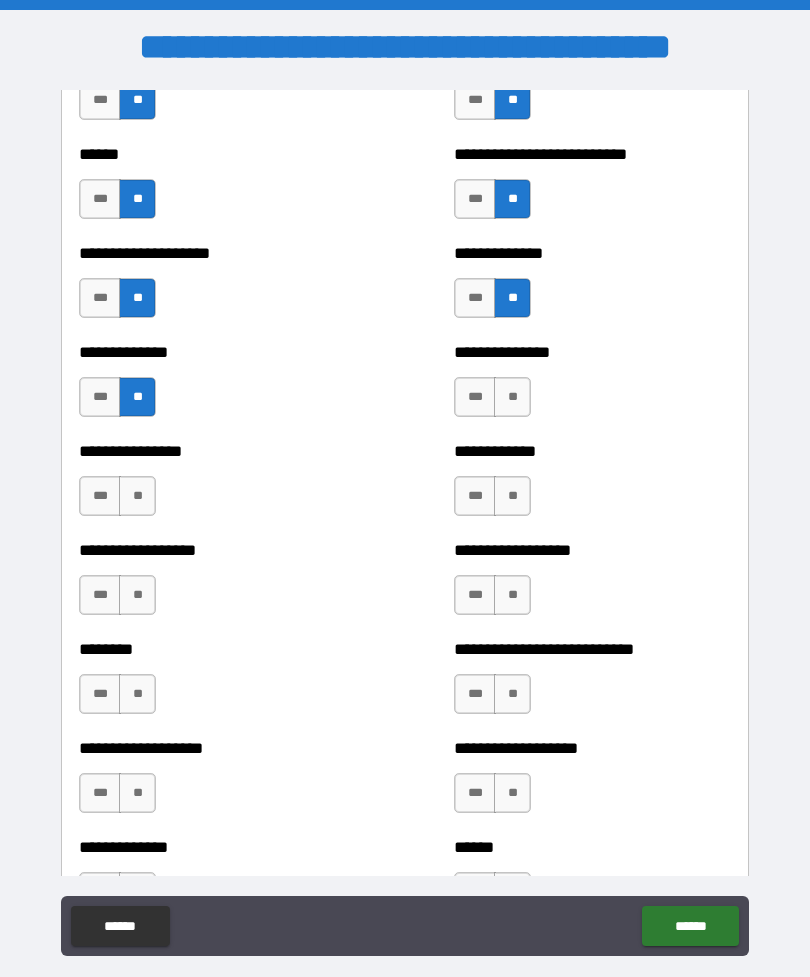 scroll, scrollTop: 4091, scrollLeft: 0, axis: vertical 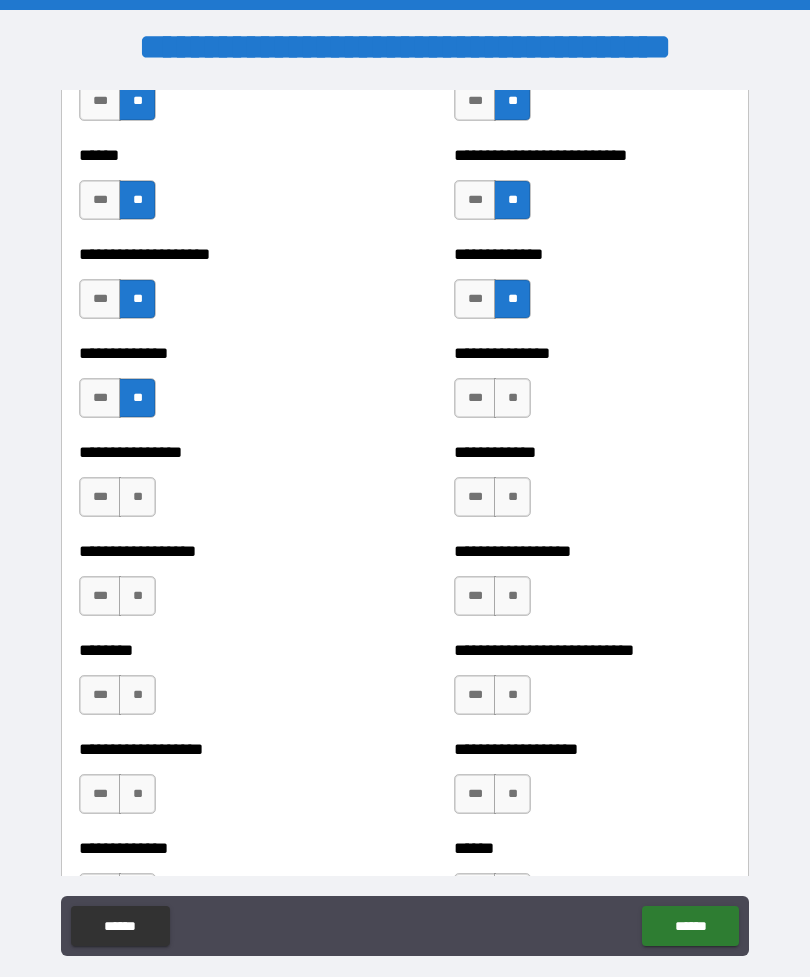 click on "**" at bounding box center (512, 398) 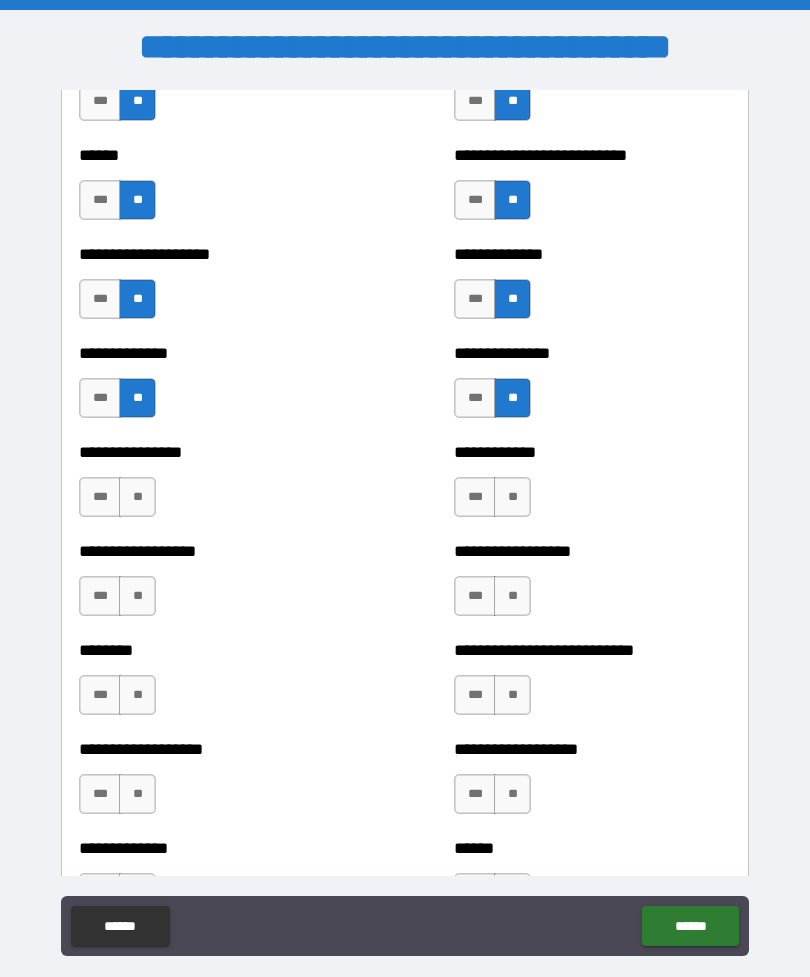 click on "**" at bounding box center [137, 497] 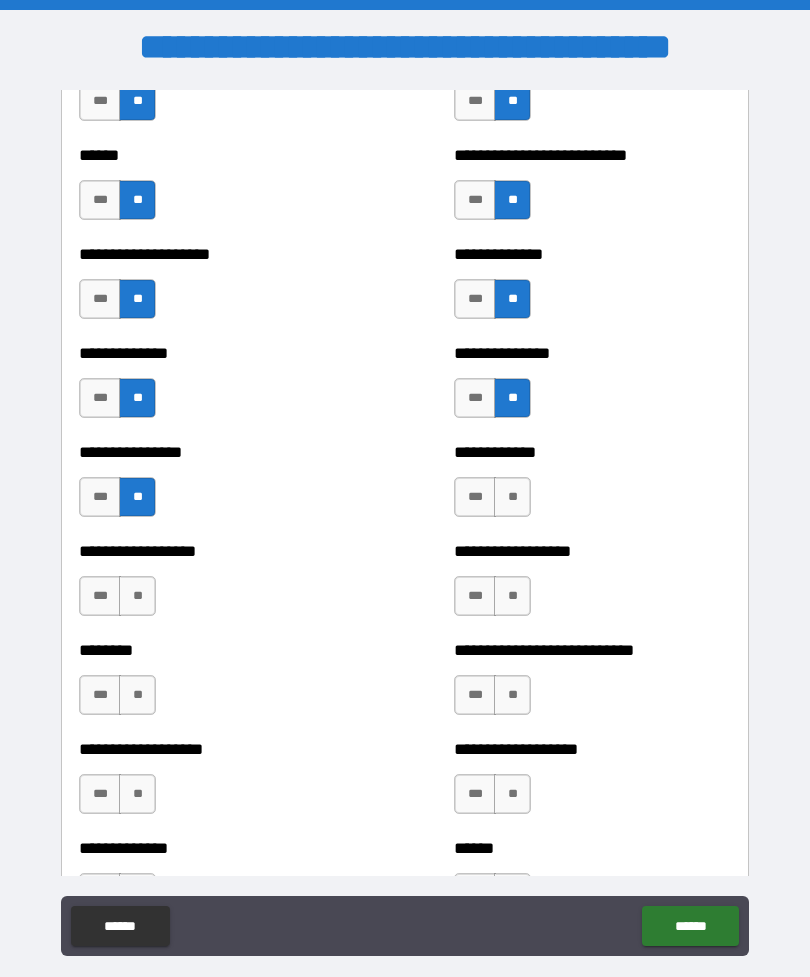 click on "**" at bounding box center (512, 497) 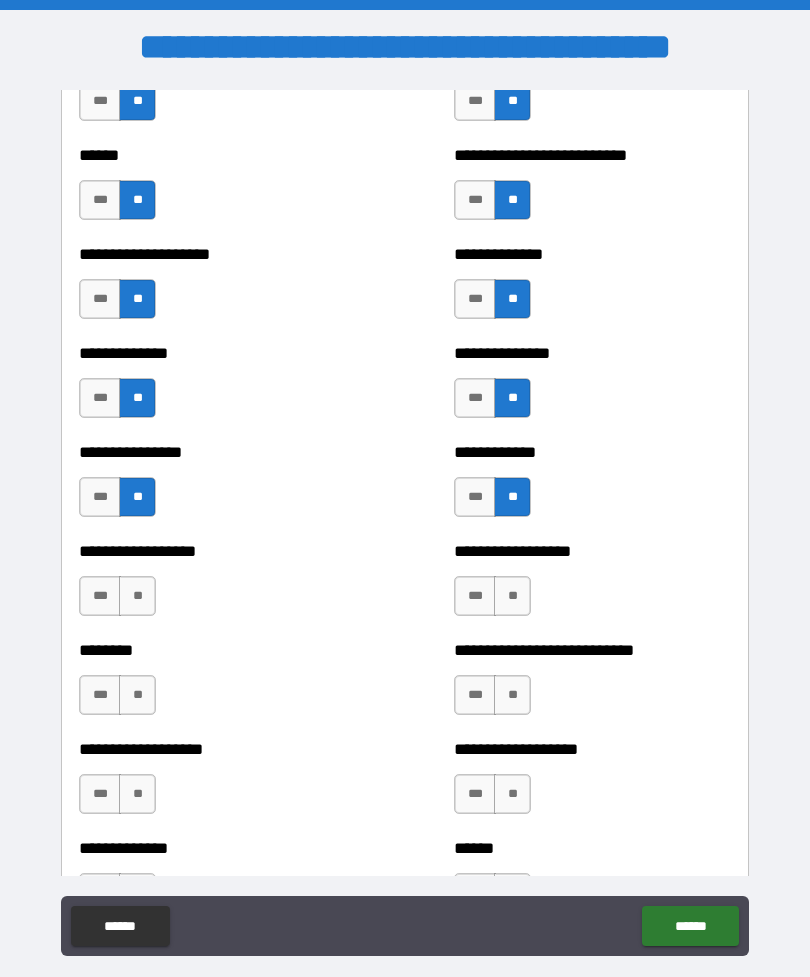 click on "**" at bounding box center (137, 596) 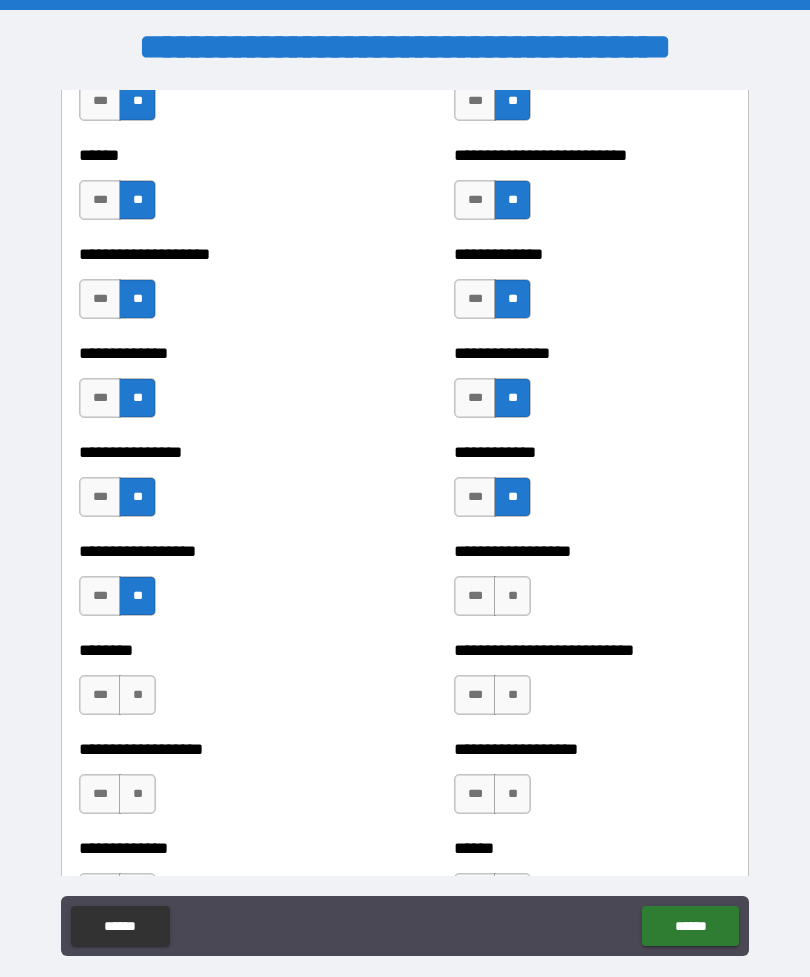 click on "**" at bounding box center (512, 596) 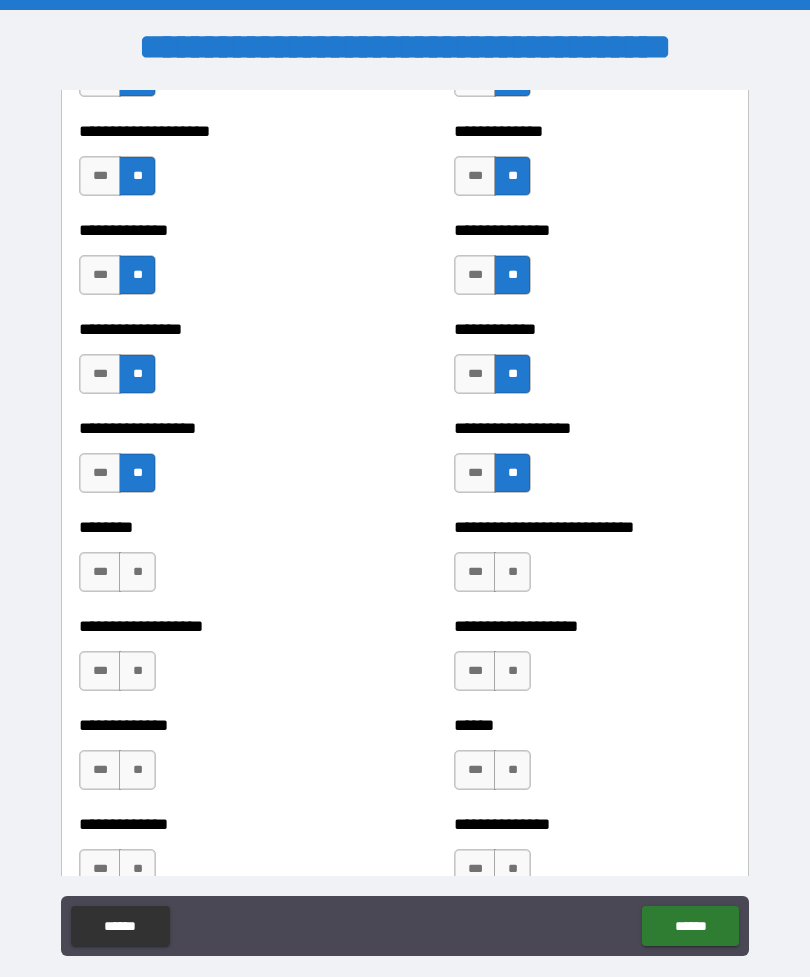 scroll, scrollTop: 4227, scrollLeft: 0, axis: vertical 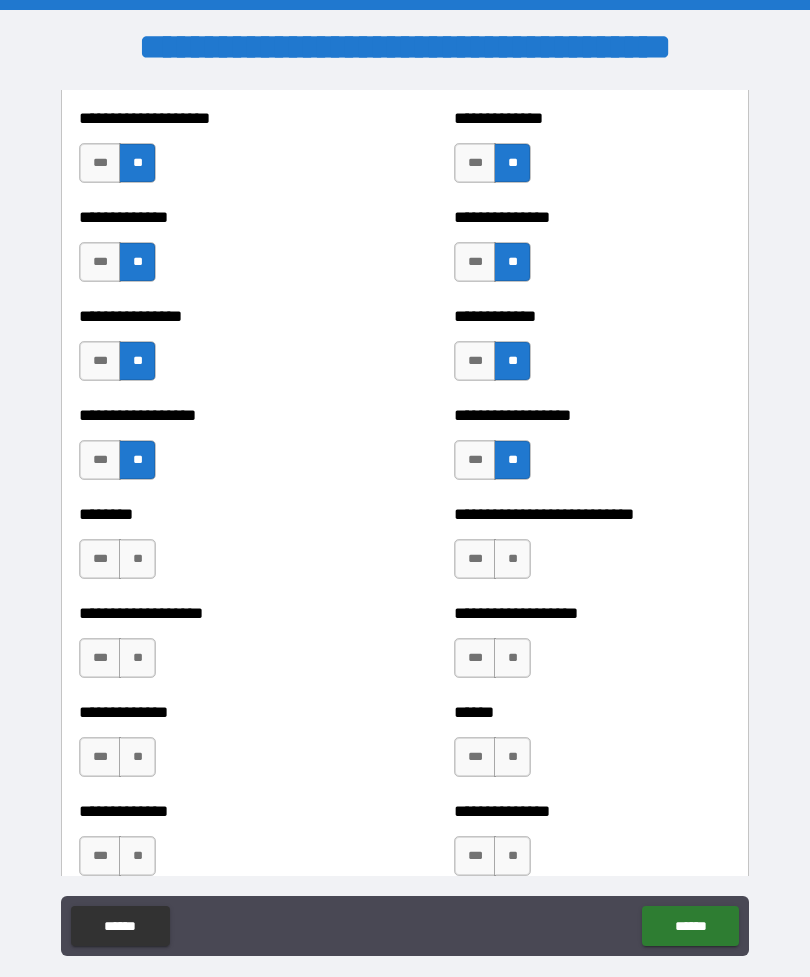 click on "**" at bounding box center [137, 559] 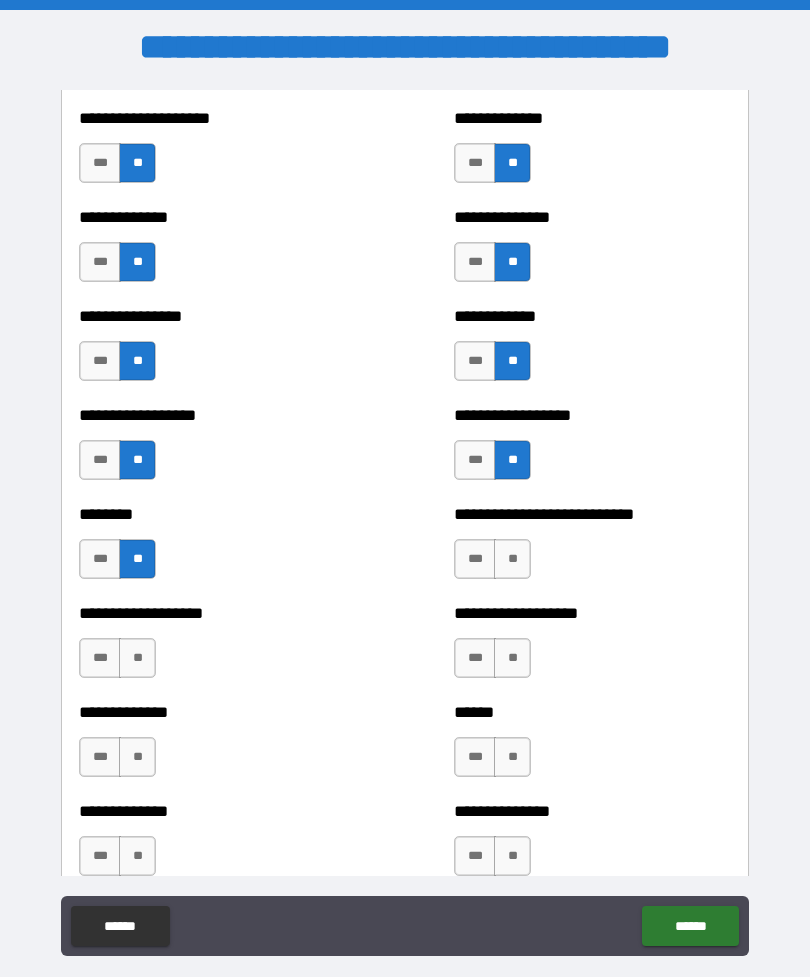 click on "**" at bounding box center (512, 559) 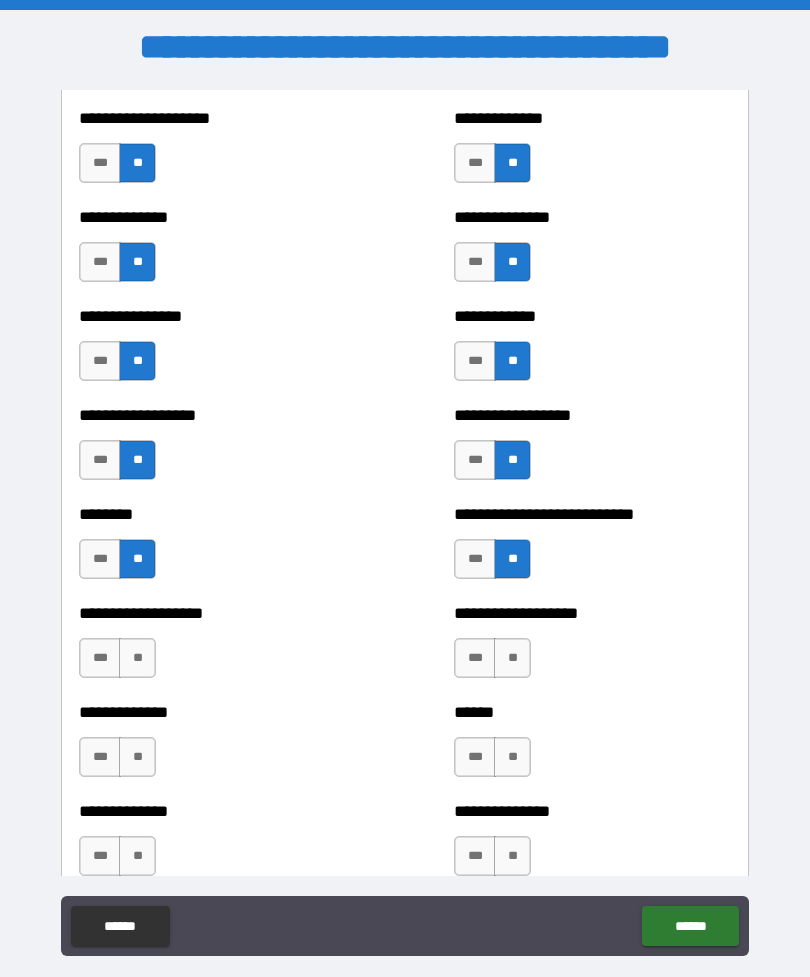 click on "**" at bounding box center (137, 658) 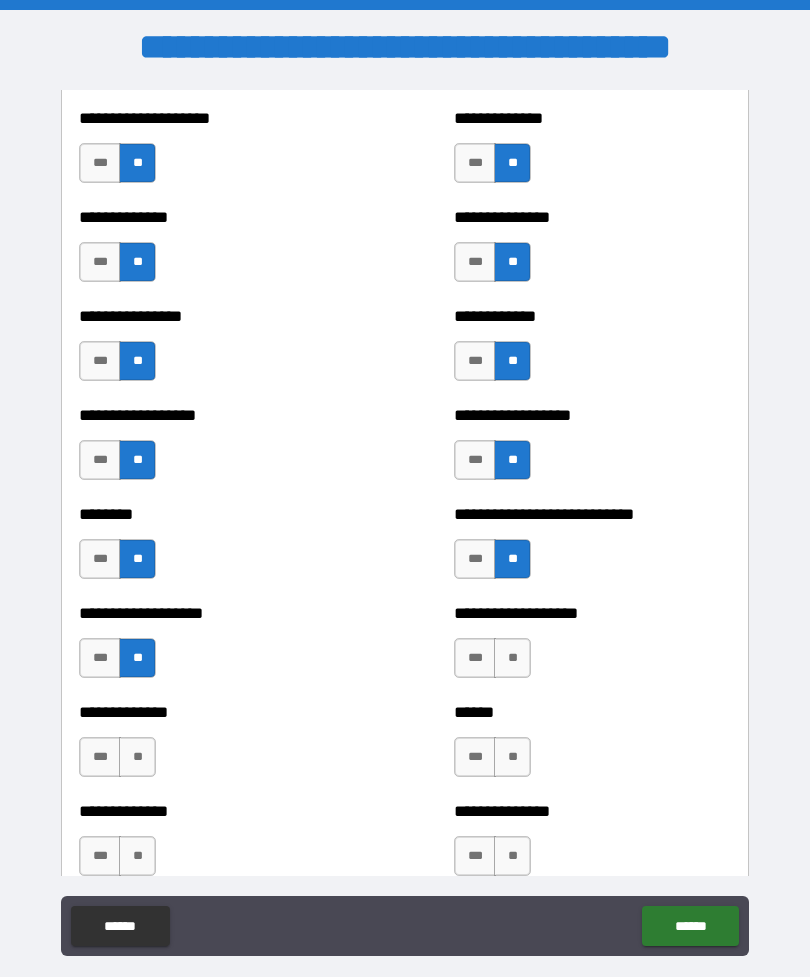 click on "**" at bounding box center (512, 658) 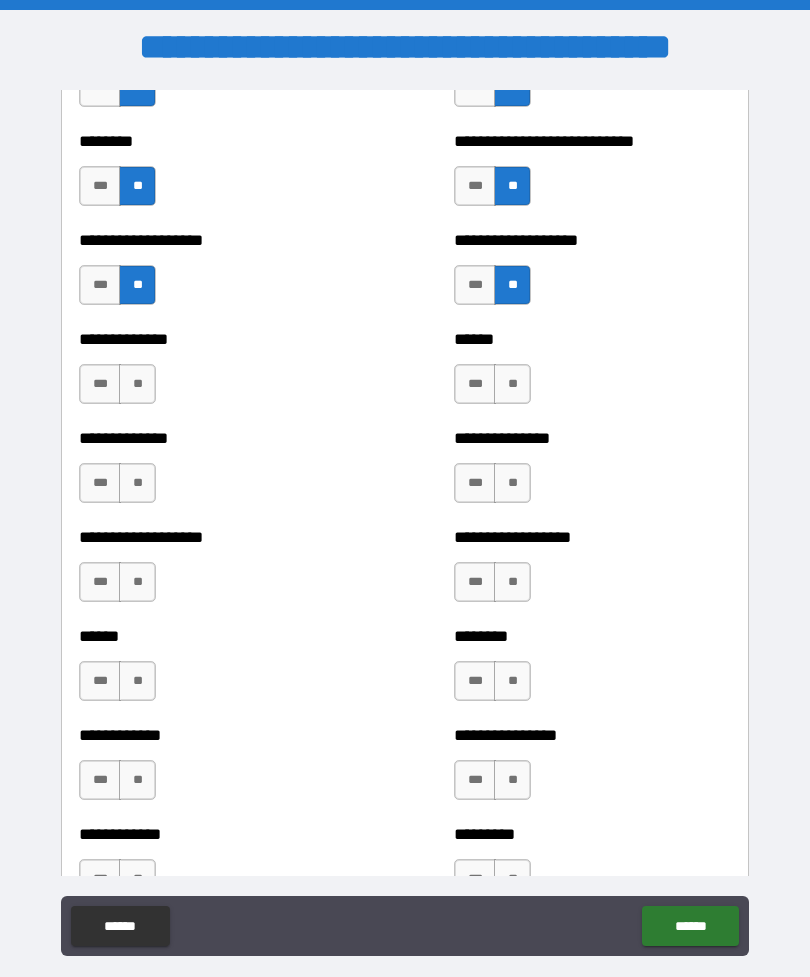 scroll, scrollTop: 4615, scrollLeft: 0, axis: vertical 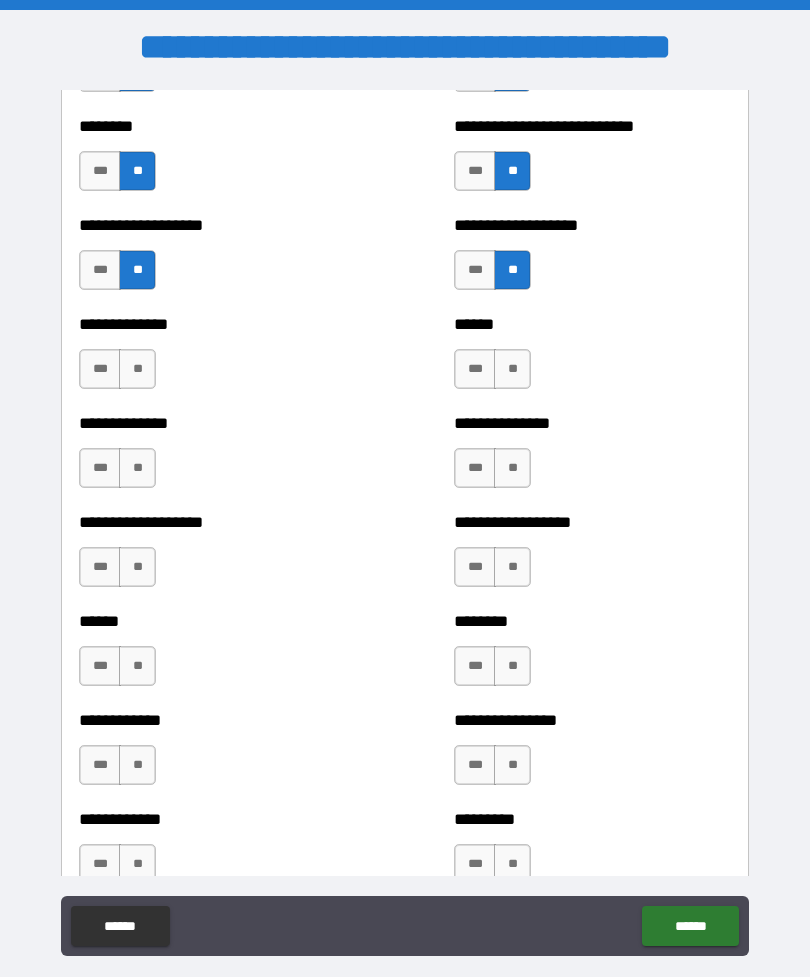 click on "**" at bounding box center (137, 369) 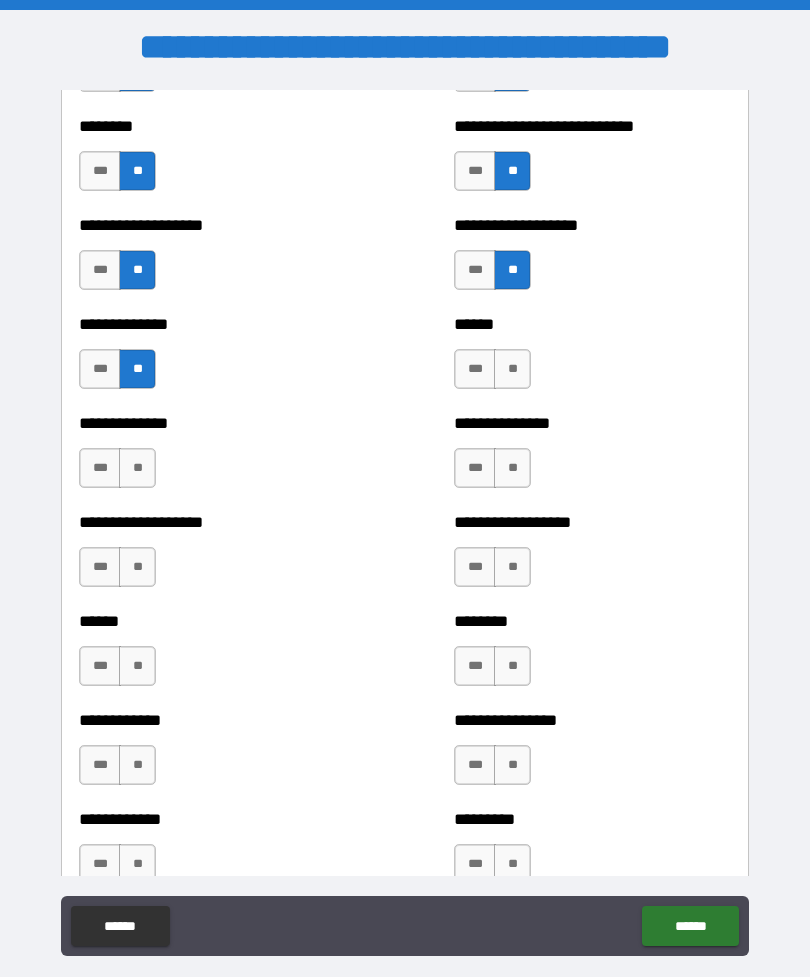 click on "**" at bounding box center [512, 369] 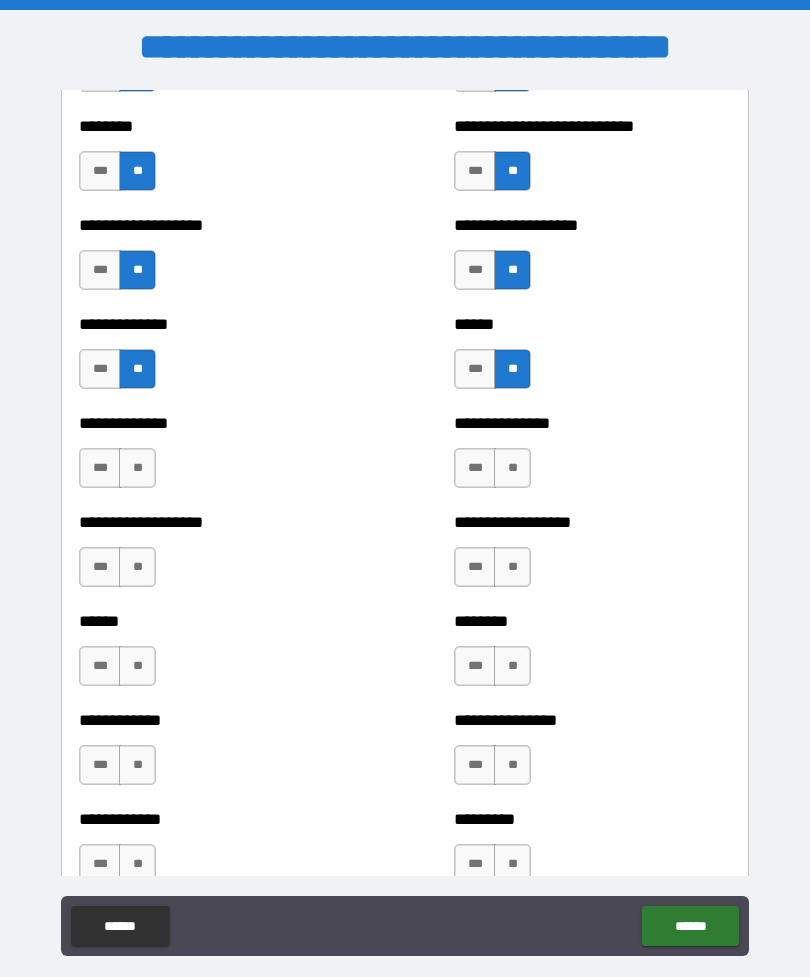 click on "**" at bounding box center [137, 468] 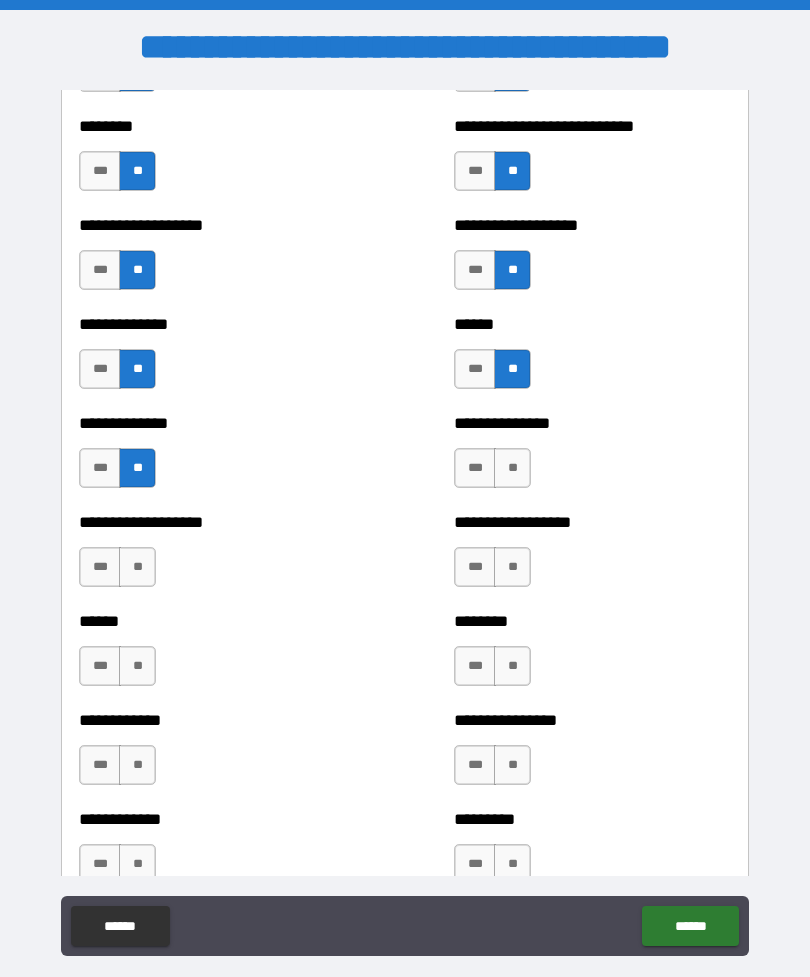 click on "**" at bounding box center (512, 468) 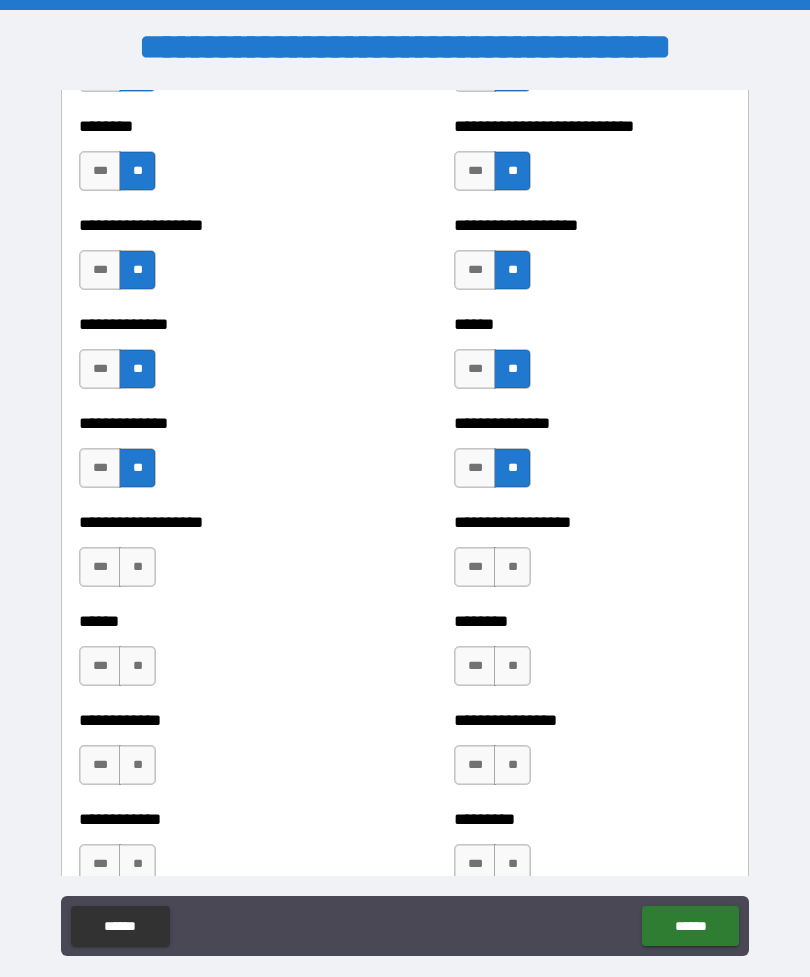 click on "**" at bounding box center (137, 567) 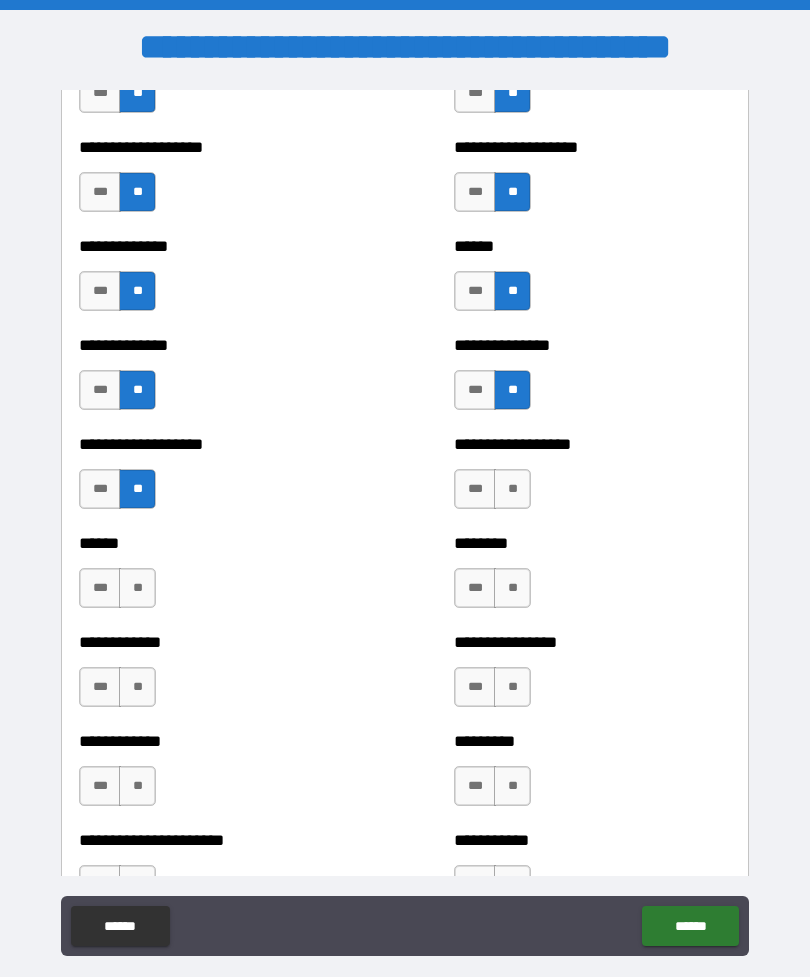 scroll, scrollTop: 4705, scrollLeft: 0, axis: vertical 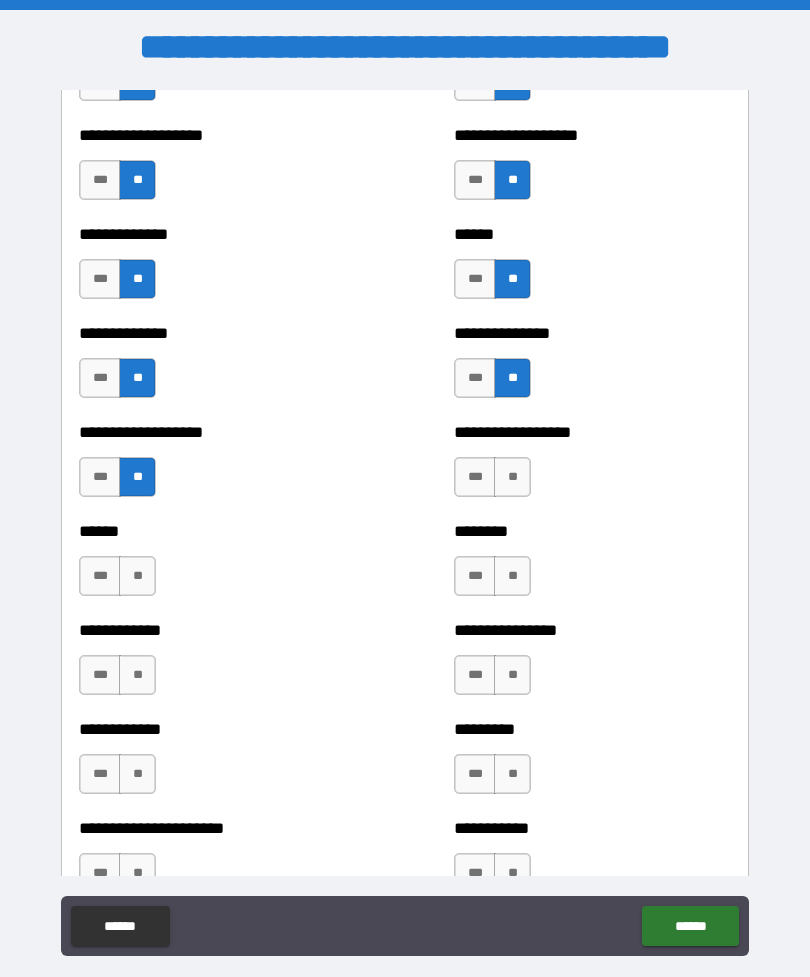 click on "**" at bounding box center [512, 477] 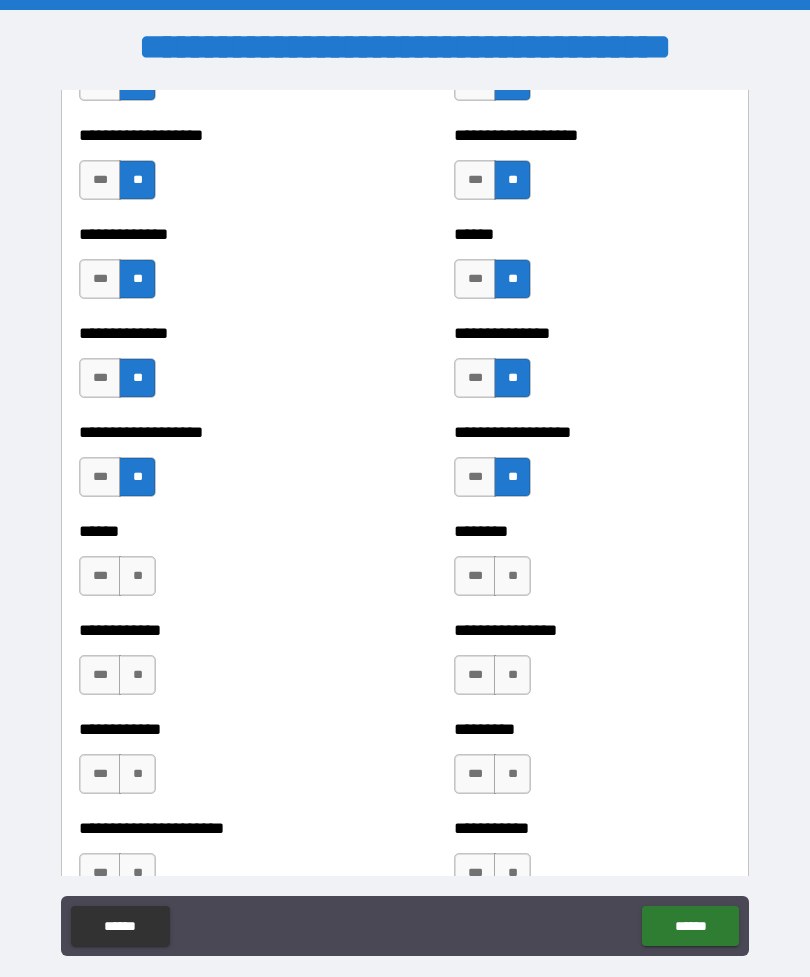 click on "**" at bounding box center [512, 576] 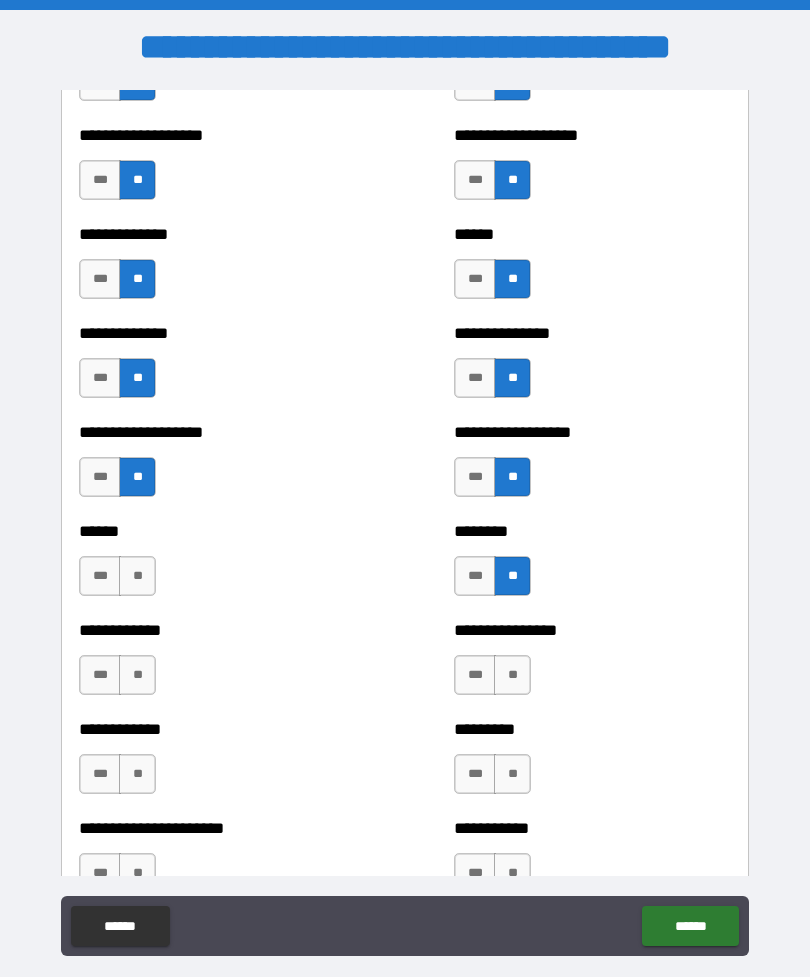 click on "**" at bounding box center [137, 576] 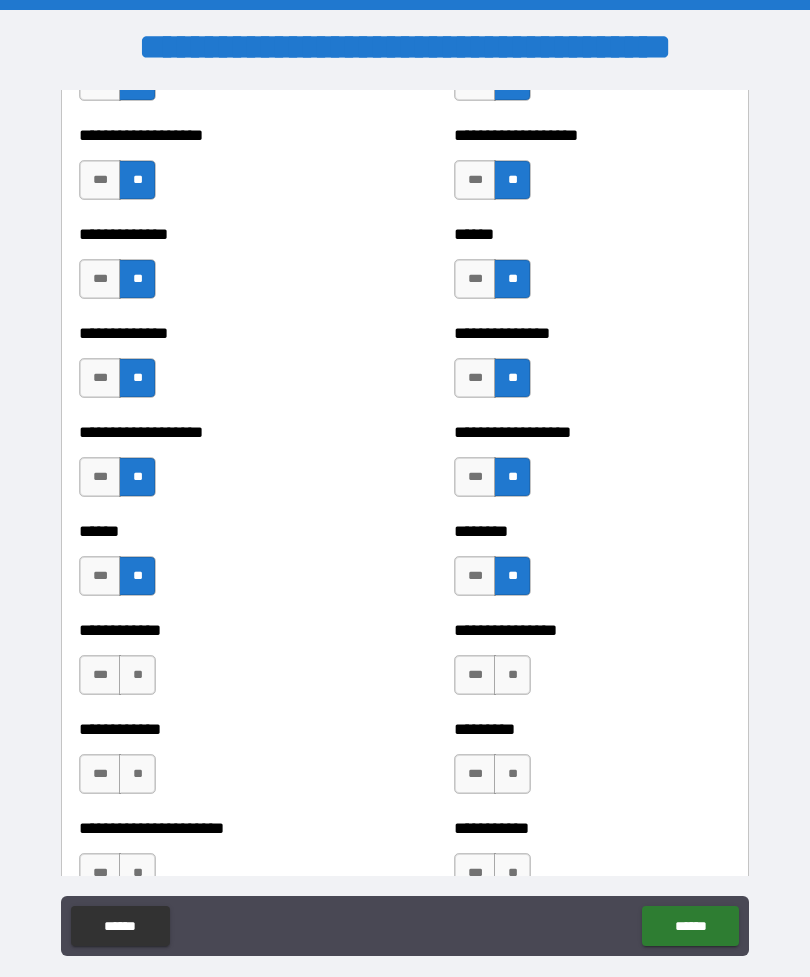 click on "**" at bounding box center (137, 675) 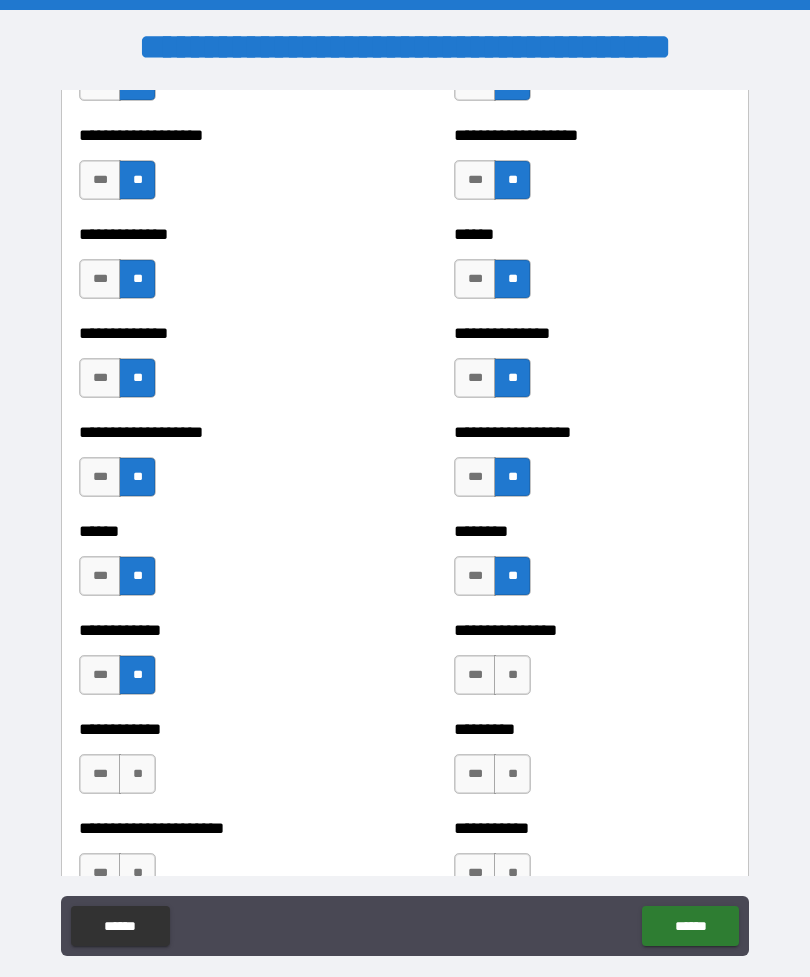 click on "**" at bounding box center (512, 675) 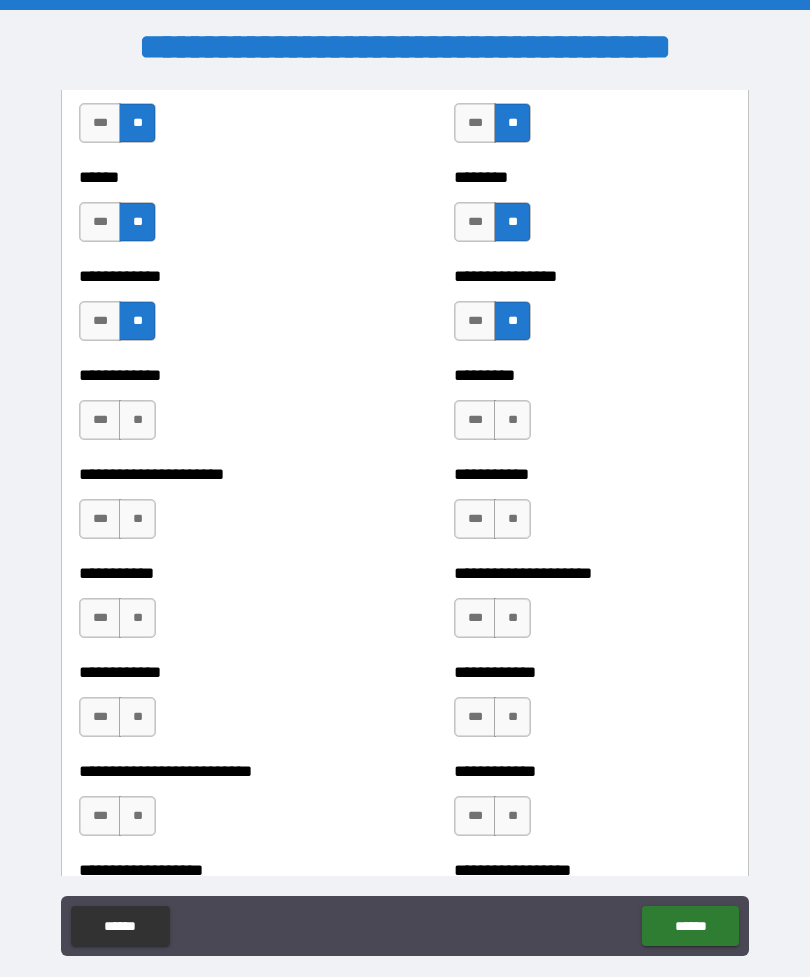 scroll, scrollTop: 5066, scrollLeft: 0, axis: vertical 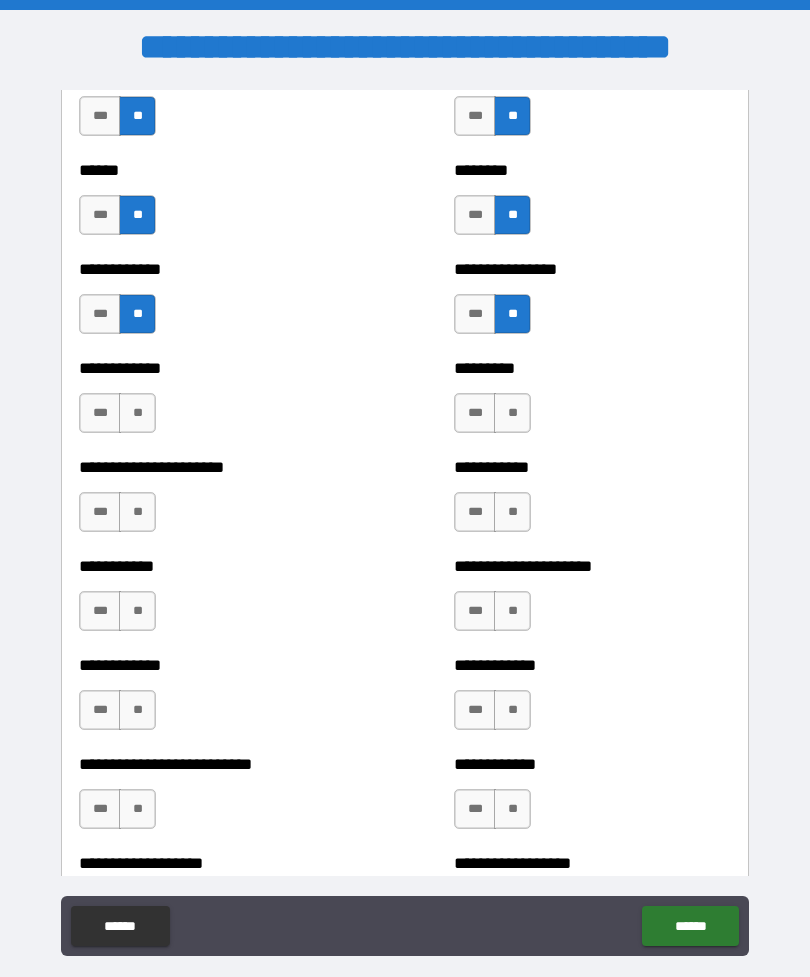 click on "**" at bounding box center [512, 413] 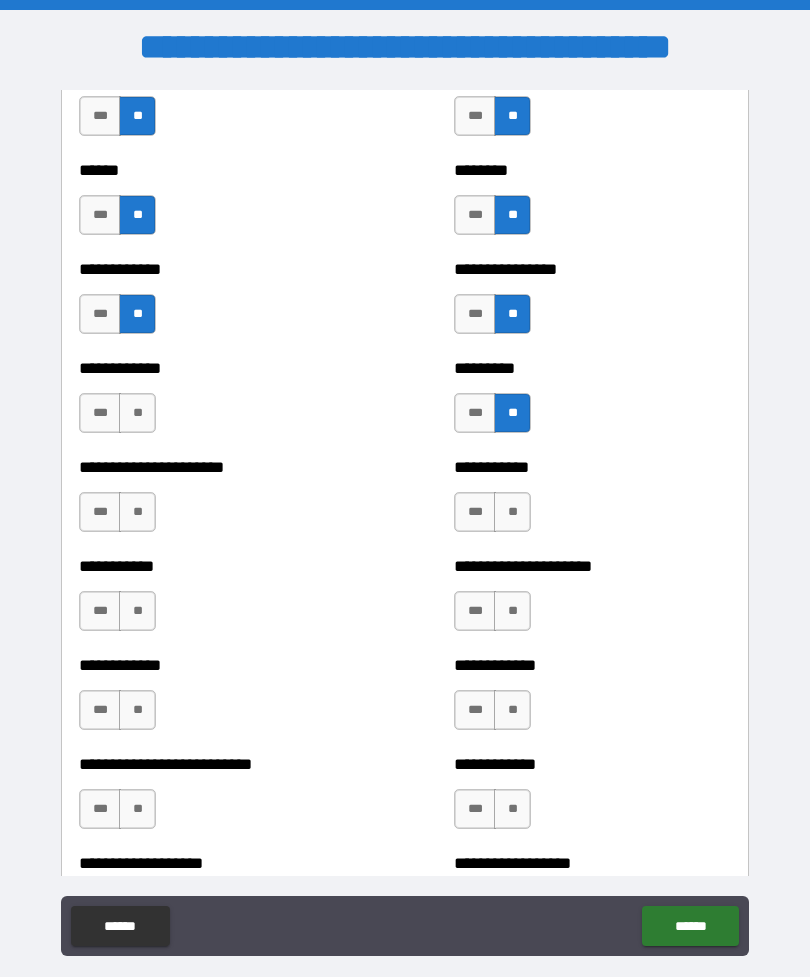 click on "**" at bounding box center [137, 413] 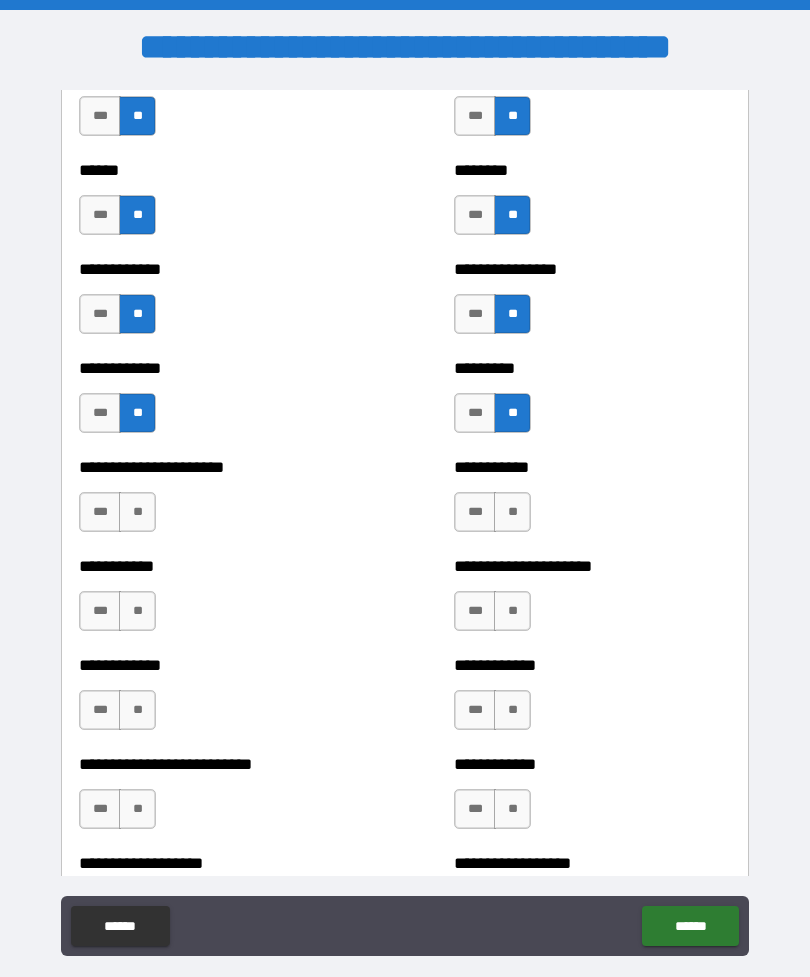 click on "**" at bounding box center (137, 512) 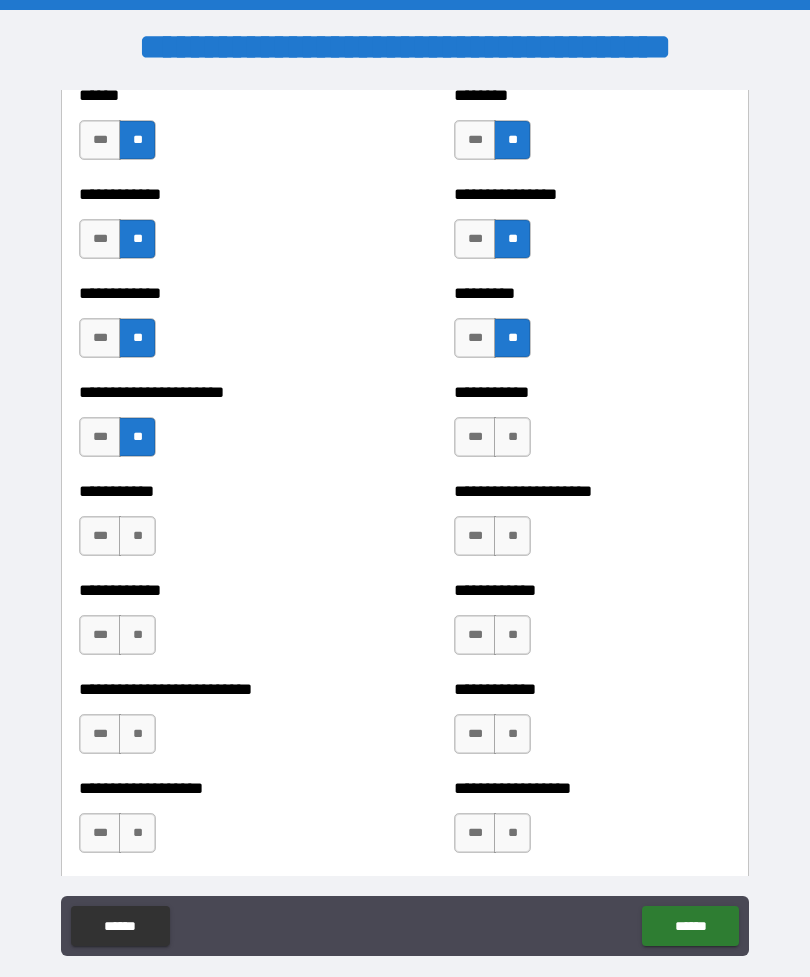 scroll, scrollTop: 5138, scrollLeft: 0, axis: vertical 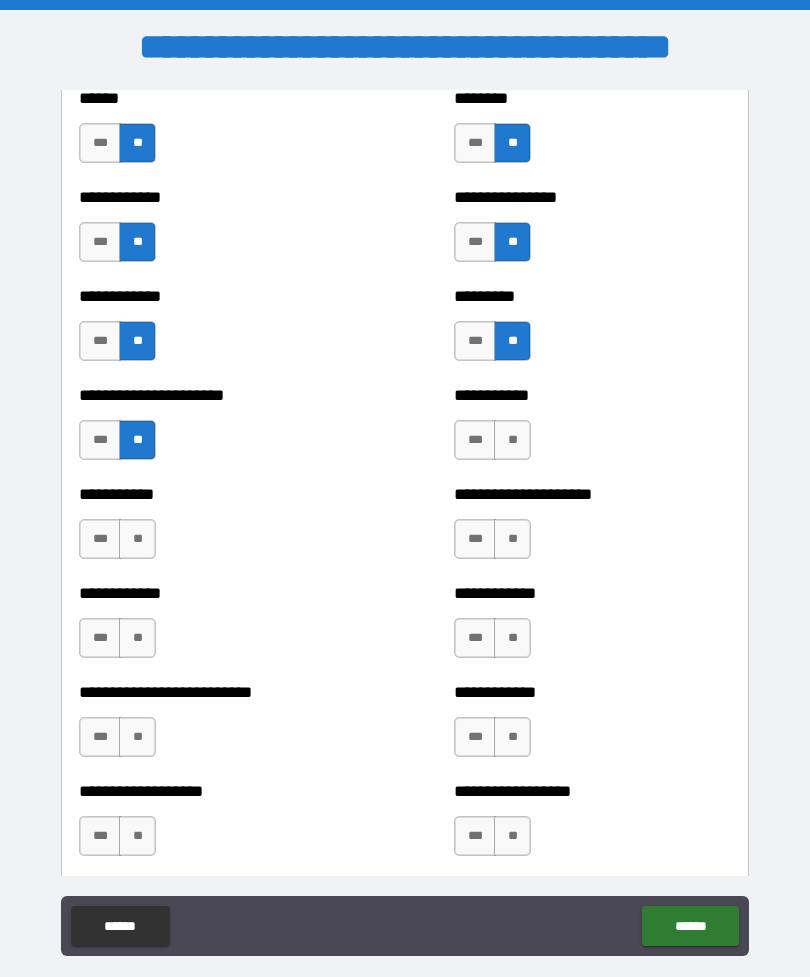 click on "**" at bounding box center (137, 539) 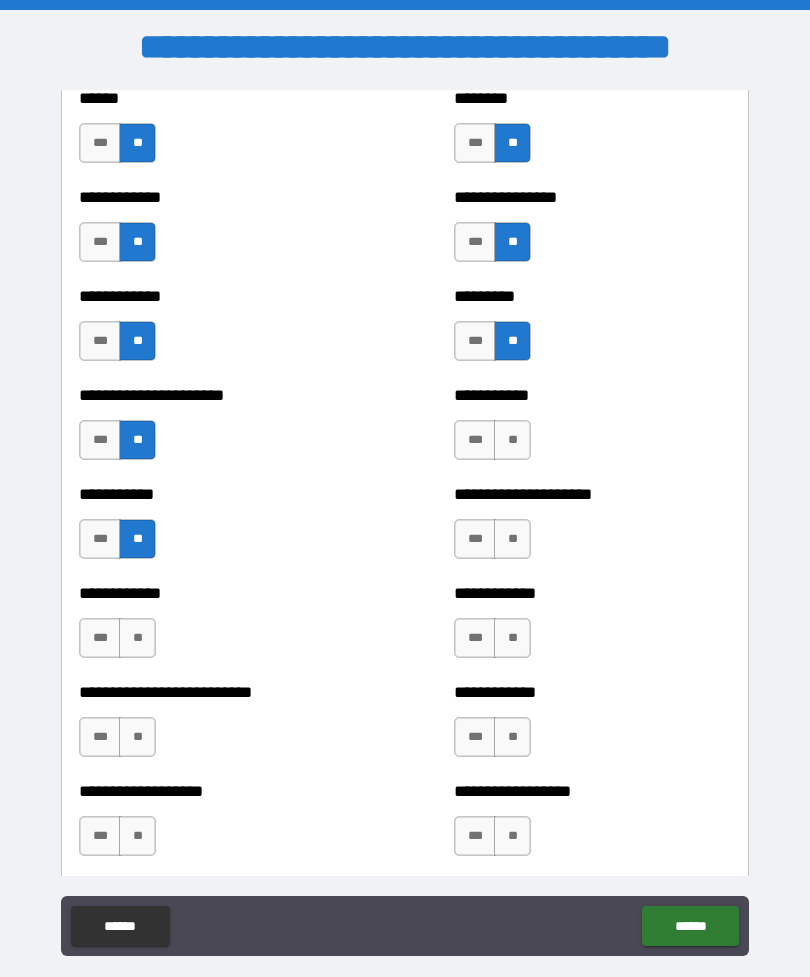 click on "**" at bounding box center (512, 539) 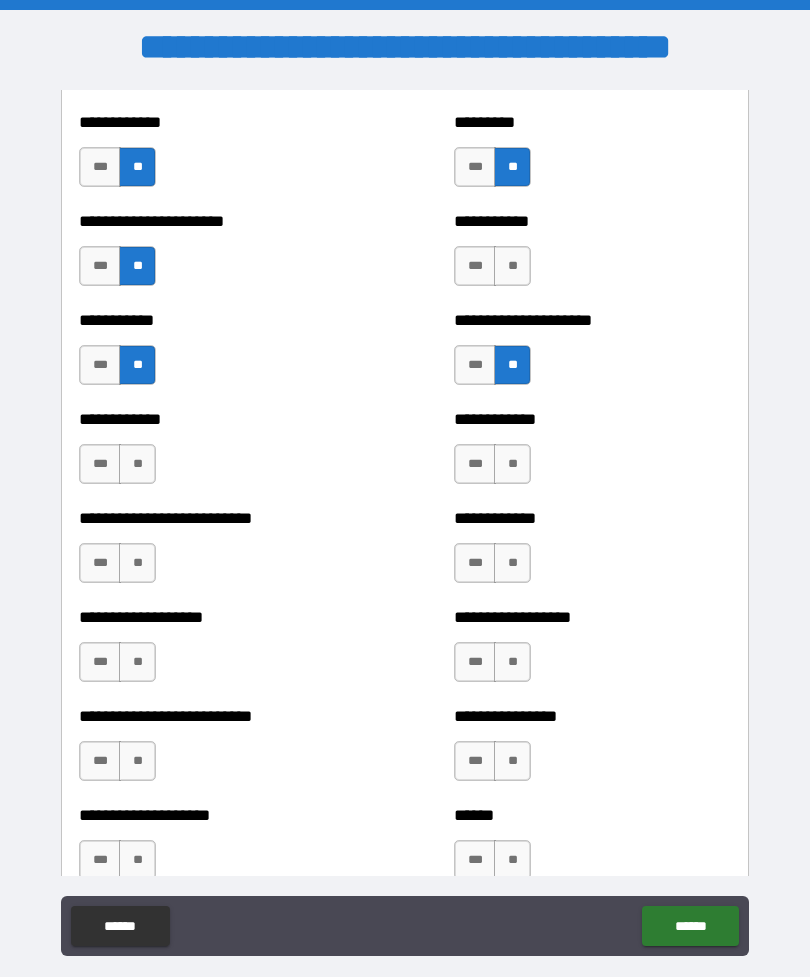 scroll, scrollTop: 5311, scrollLeft: 0, axis: vertical 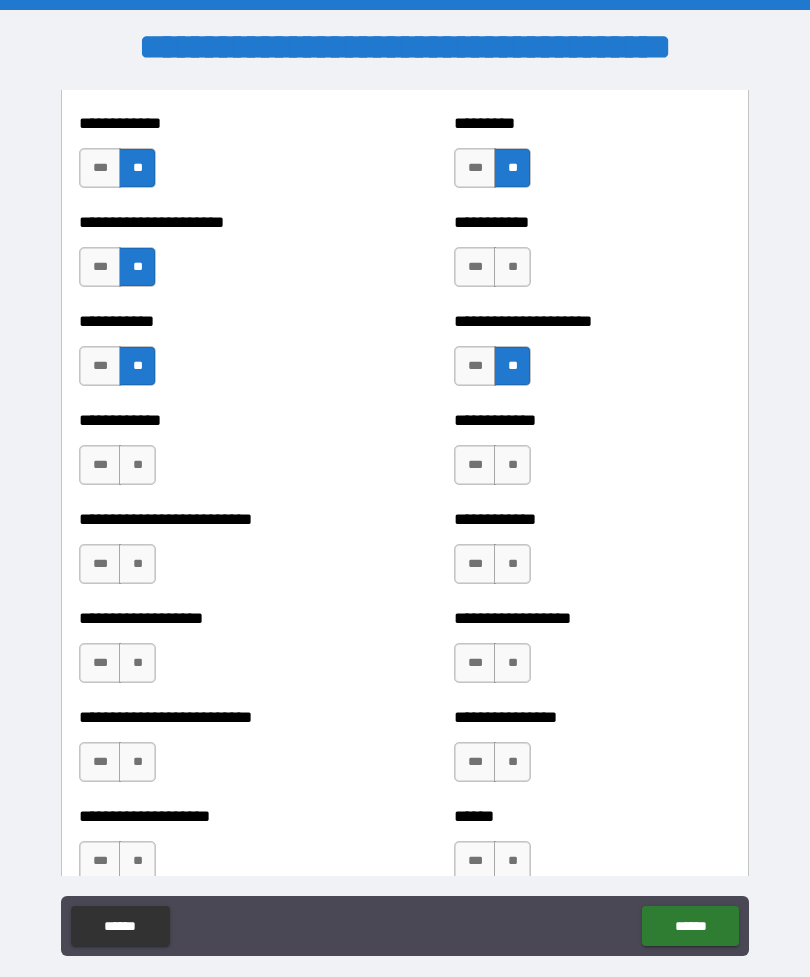 click on "**" at bounding box center [137, 465] 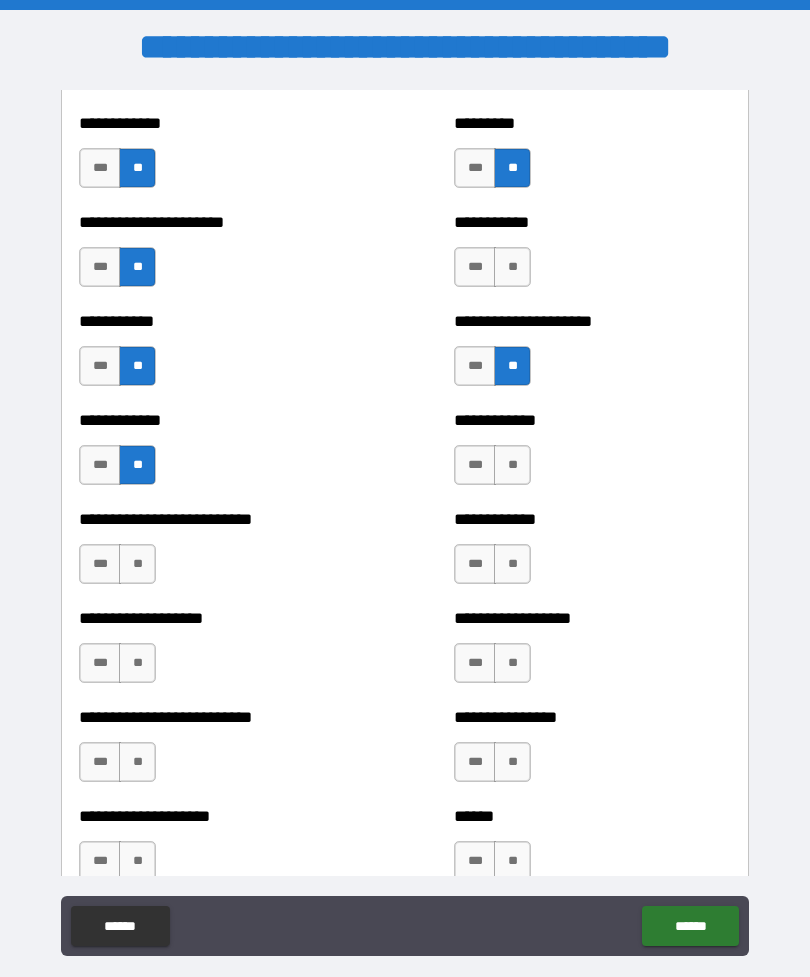 click on "**" at bounding box center [512, 465] 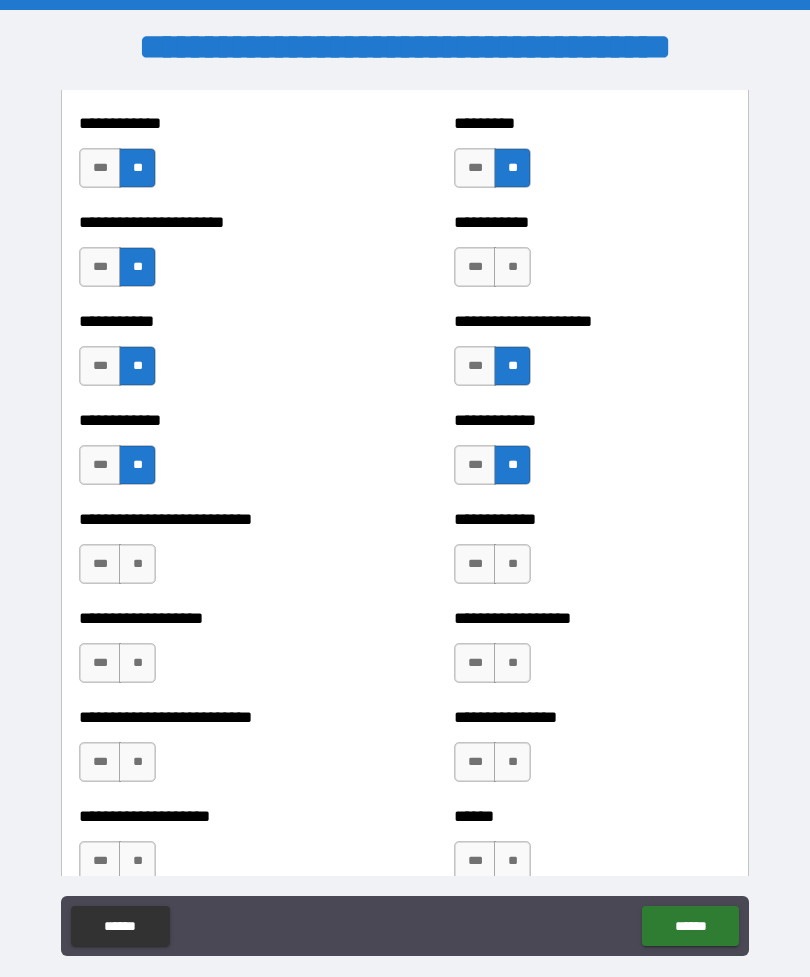 click on "**" at bounding box center (137, 564) 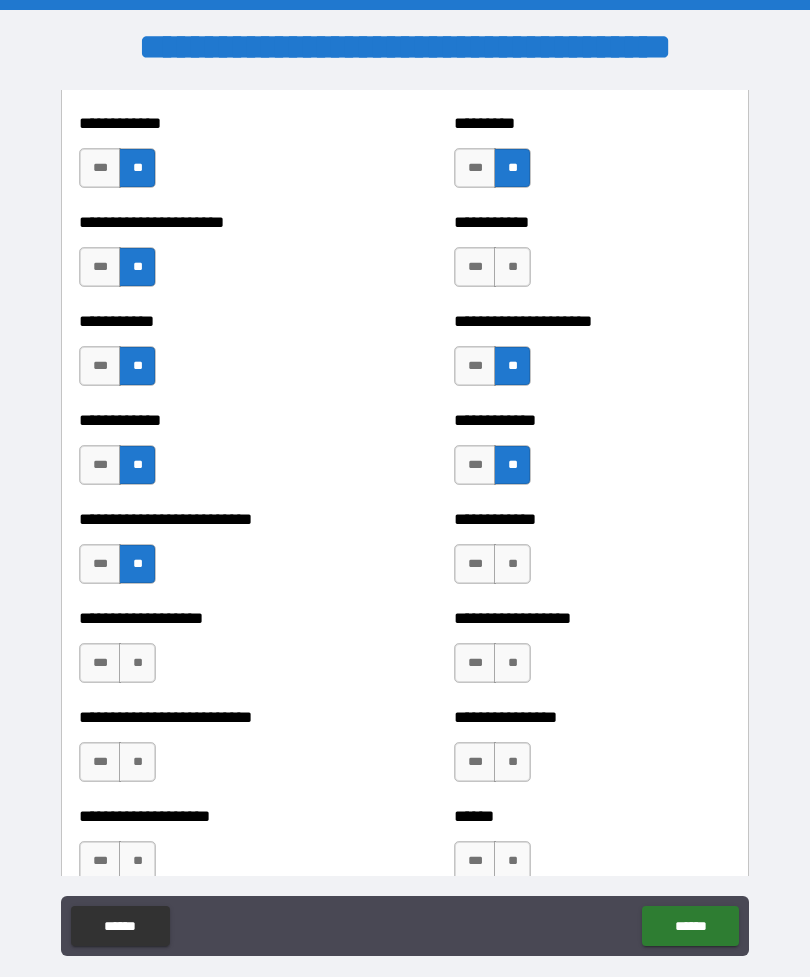 click on "**" at bounding box center (512, 564) 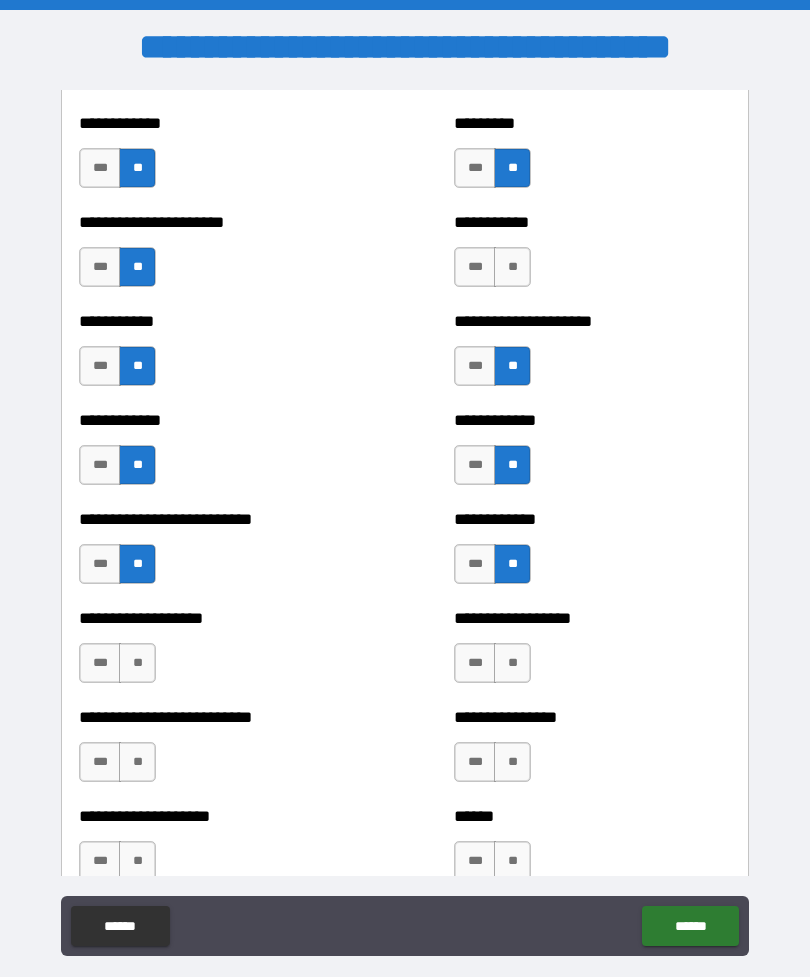 scroll, scrollTop: 5420, scrollLeft: 0, axis: vertical 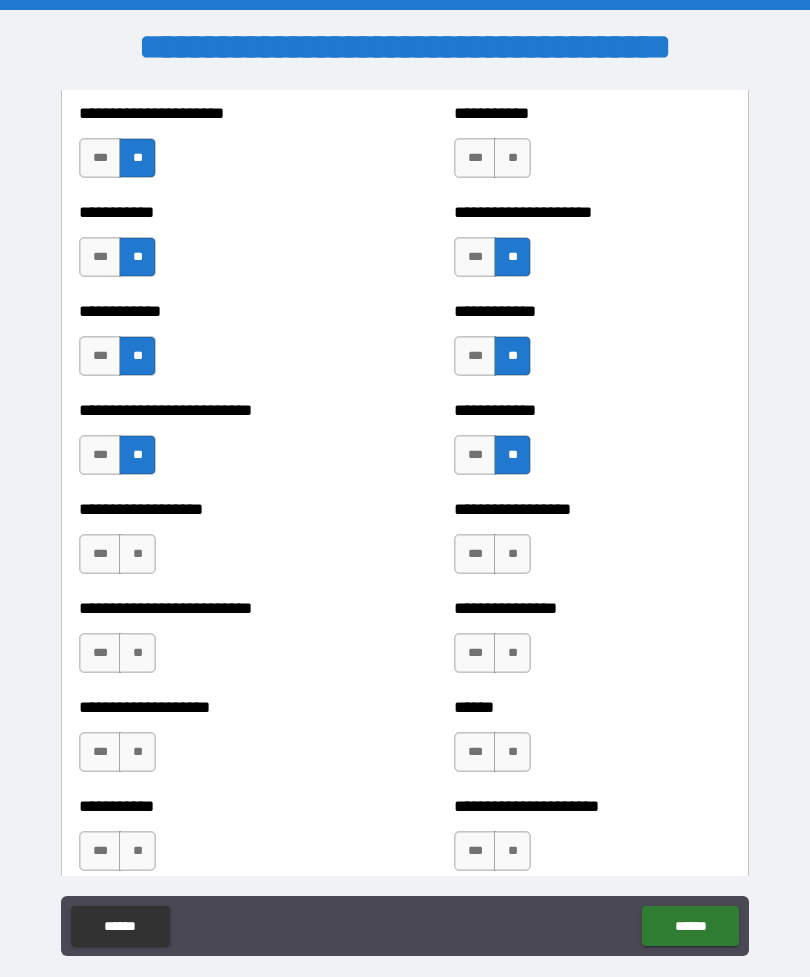 click on "***" at bounding box center (475, 455) 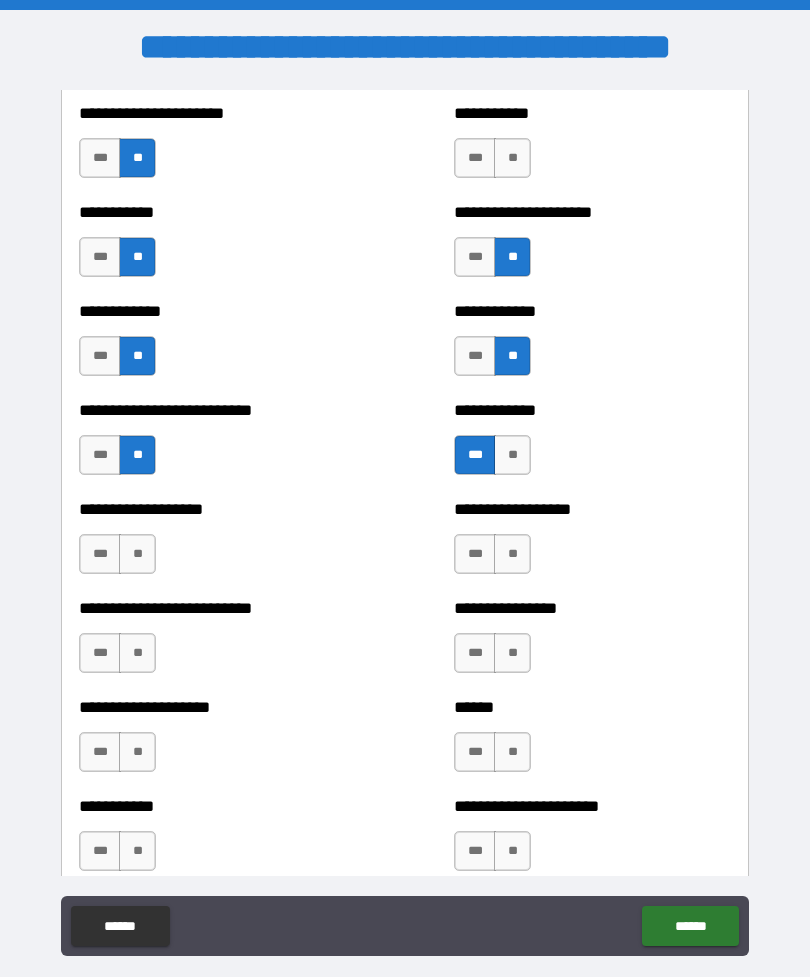 click on "**" at bounding box center [512, 554] 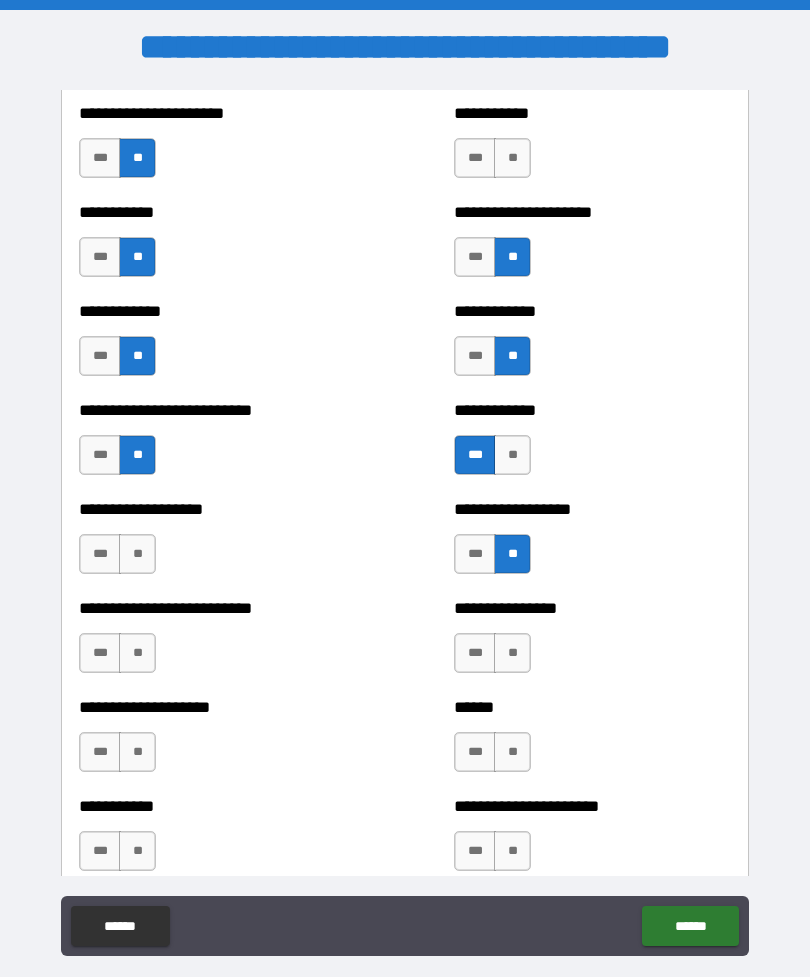 click on "**********" at bounding box center (217, 544) 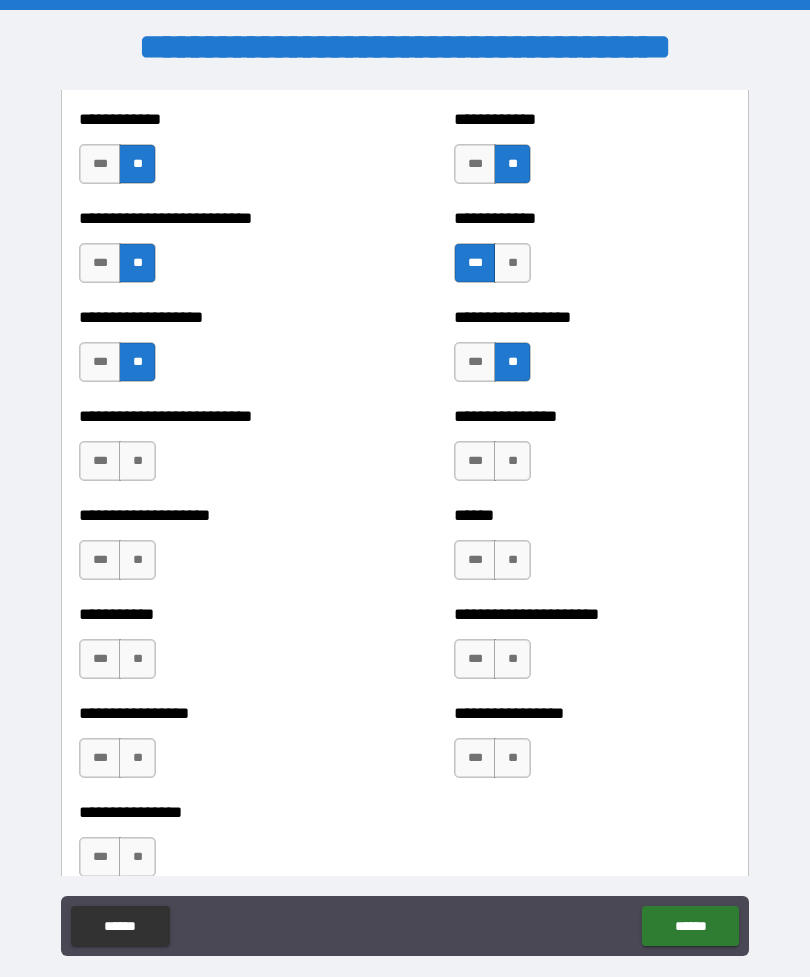 scroll, scrollTop: 5608, scrollLeft: 0, axis: vertical 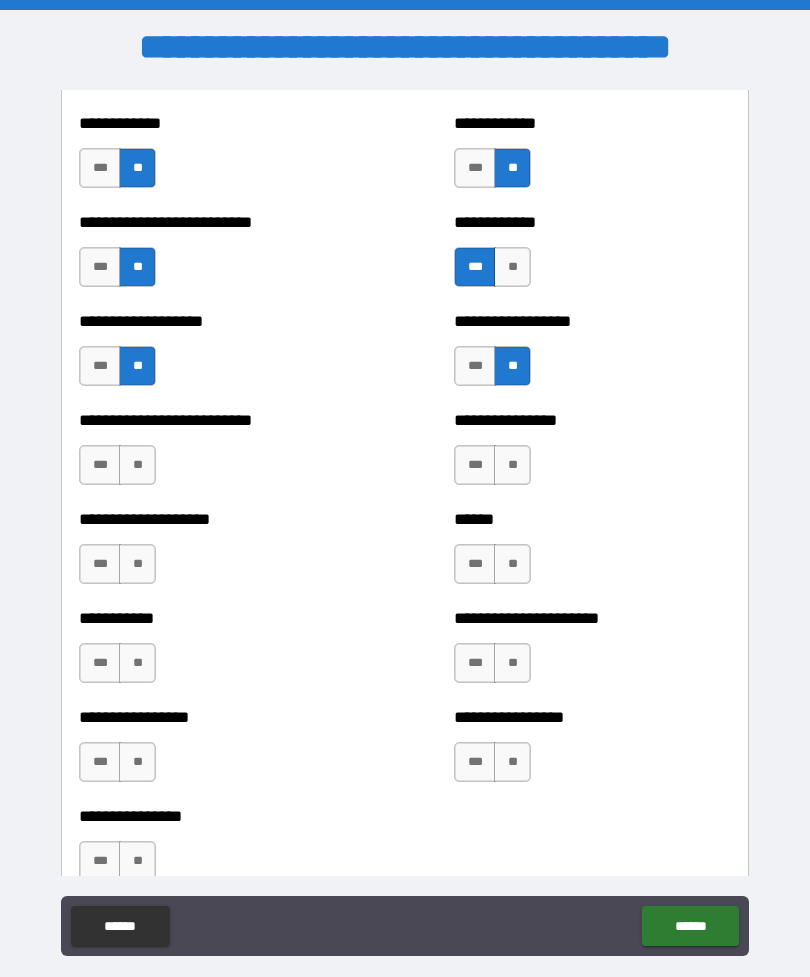 click on "**" at bounding box center (137, 465) 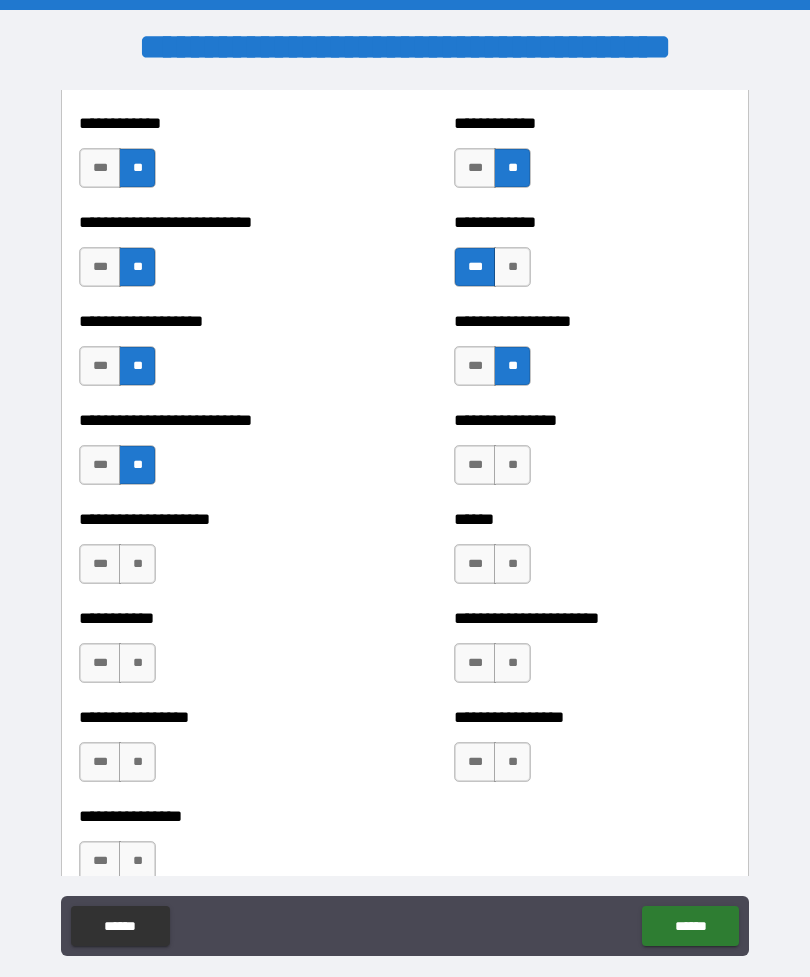 click on "**" at bounding box center (137, 564) 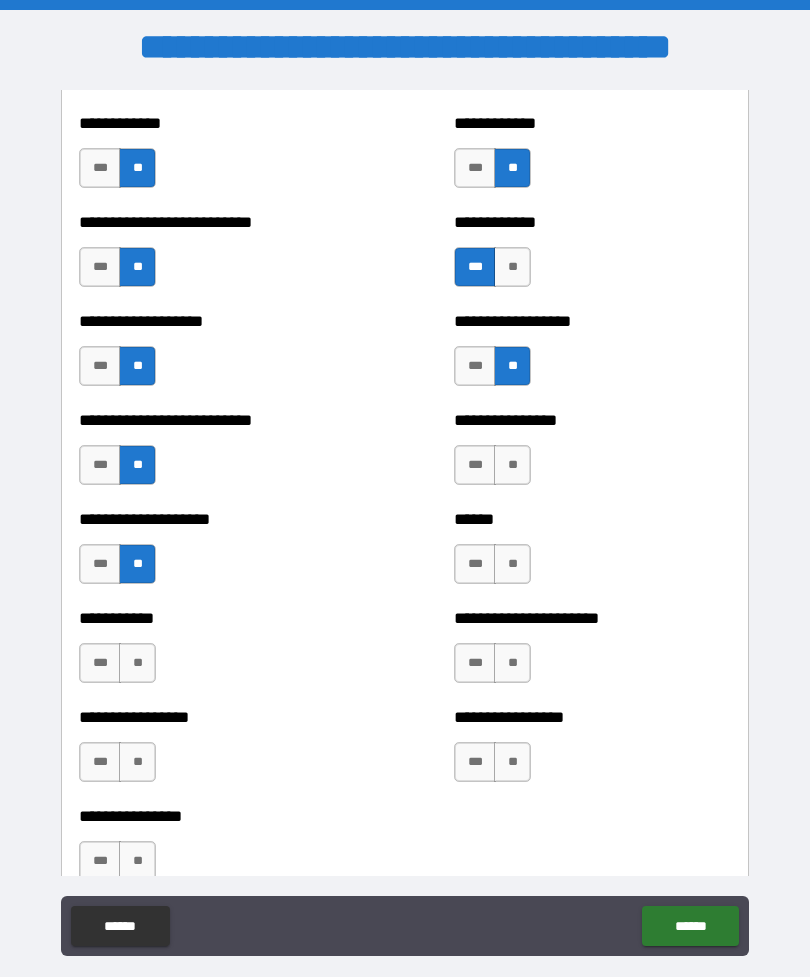 click on "**" at bounding box center (512, 564) 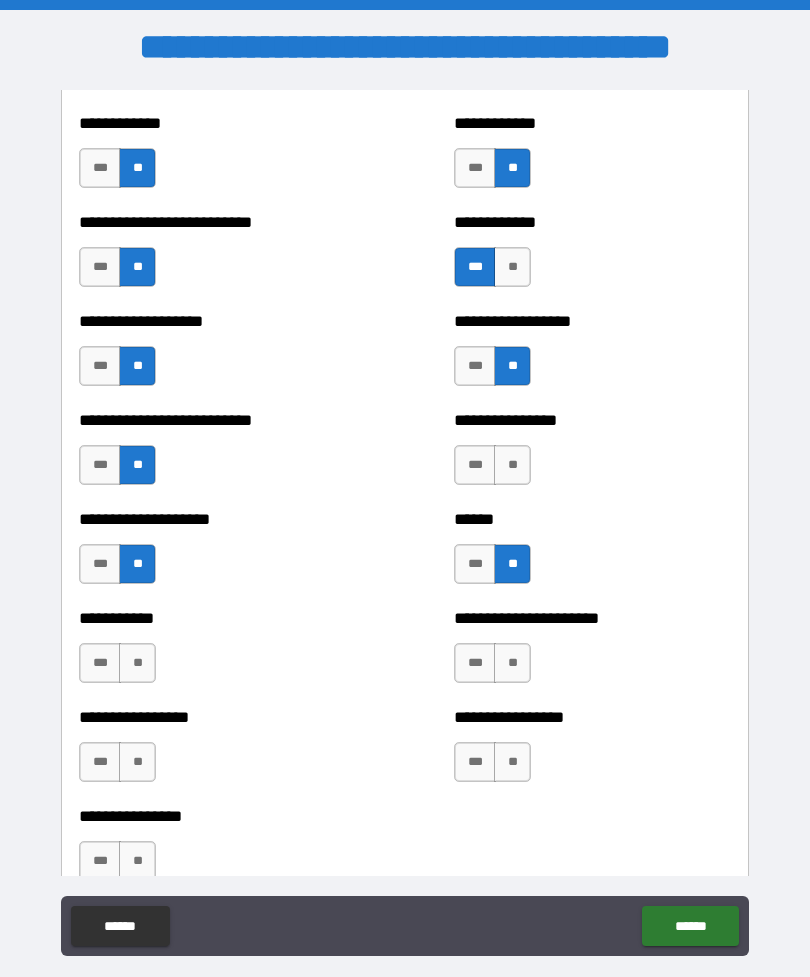 click on "**" at bounding box center (137, 663) 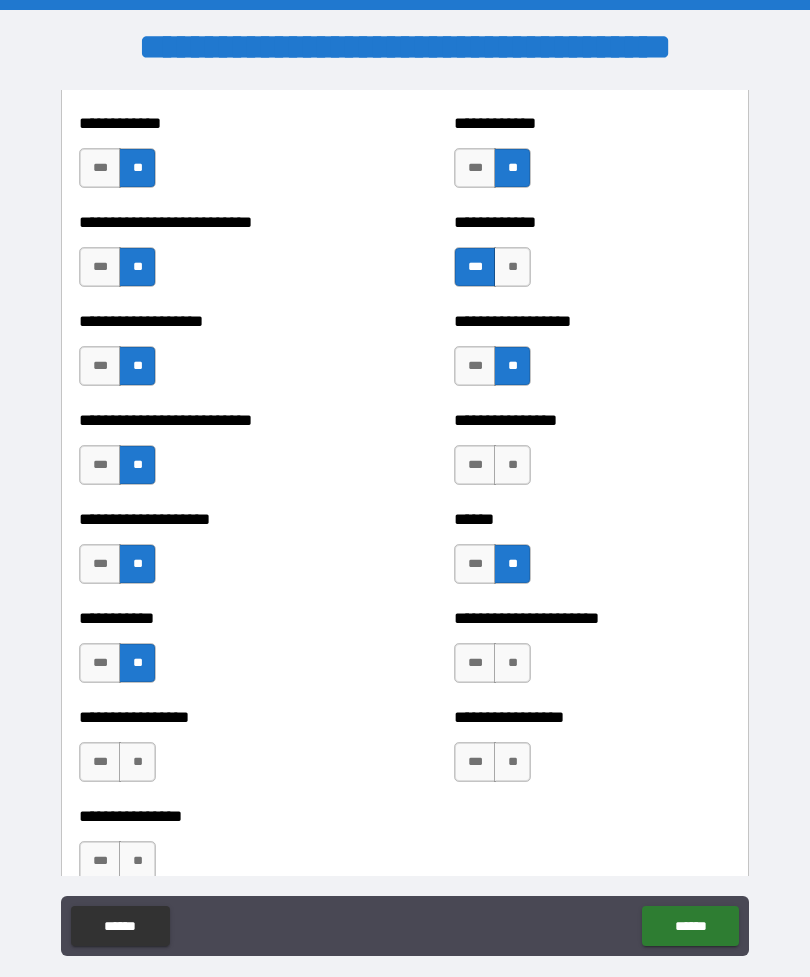 click on "**" at bounding box center (512, 663) 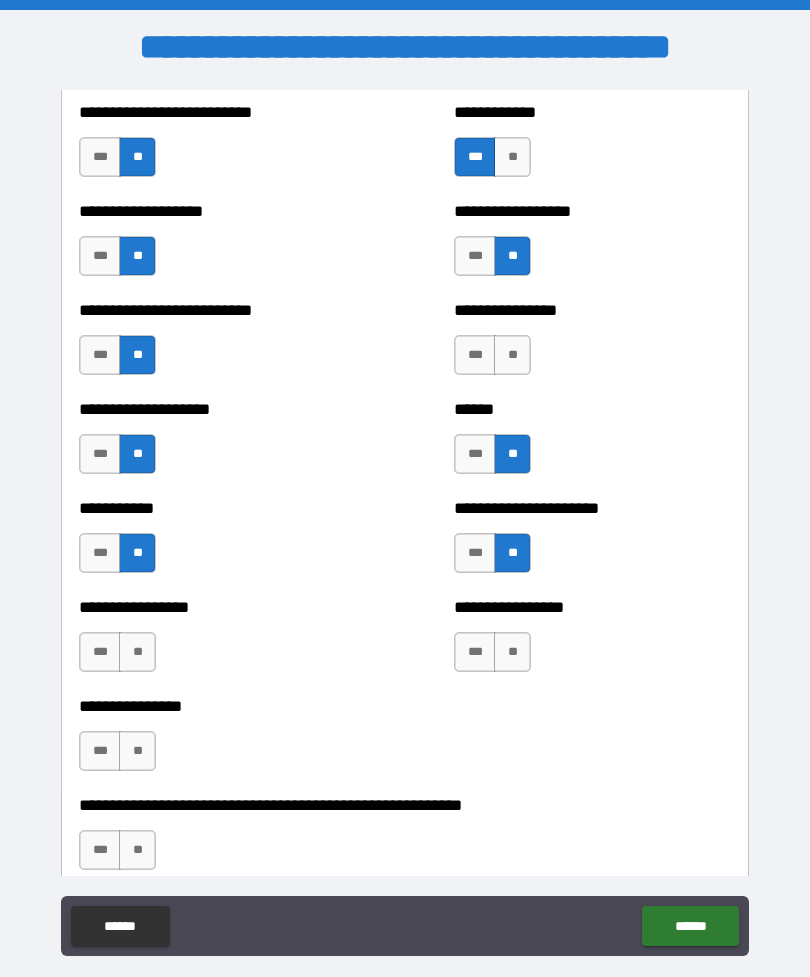 scroll, scrollTop: 5842, scrollLeft: 0, axis: vertical 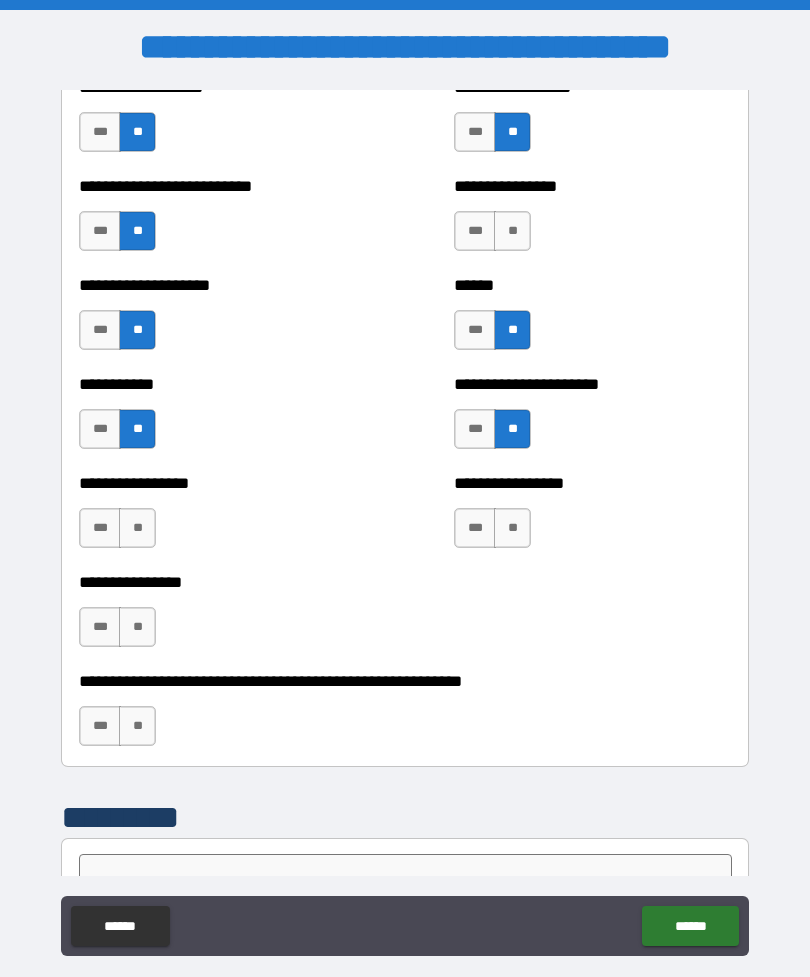 click on "**" at bounding box center [137, 528] 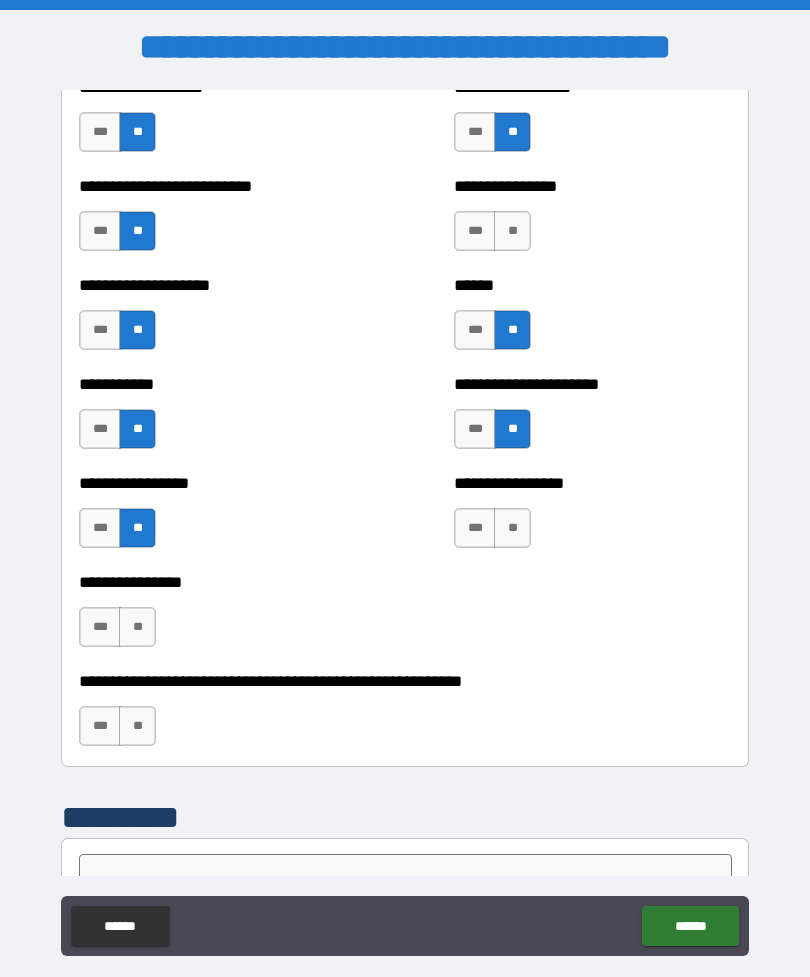click on "**" at bounding box center (512, 528) 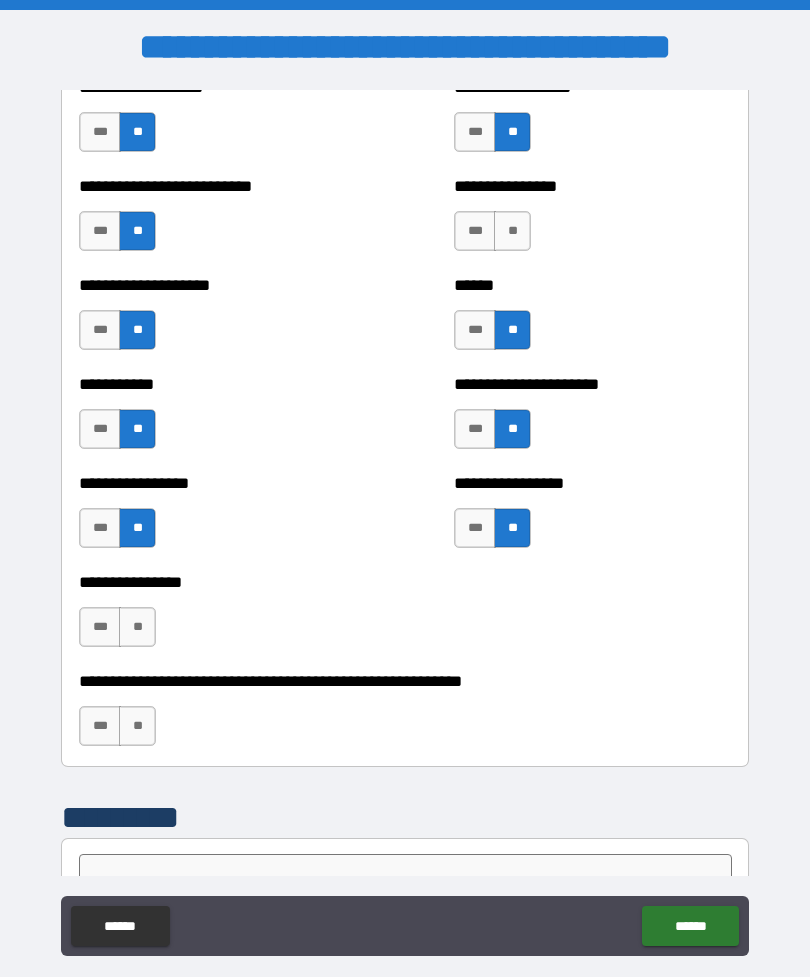 click on "**" at bounding box center (137, 627) 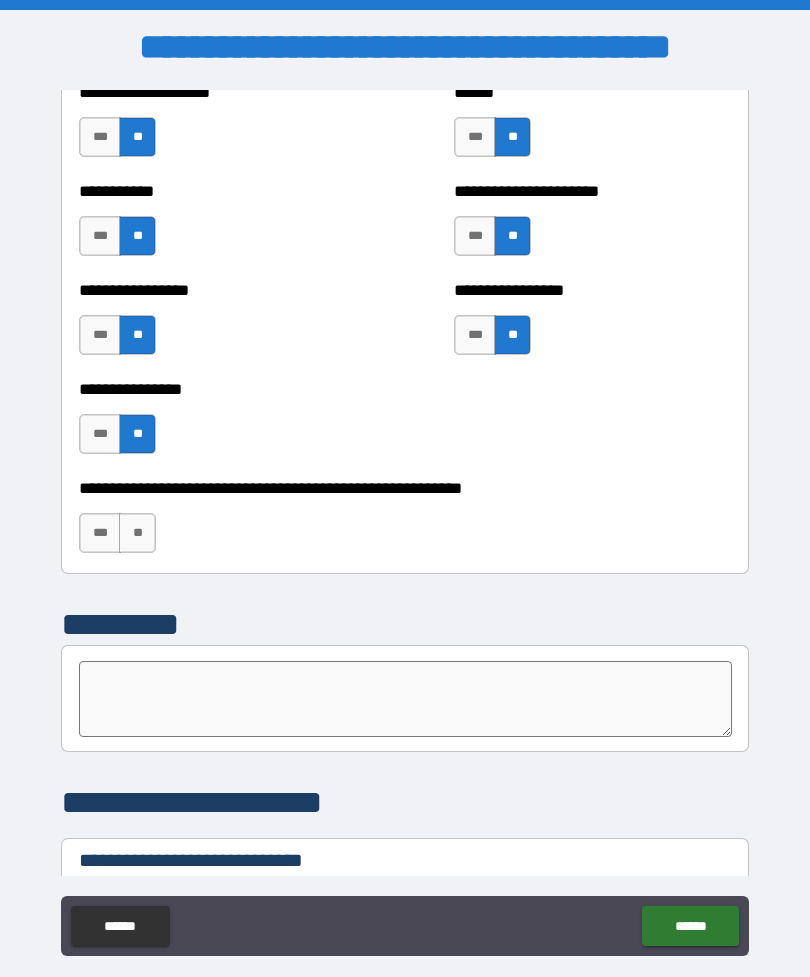 scroll, scrollTop: 6033, scrollLeft: 0, axis: vertical 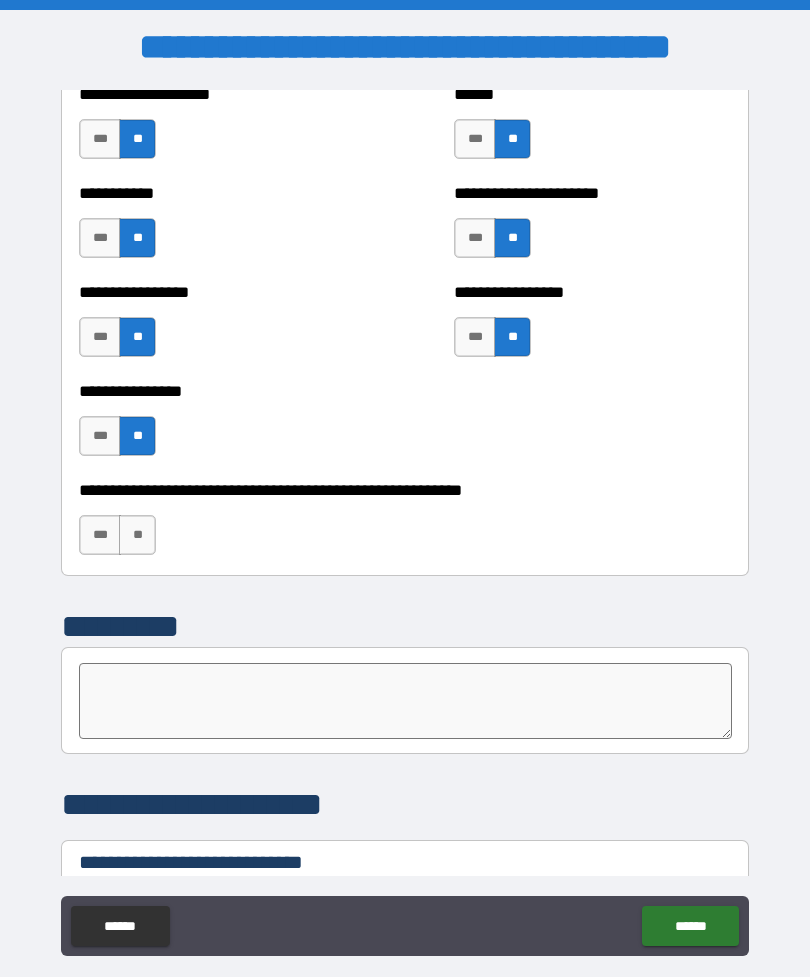 click on "***" at bounding box center (100, 436) 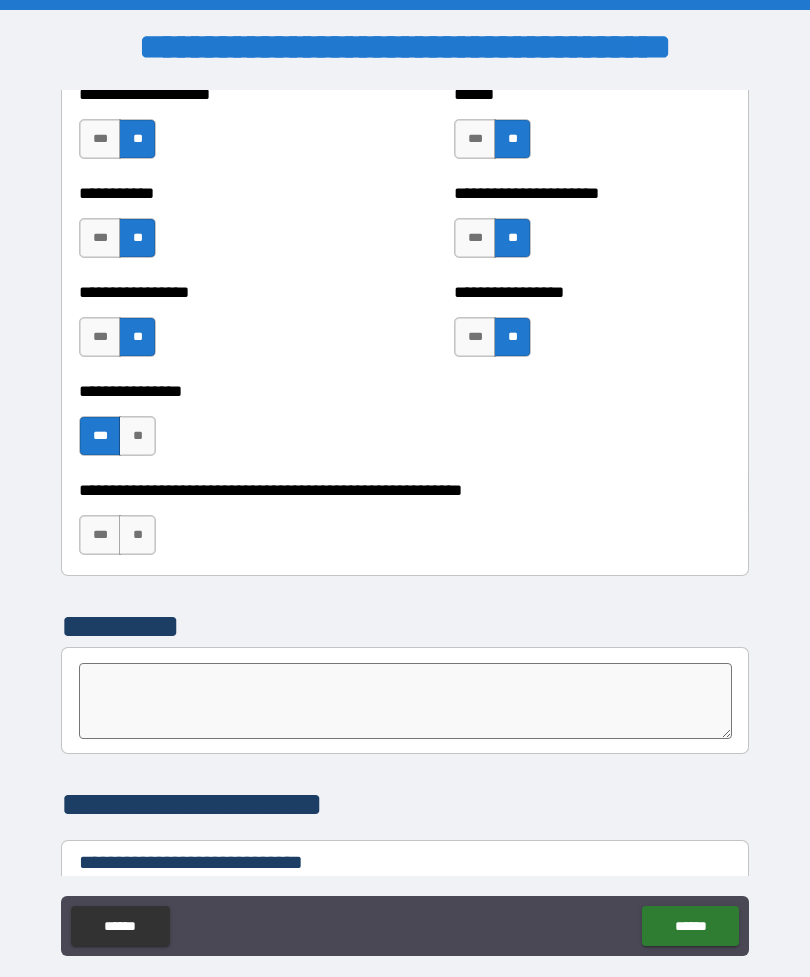 click on "**" at bounding box center (137, 535) 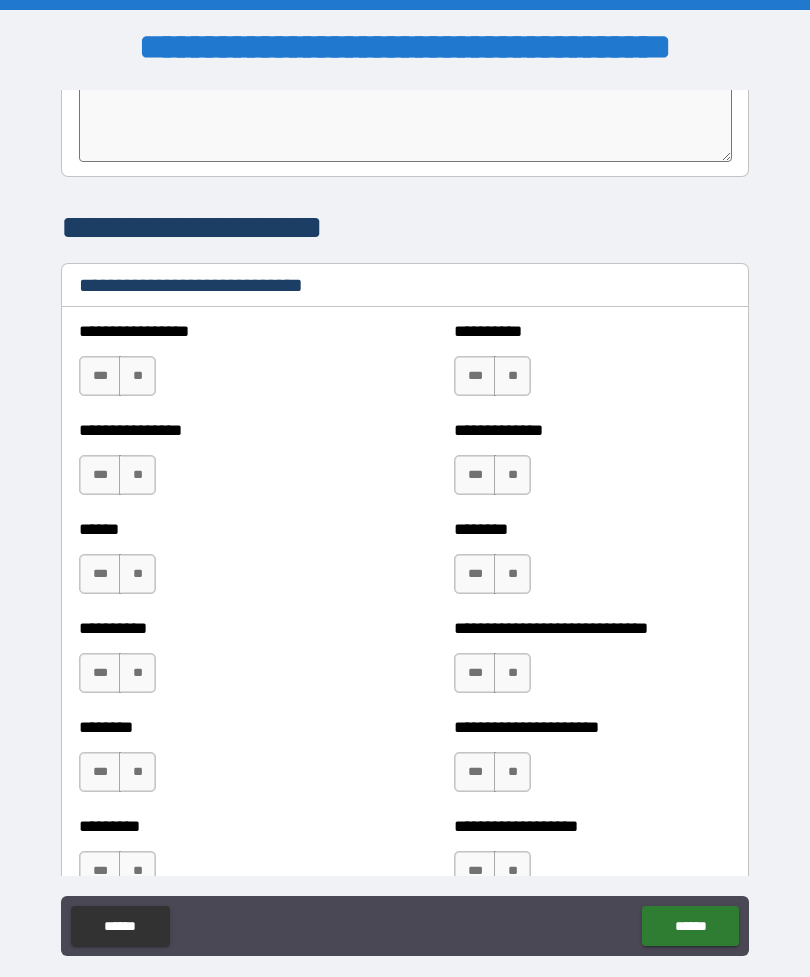 scroll, scrollTop: 6608, scrollLeft: 0, axis: vertical 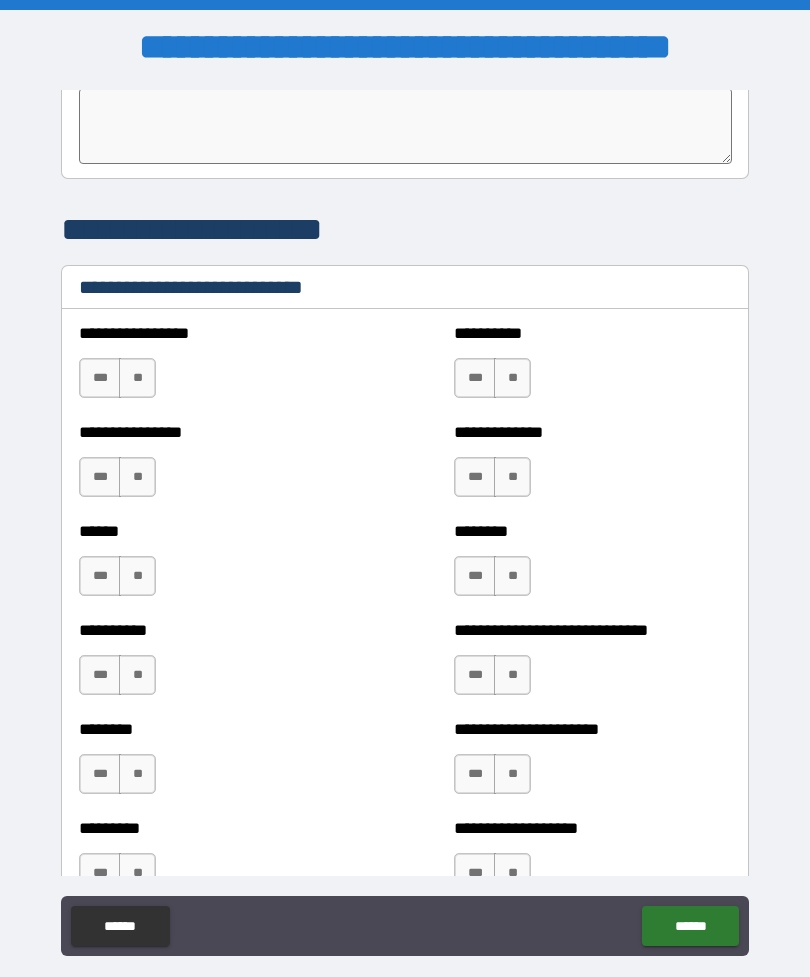 click on "**" at bounding box center (137, 378) 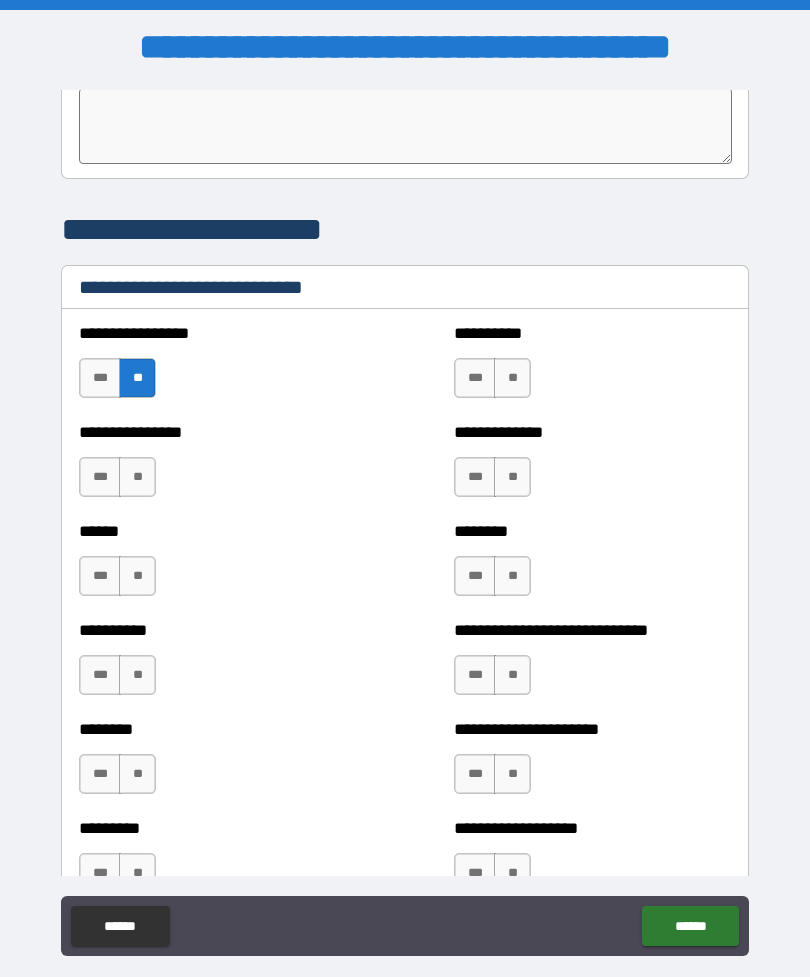 click on "**" at bounding box center (512, 378) 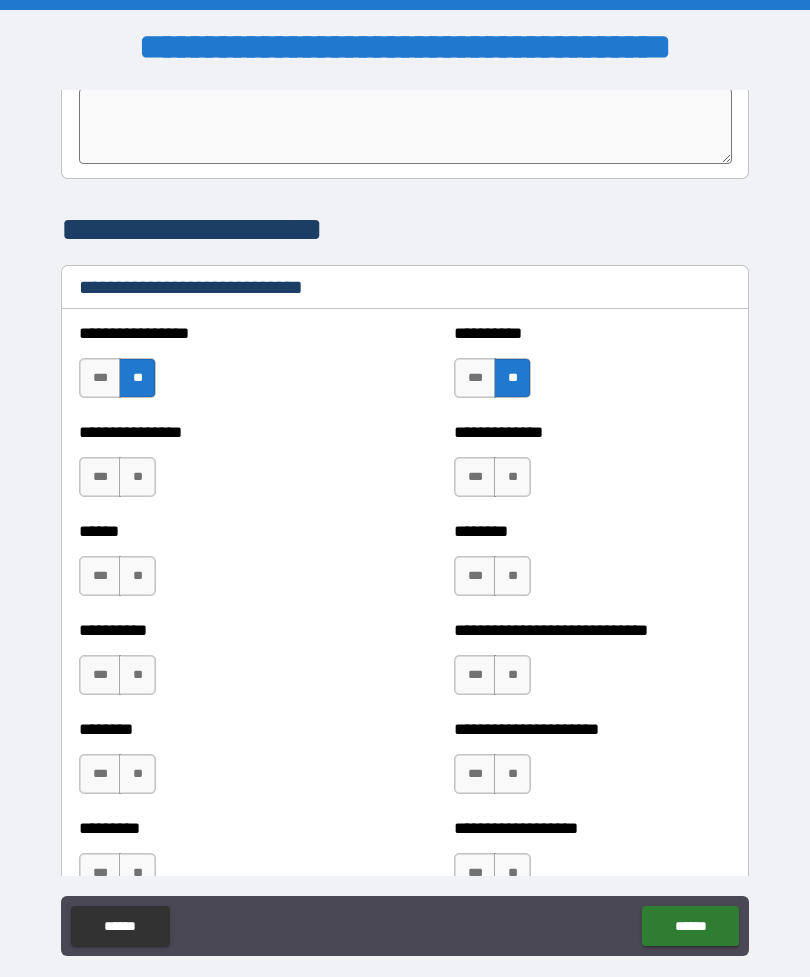 click on "**" at bounding box center [137, 477] 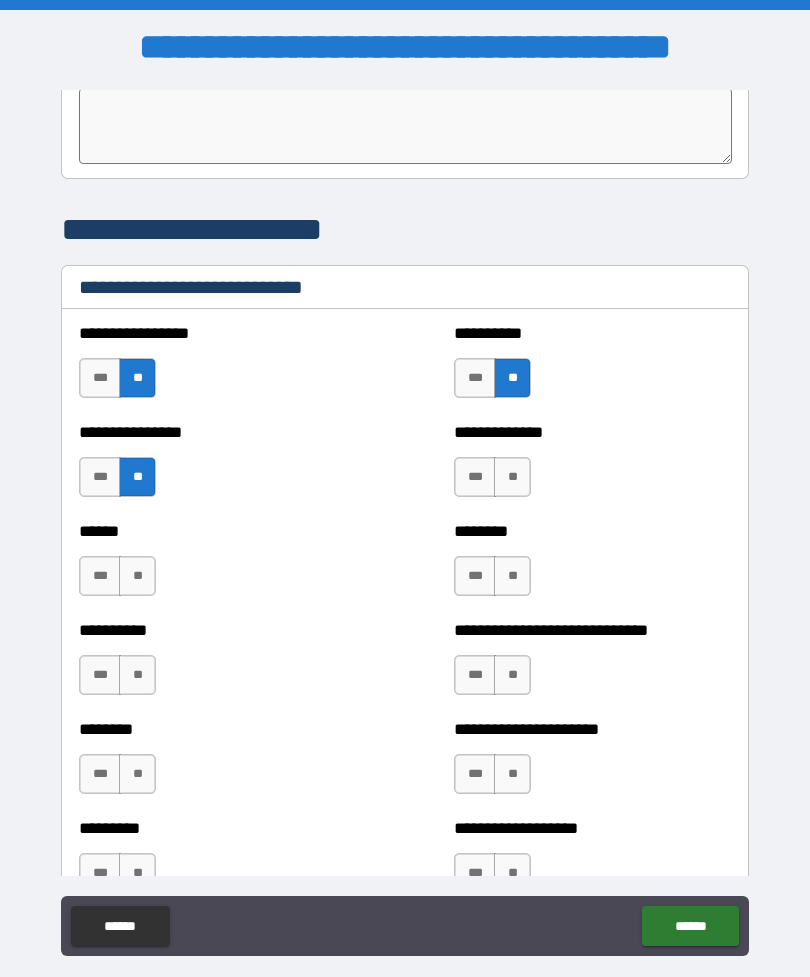click on "**" at bounding box center [512, 477] 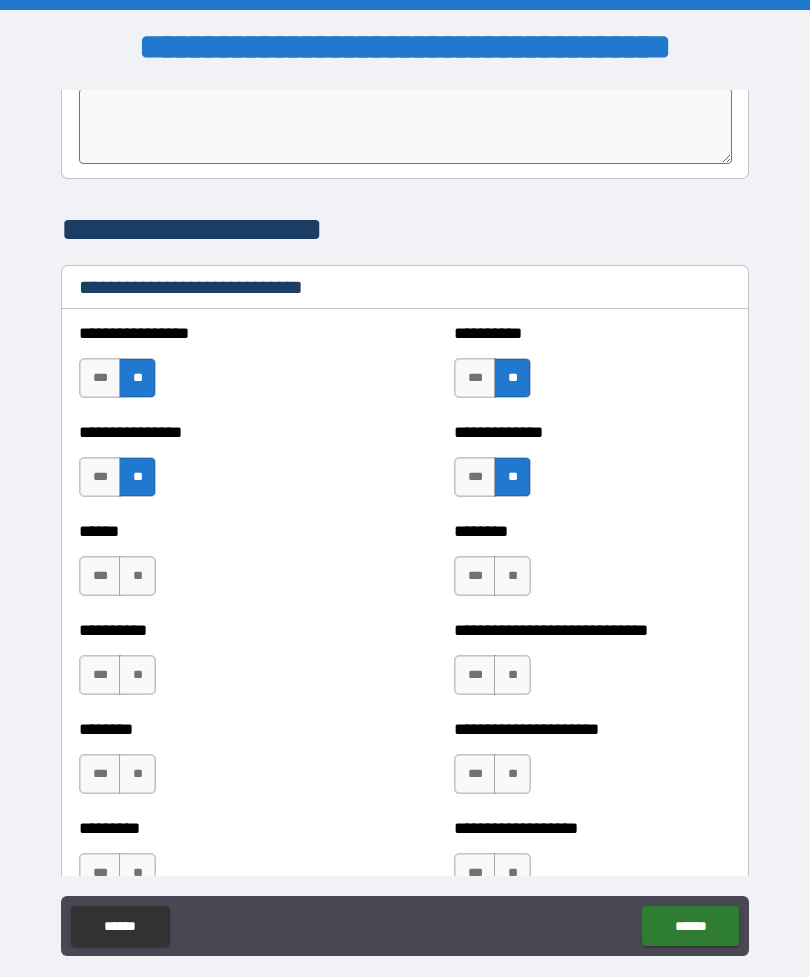 click on "***" at bounding box center [100, 576] 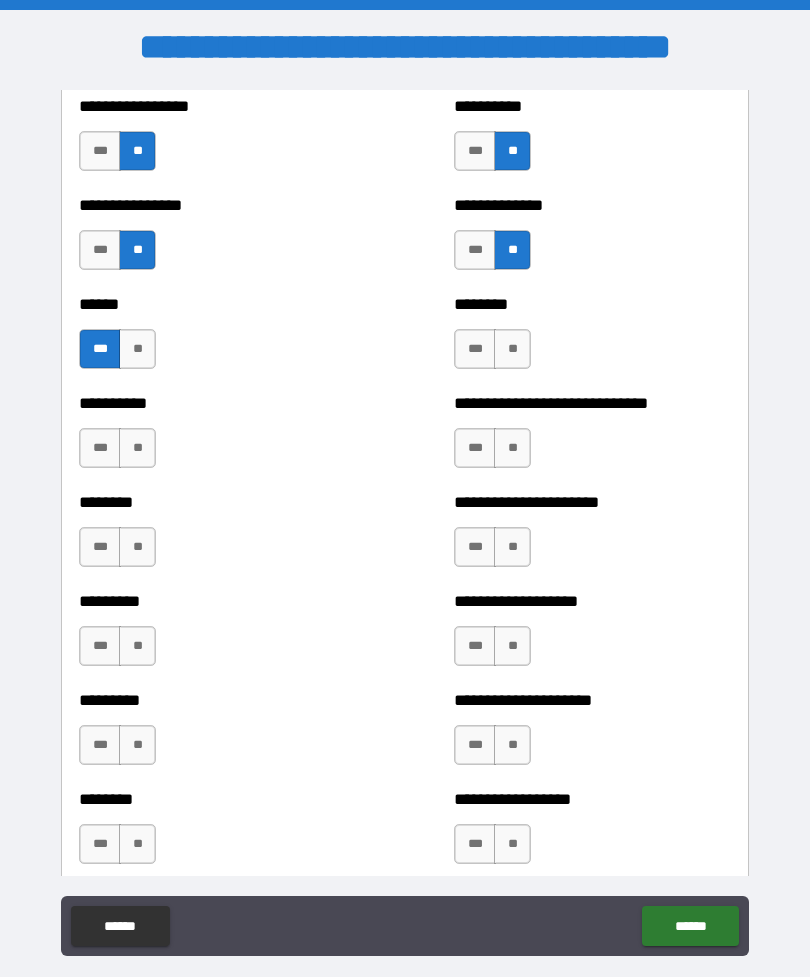 scroll, scrollTop: 6836, scrollLeft: 0, axis: vertical 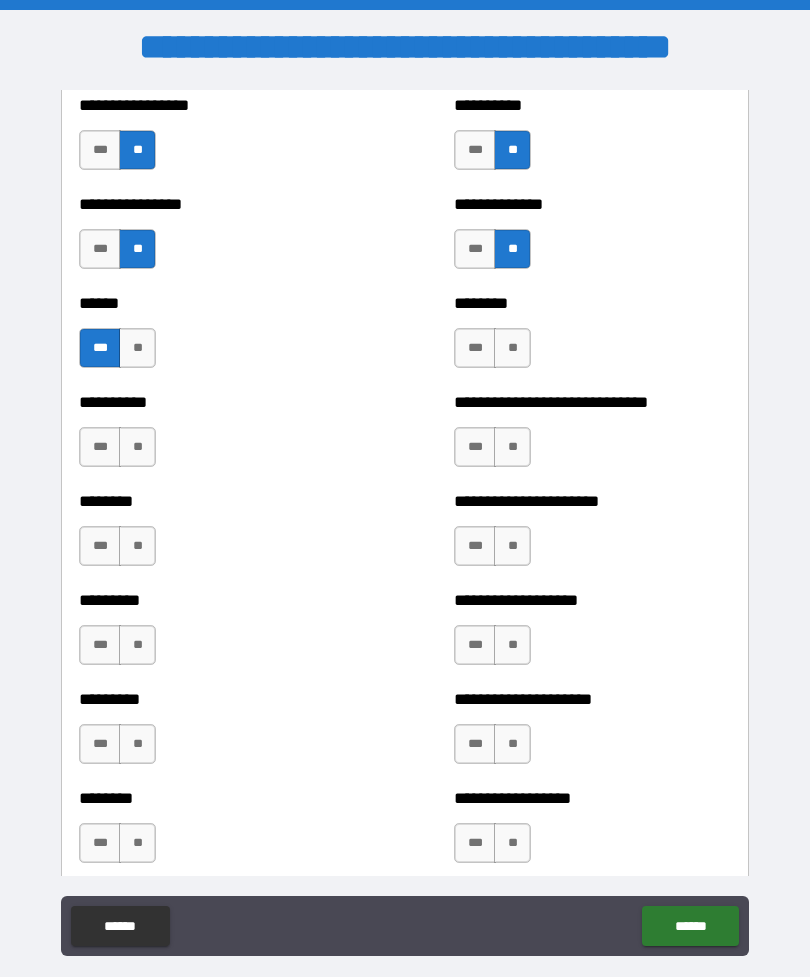 click on "**" at bounding box center [512, 348] 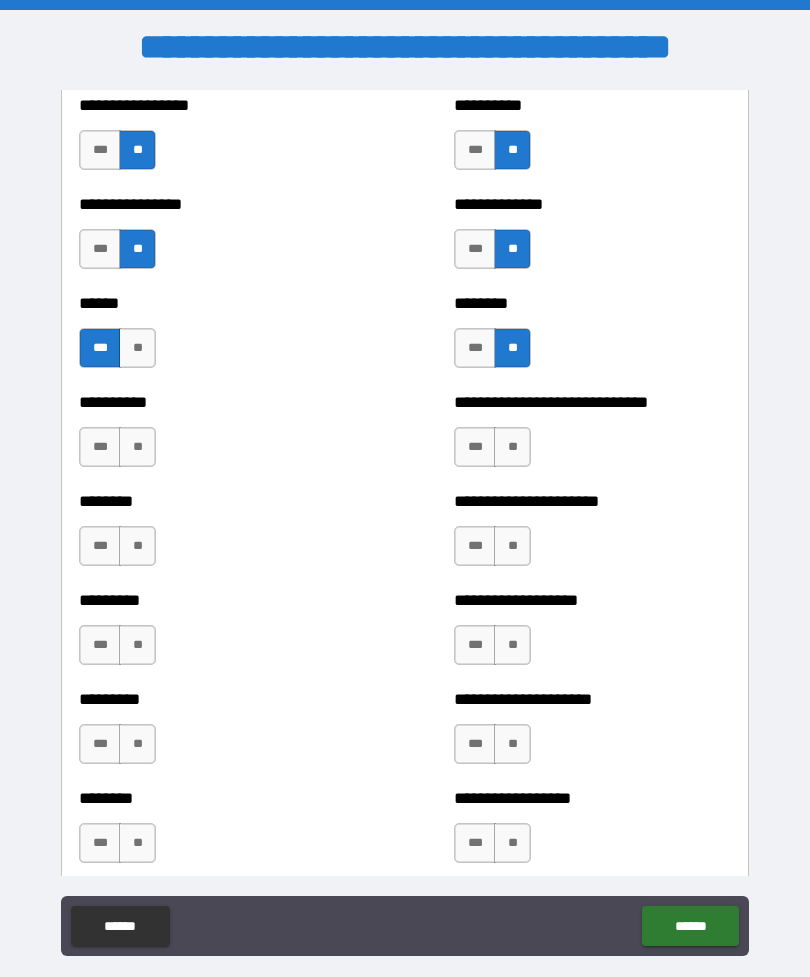 click on "***" at bounding box center [475, 447] 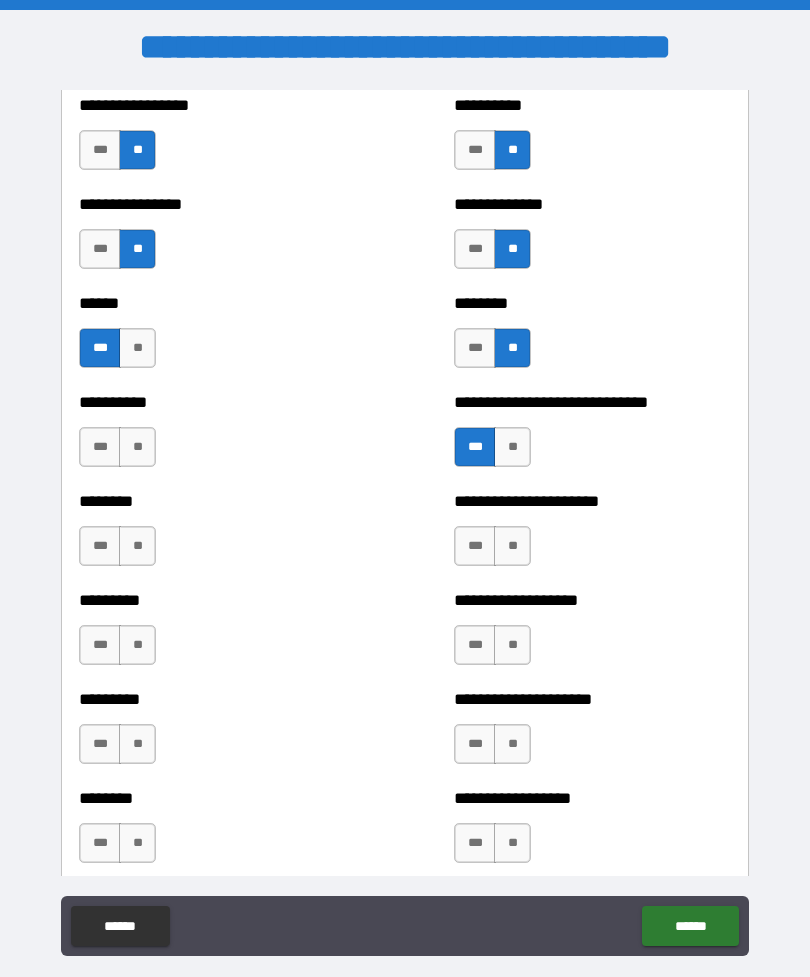 click on "**" at bounding box center (137, 447) 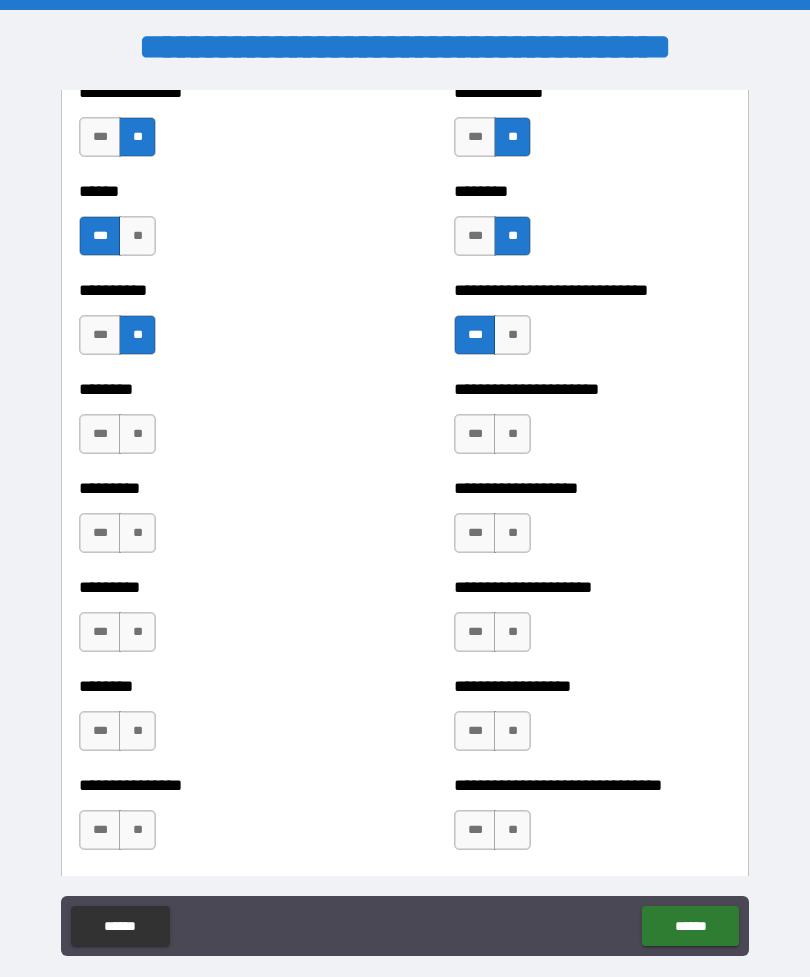 scroll, scrollTop: 6959, scrollLeft: 0, axis: vertical 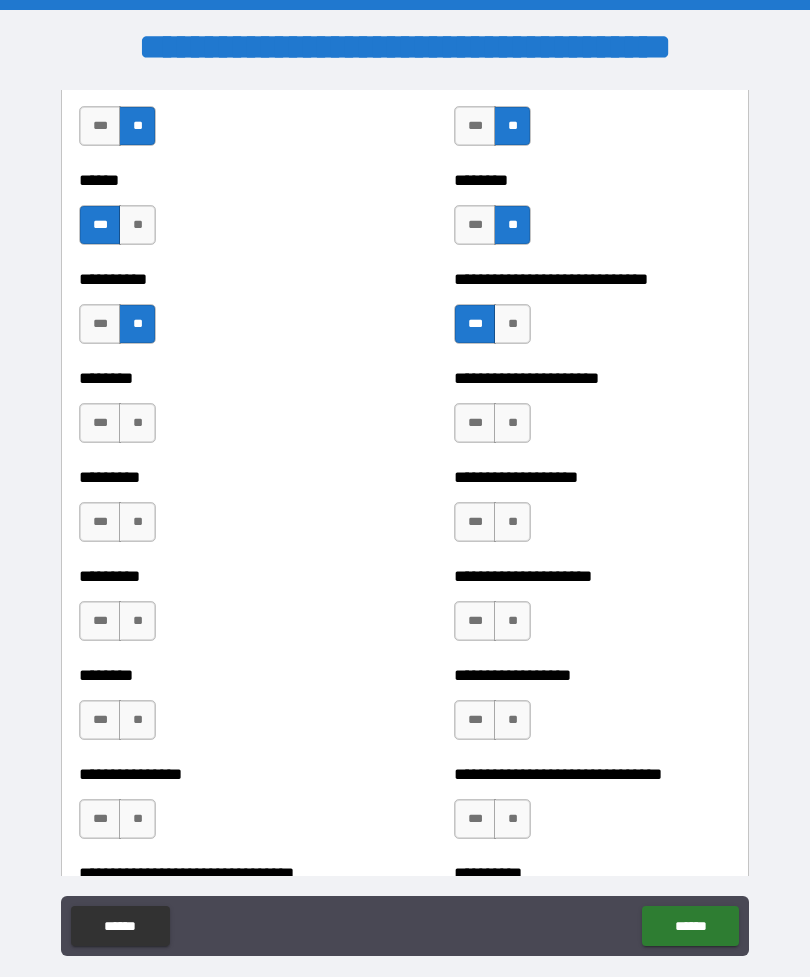 click on "**" at bounding box center [137, 423] 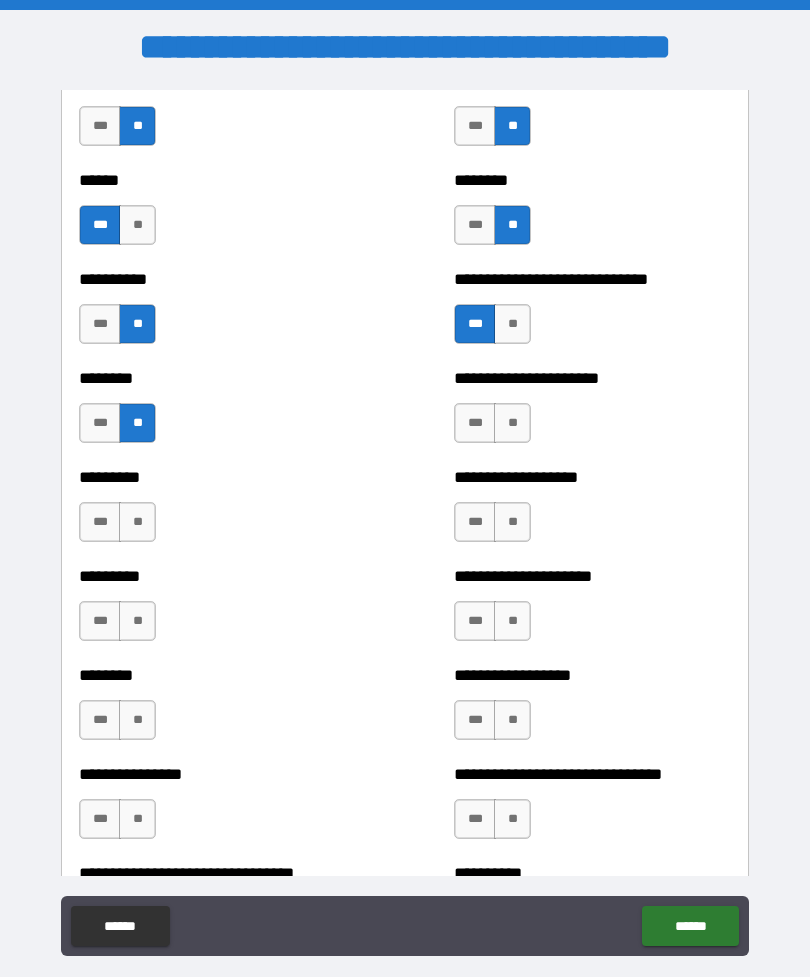 click on "**********" at bounding box center [592, 477] 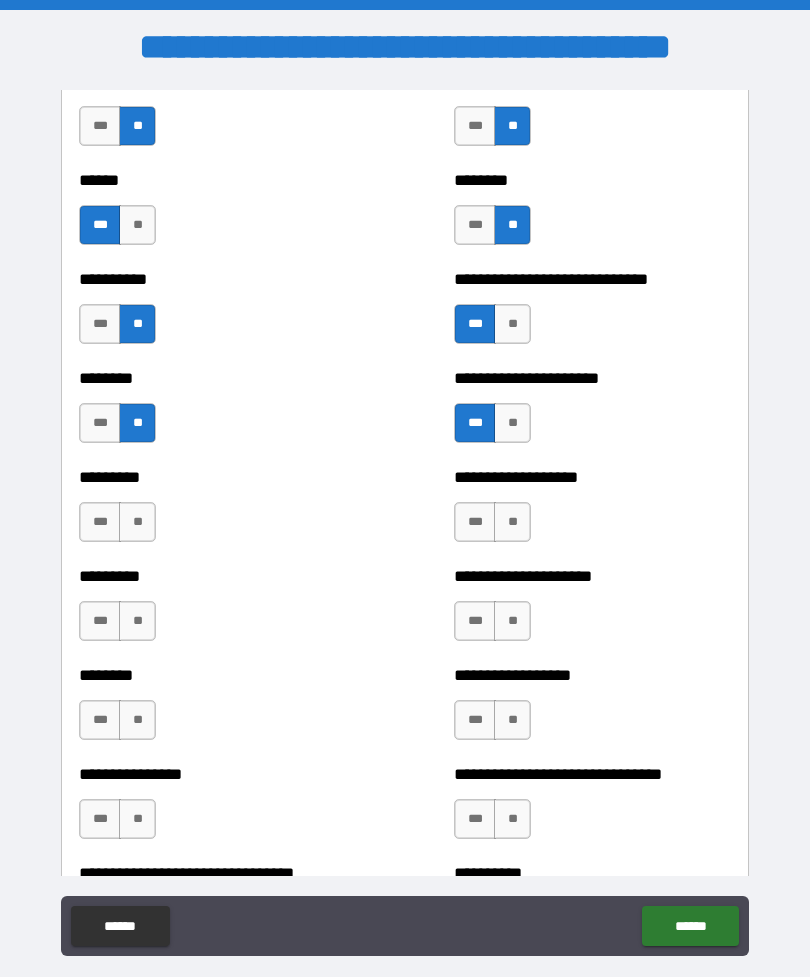 click on "**" at bounding box center [512, 522] 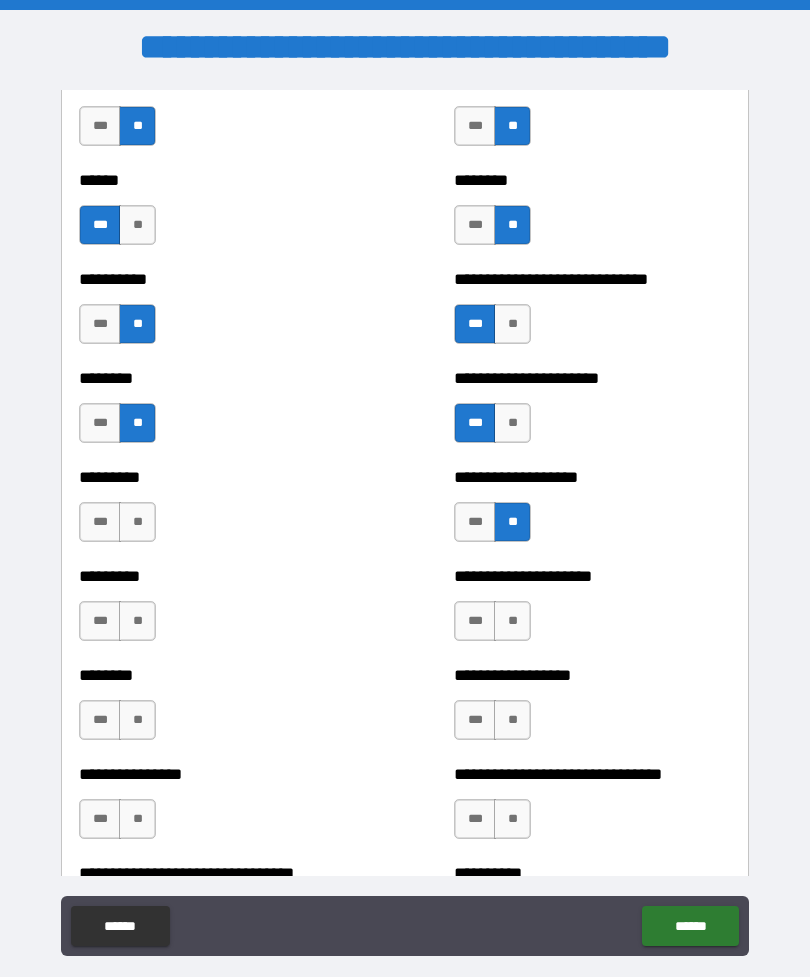 click on "***" at bounding box center [475, 522] 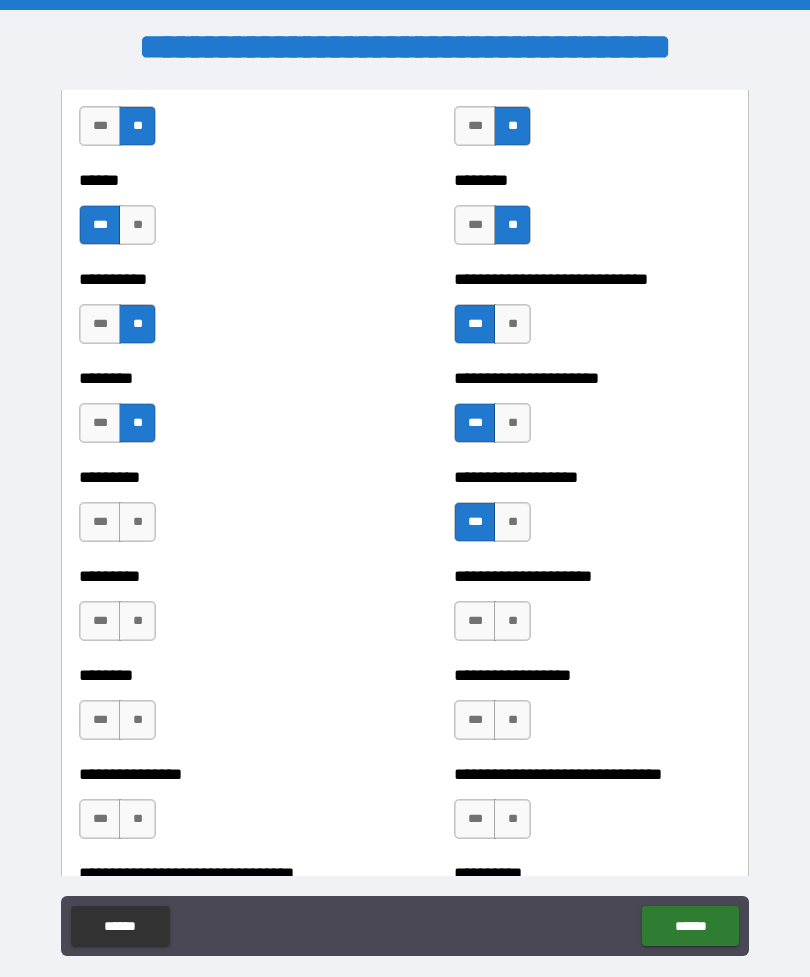 click on "**" at bounding box center (137, 522) 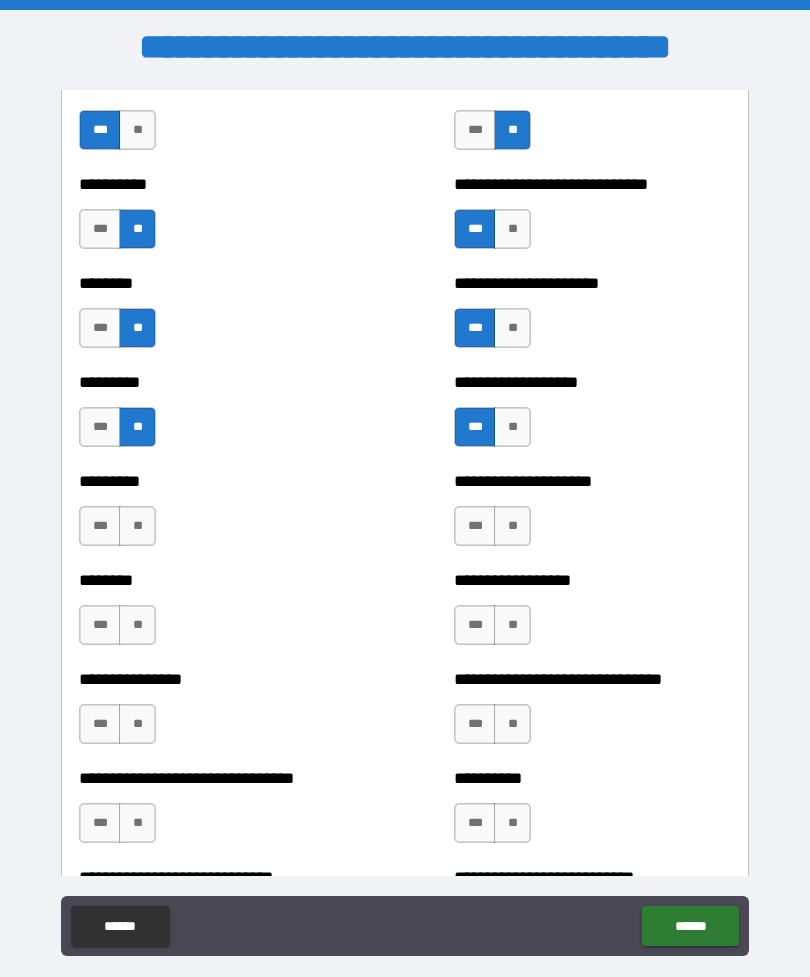 scroll, scrollTop: 7129, scrollLeft: 0, axis: vertical 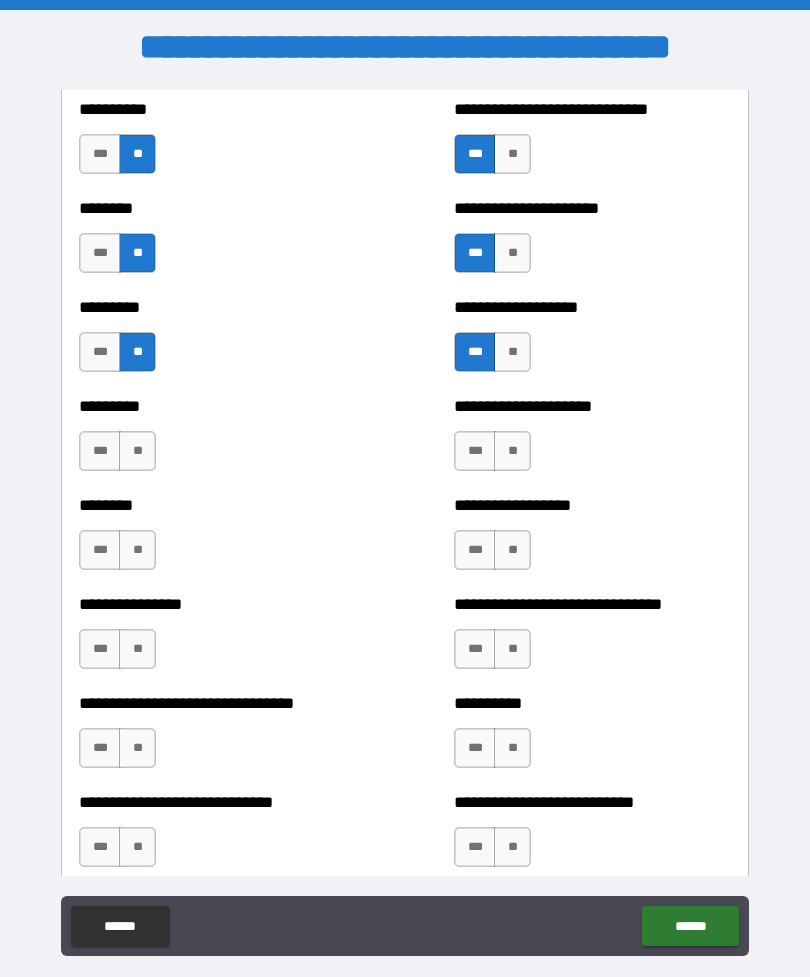 click on "**" at bounding box center (137, 451) 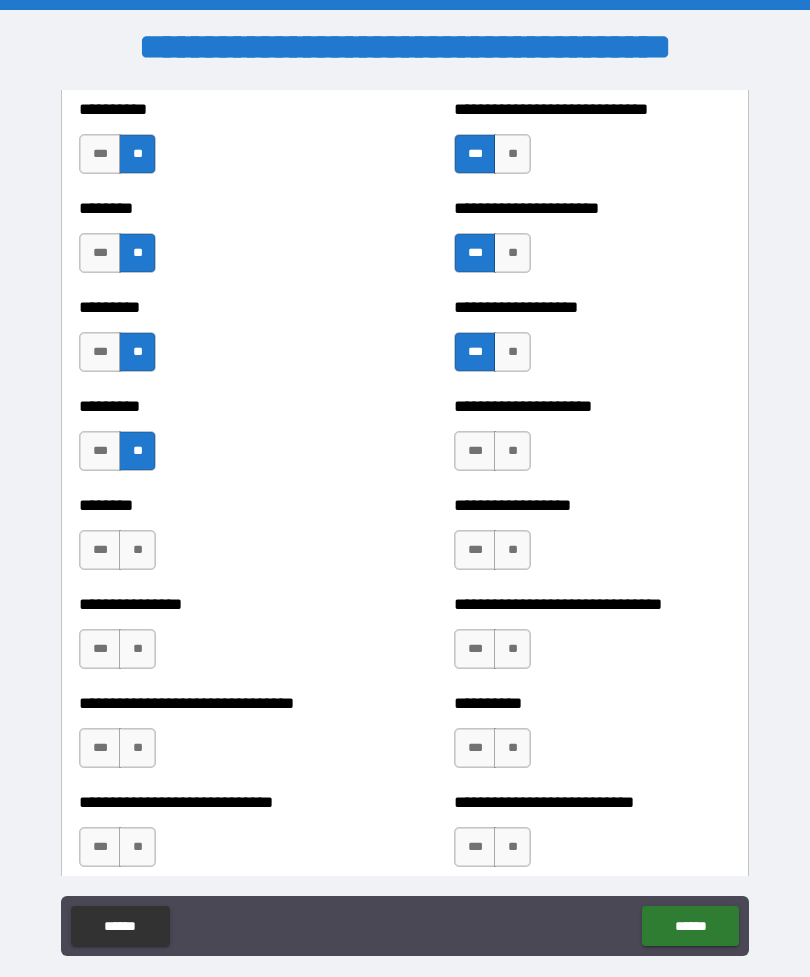 click on "**" at bounding box center [512, 451] 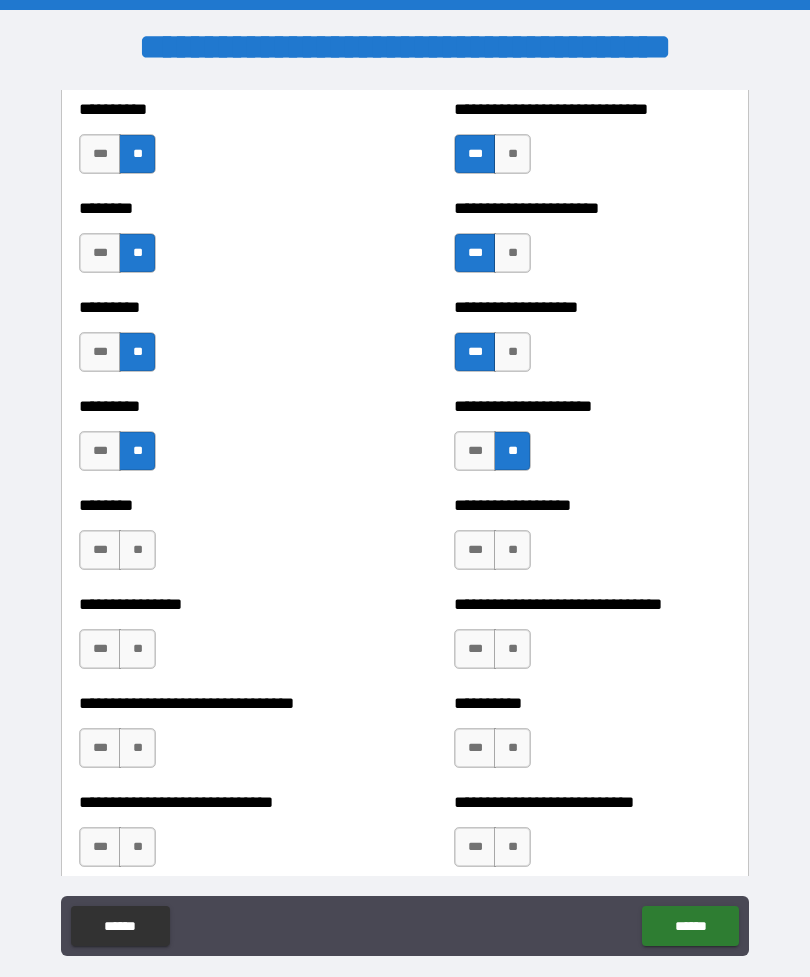 click on "**" at bounding box center (512, 550) 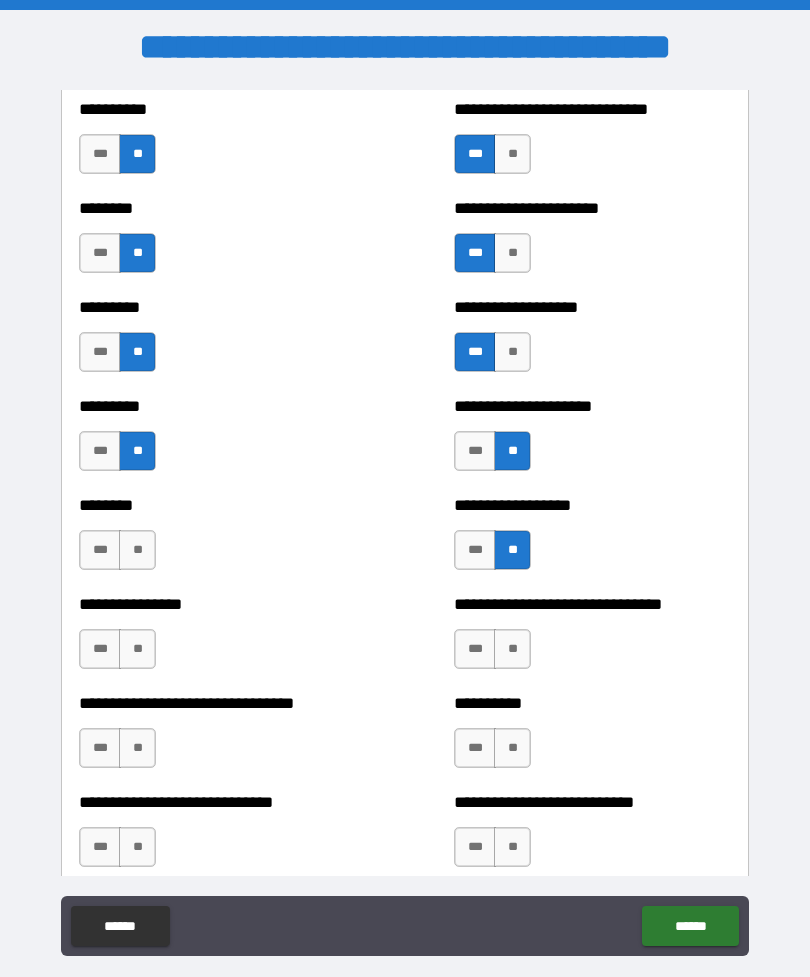 click on "**" at bounding box center (137, 550) 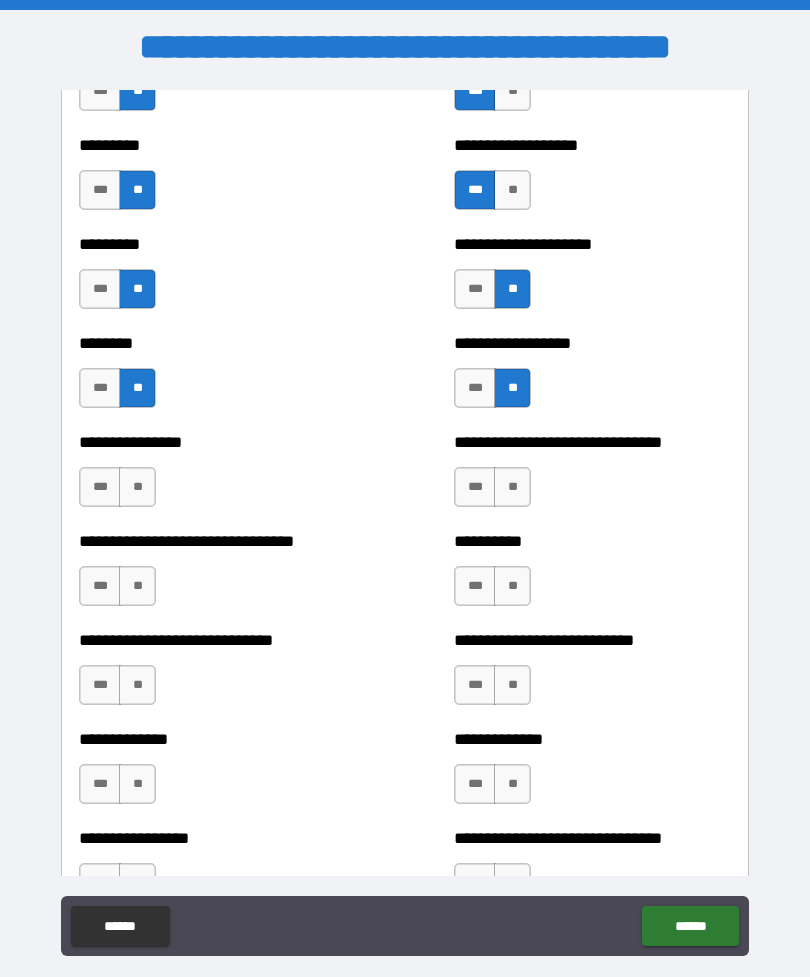 scroll, scrollTop: 7304, scrollLeft: 0, axis: vertical 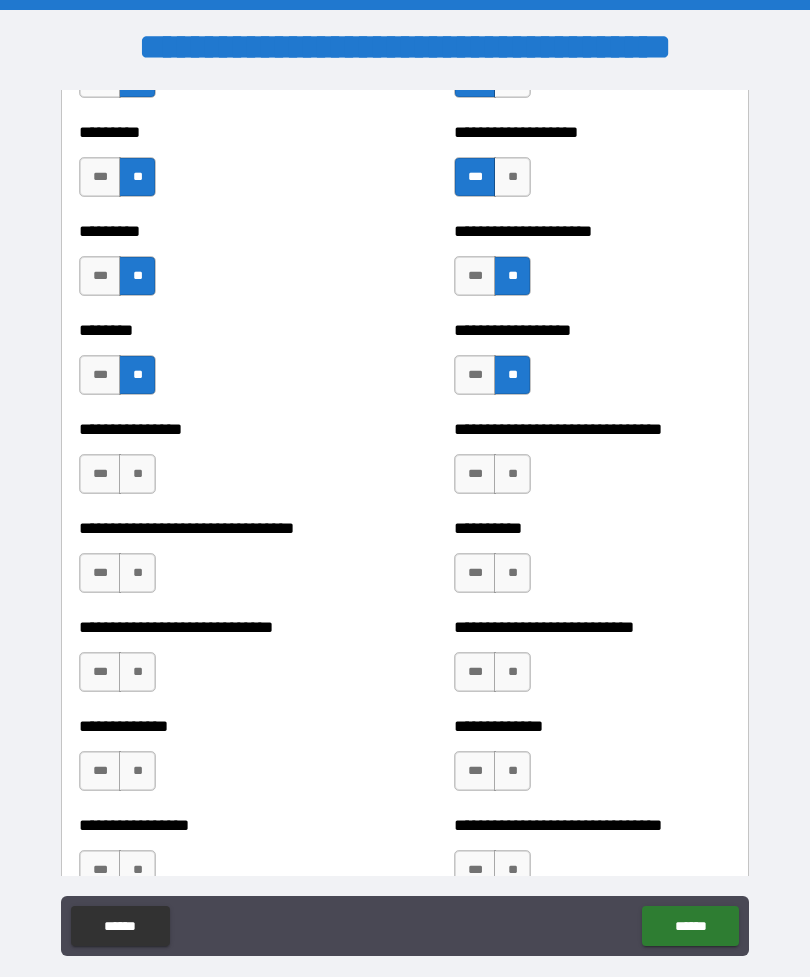 click on "**" at bounding box center [137, 474] 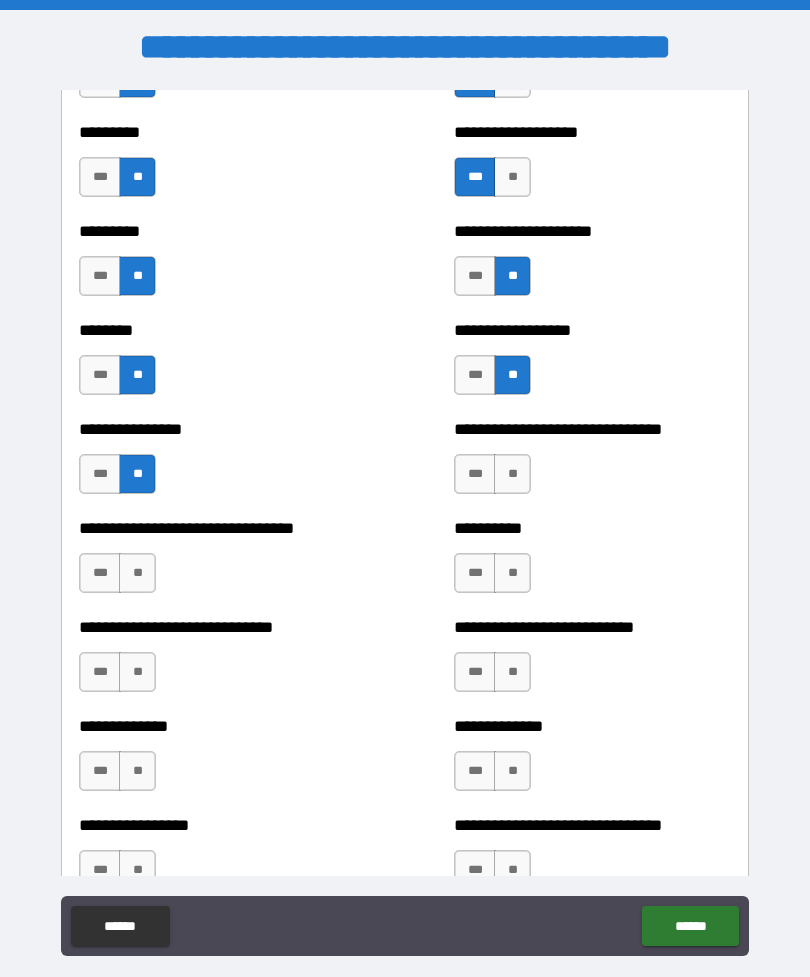 click on "**" at bounding box center [512, 474] 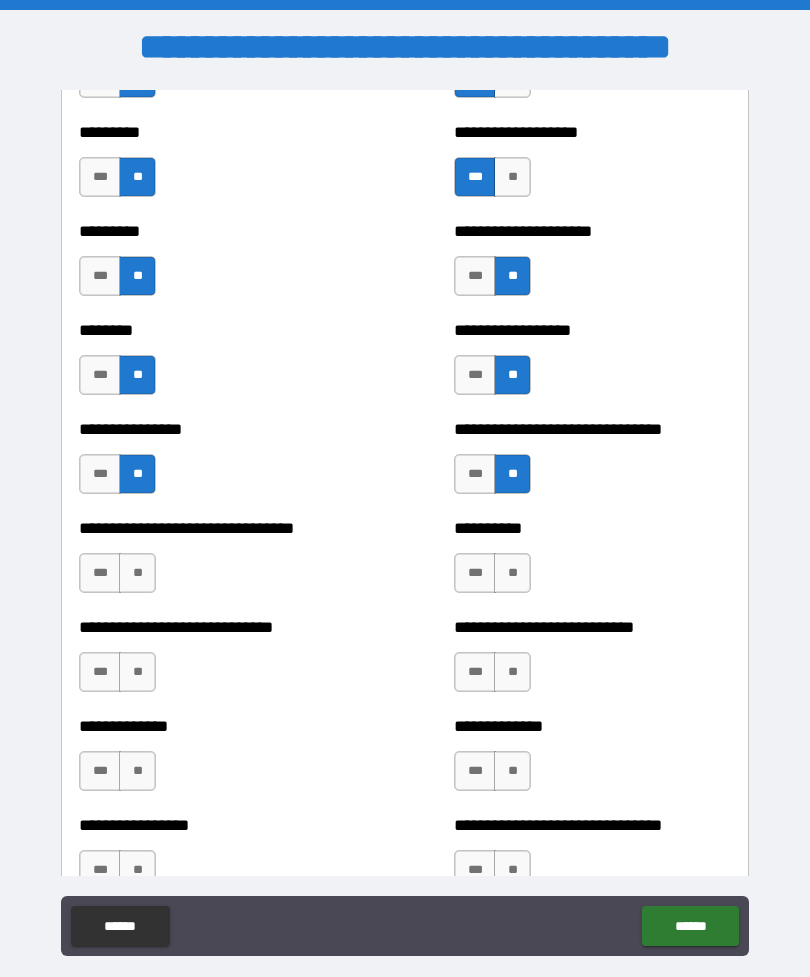 click on "**" at bounding box center (137, 573) 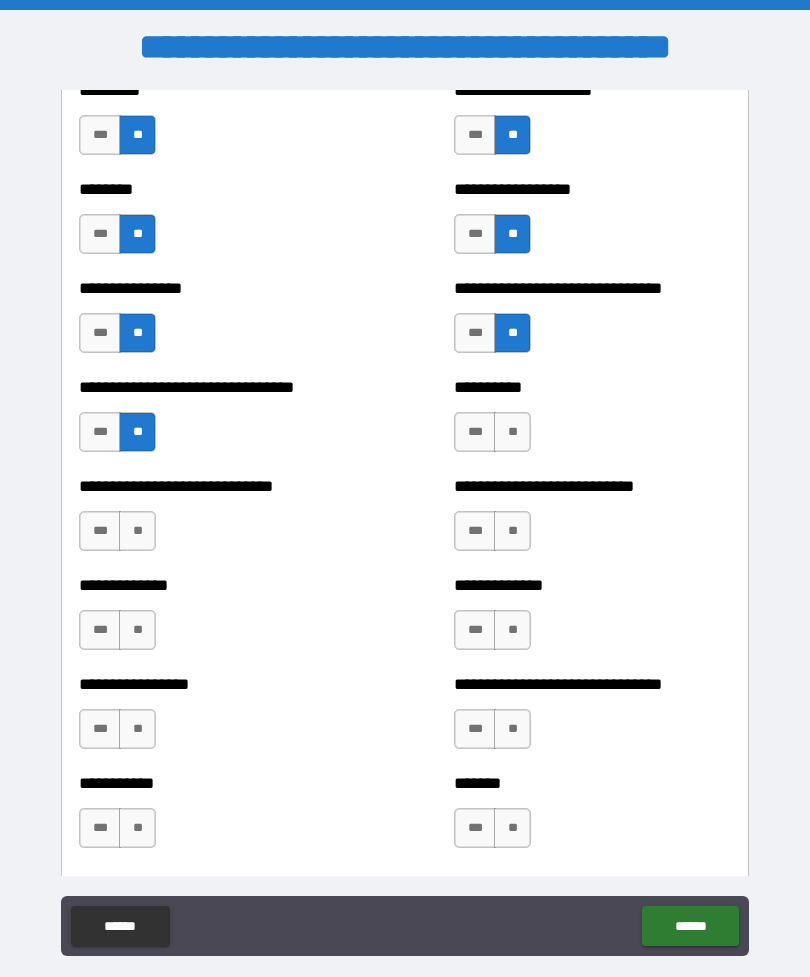 scroll, scrollTop: 7442, scrollLeft: 0, axis: vertical 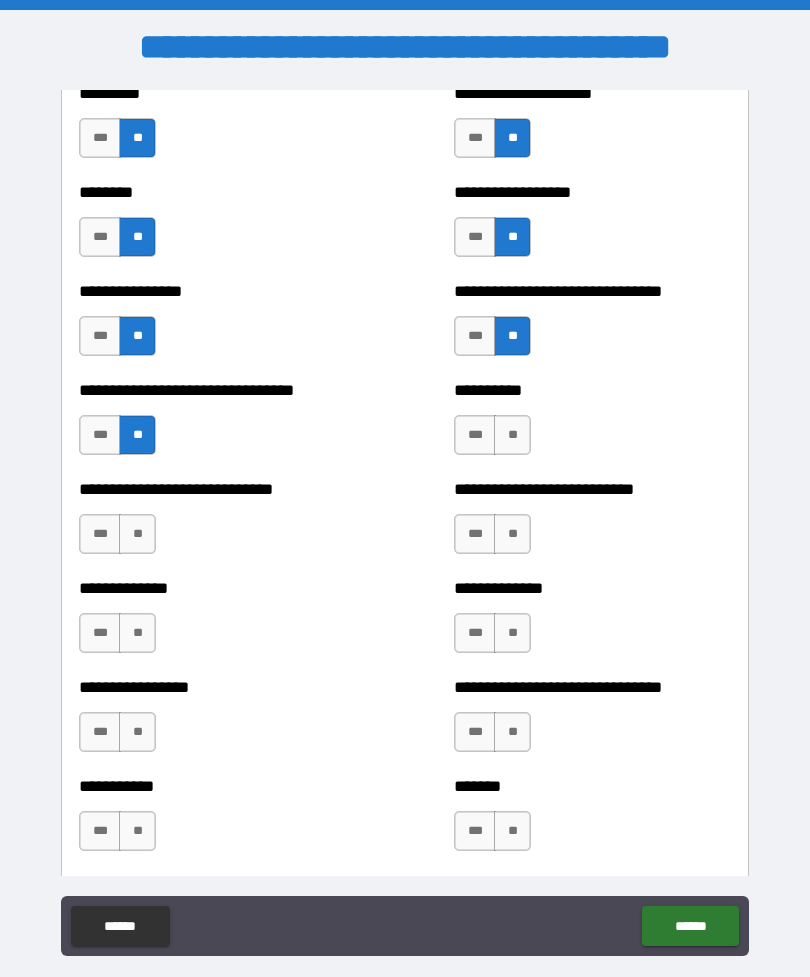 click on "**" at bounding box center (512, 435) 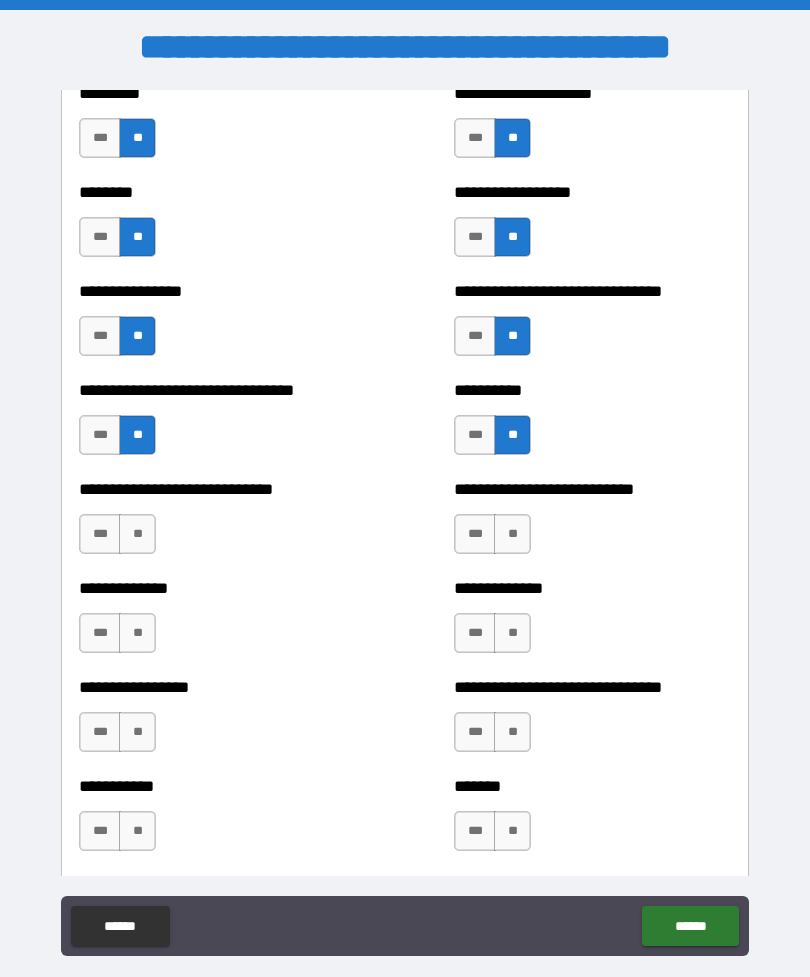click on "**" at bounding box center (137, 534) 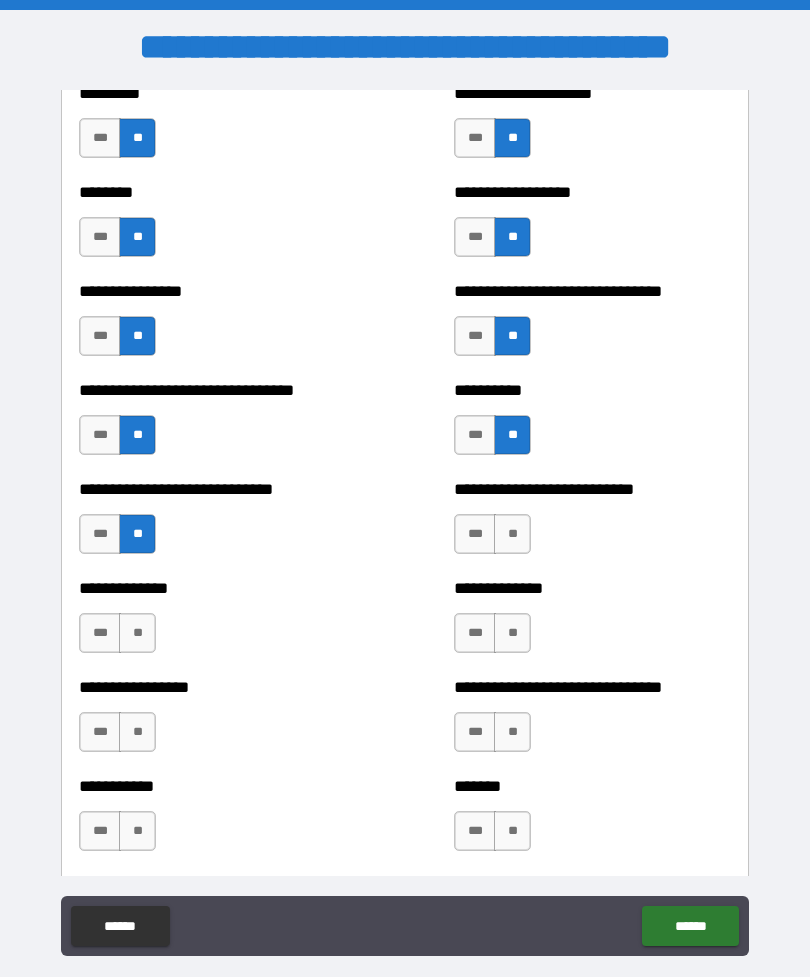 click on "**" at bounding box center [512, 534] 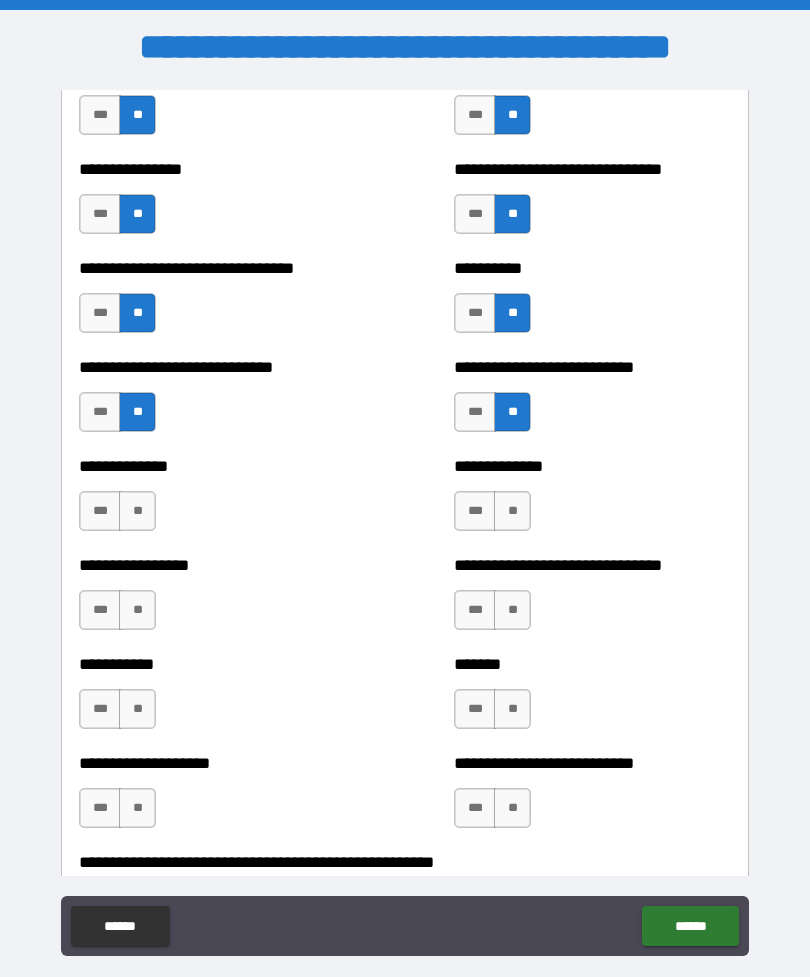 scroll, scrollTop: 7580, scrollLeft: 0, axis: vertical 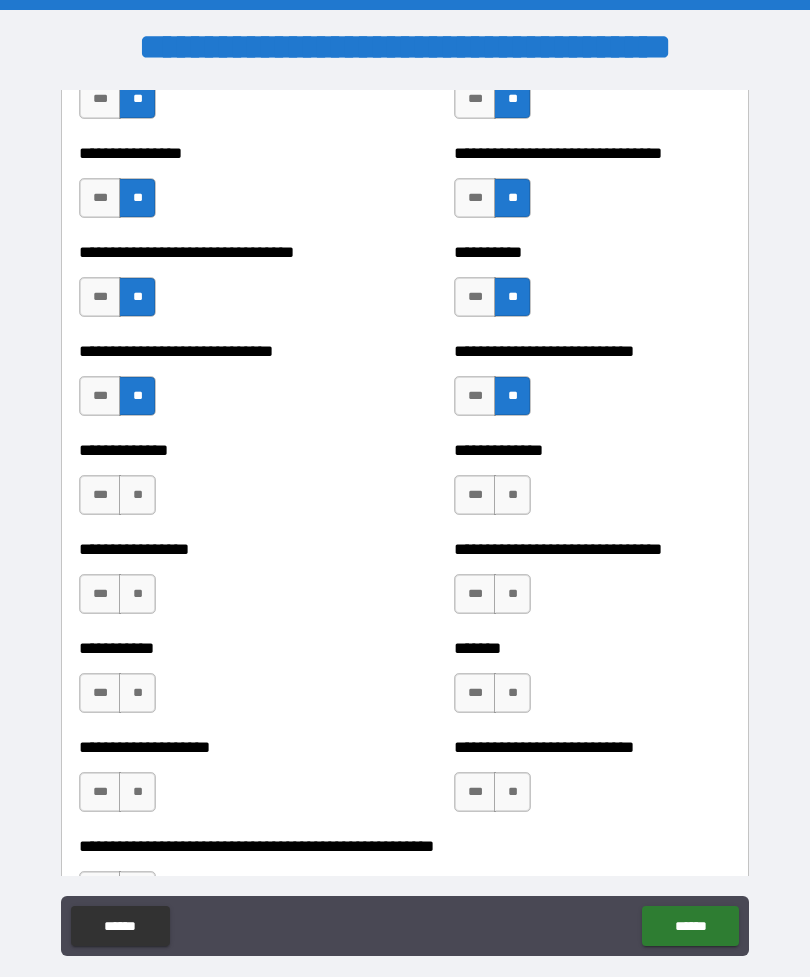 click on "**" at bounding box center (137, 495) 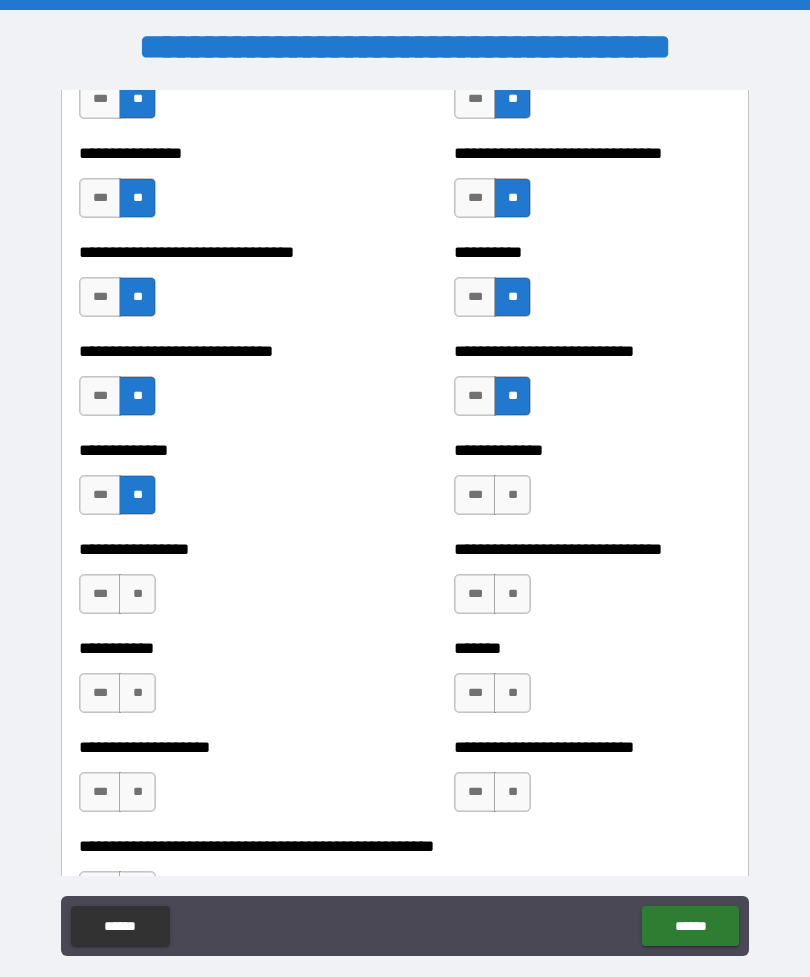 click on "**" at bounding box center (512, 495) 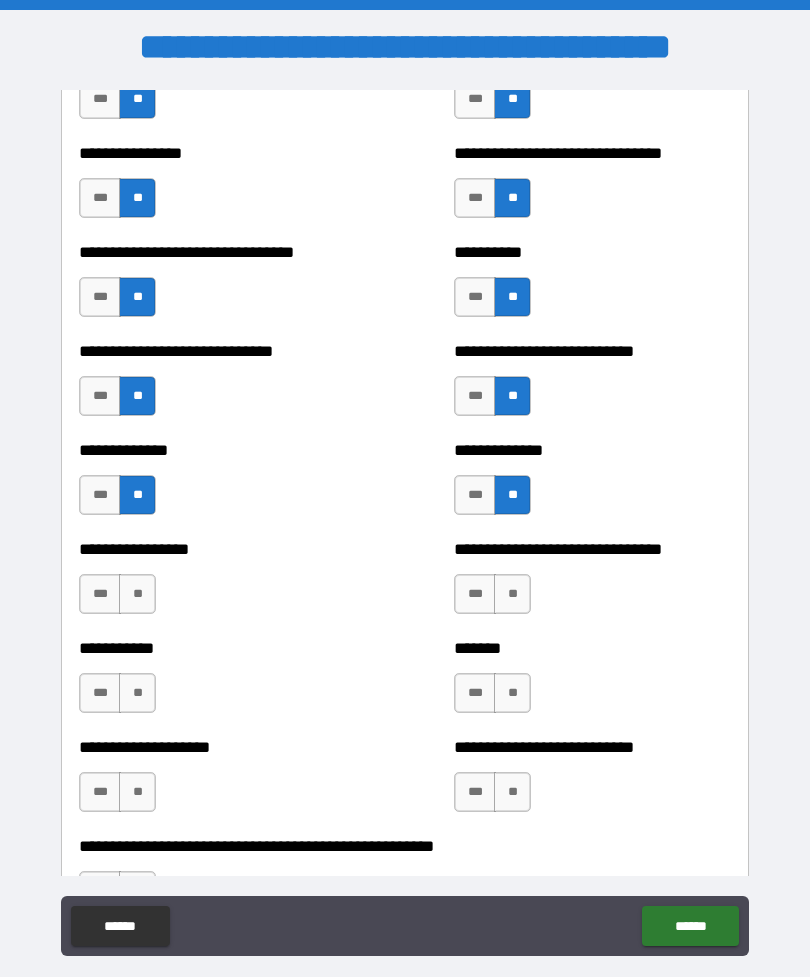 click on "***" at bounding box center [475, 495] 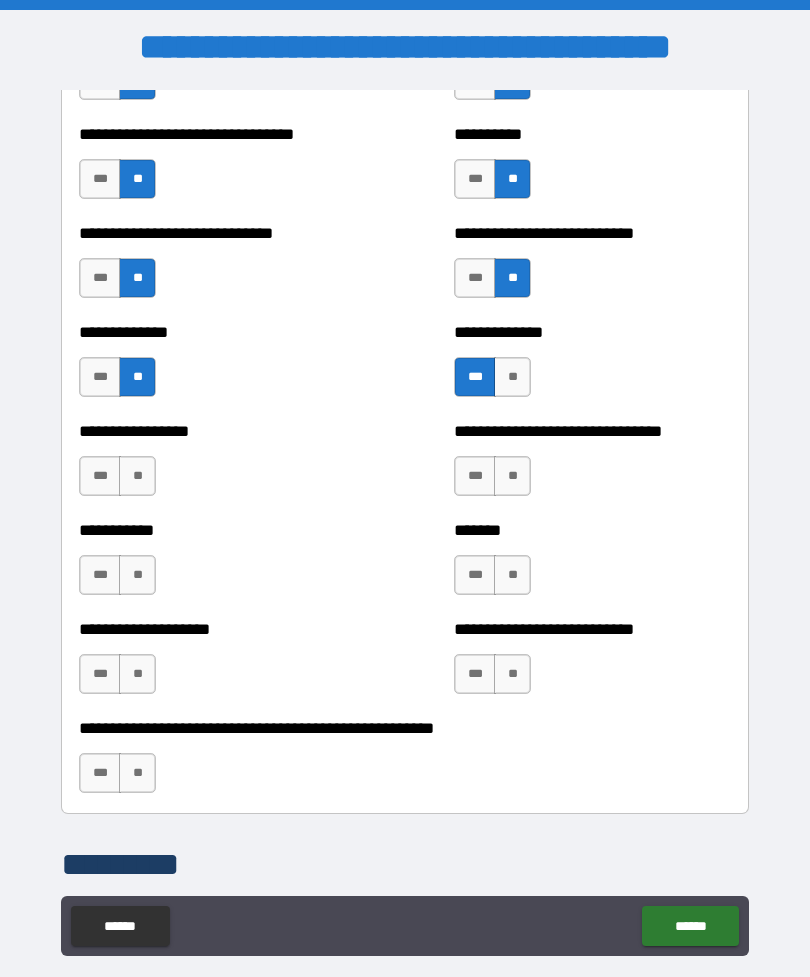 scroll, scrollTop: 7711, scrollLeft: 0, axis: vertical 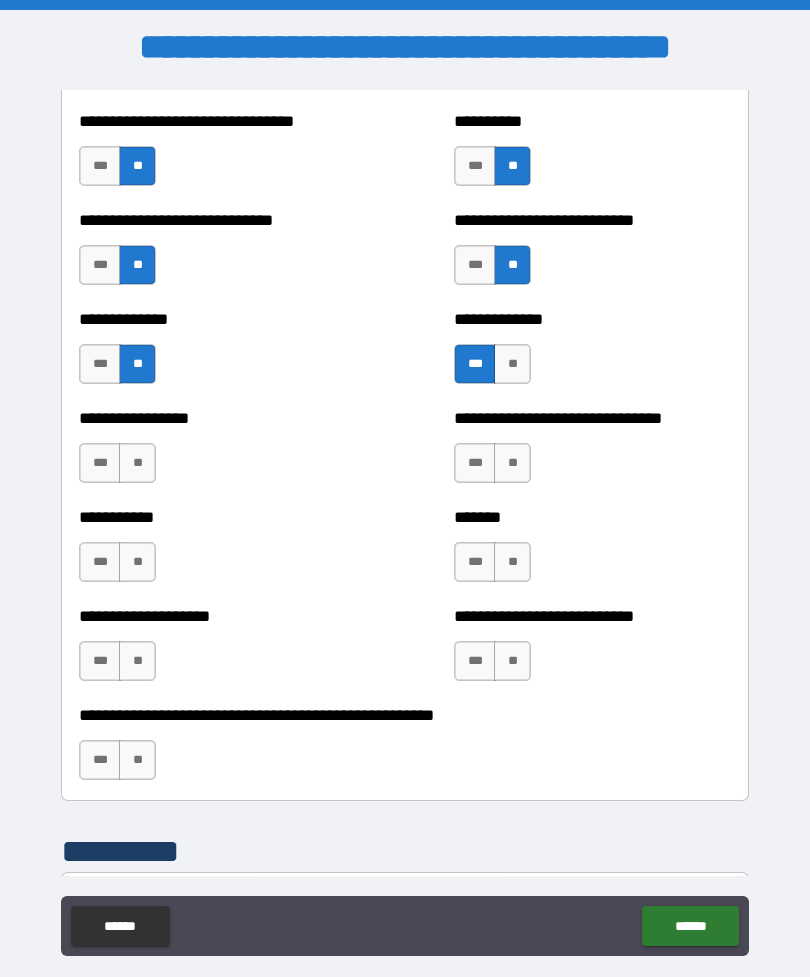 click on "**" at bounding box center (137, 463) 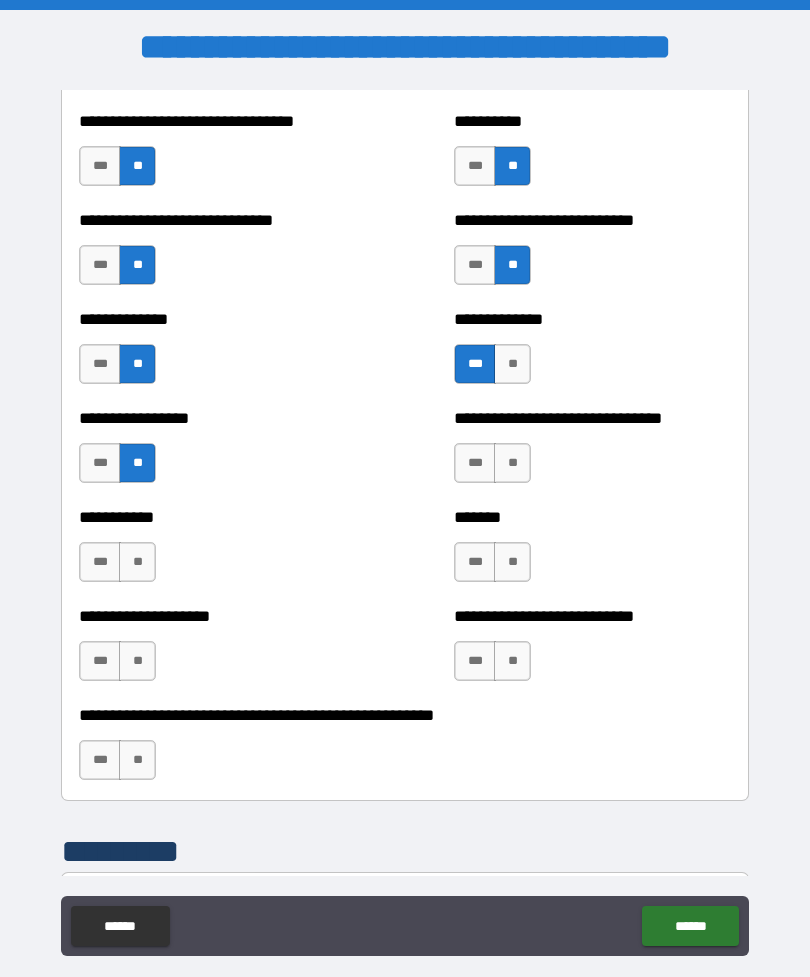 click on "**" at bounding box center (512, 463) 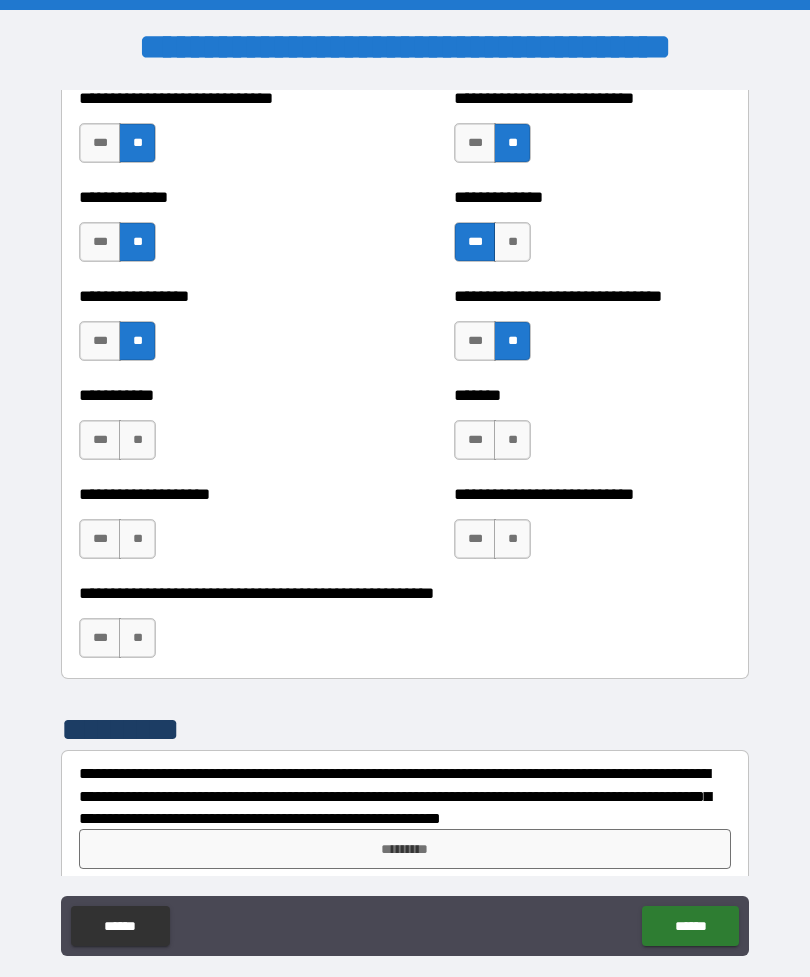 scroll, scrollTop: 7829, scrollLeft: 0, axis: vertical 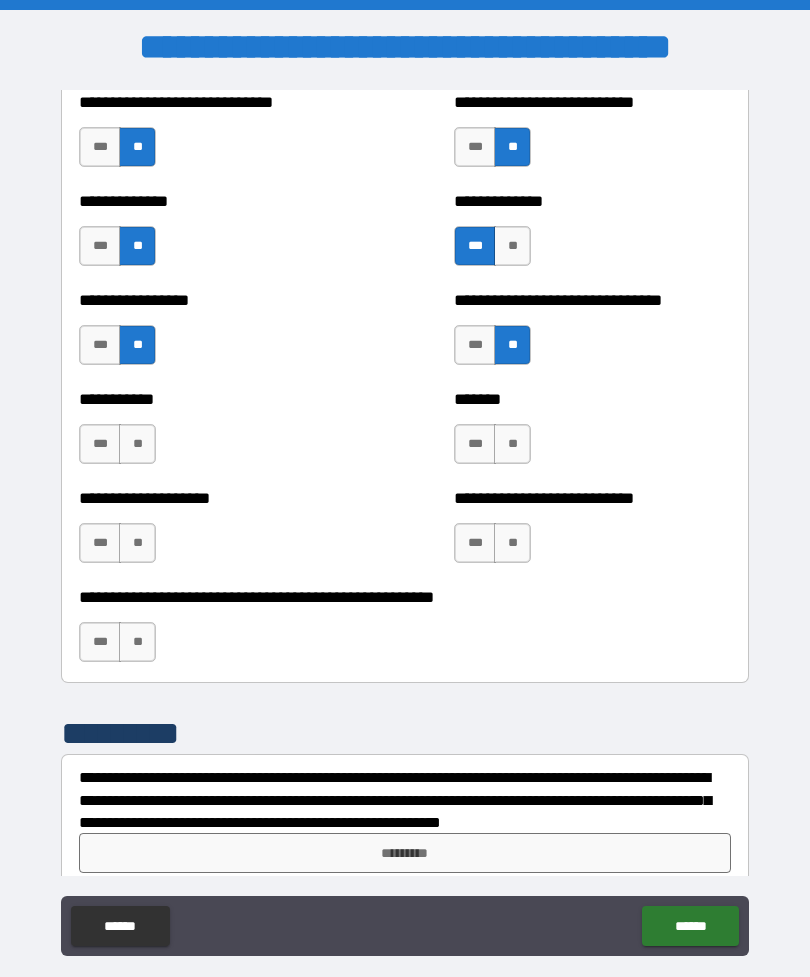 click on "**" at bounding box center [137, 444] 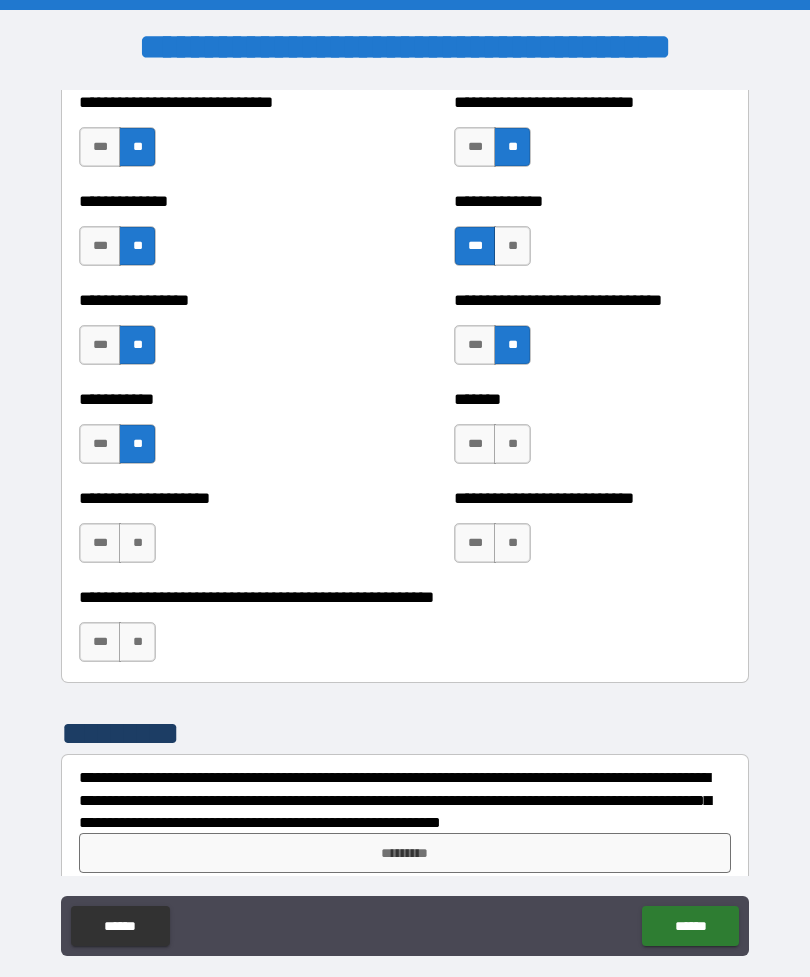 click on "**" at bounding box center (512, 444) 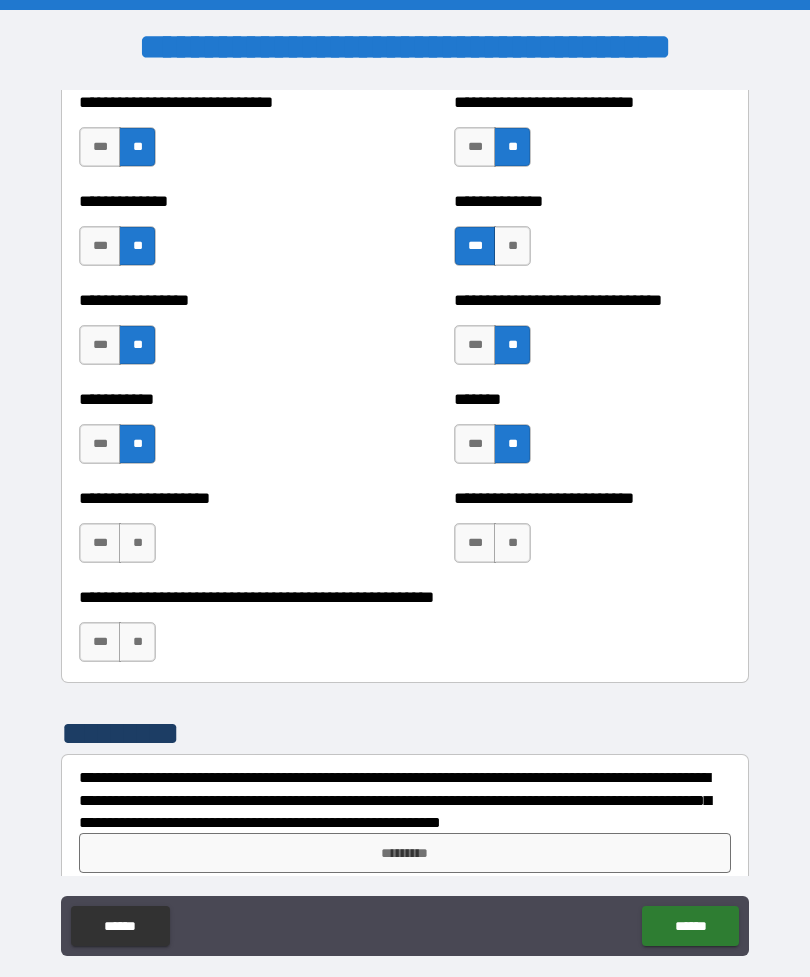 click on "**********" at bounding box center [592, 533] 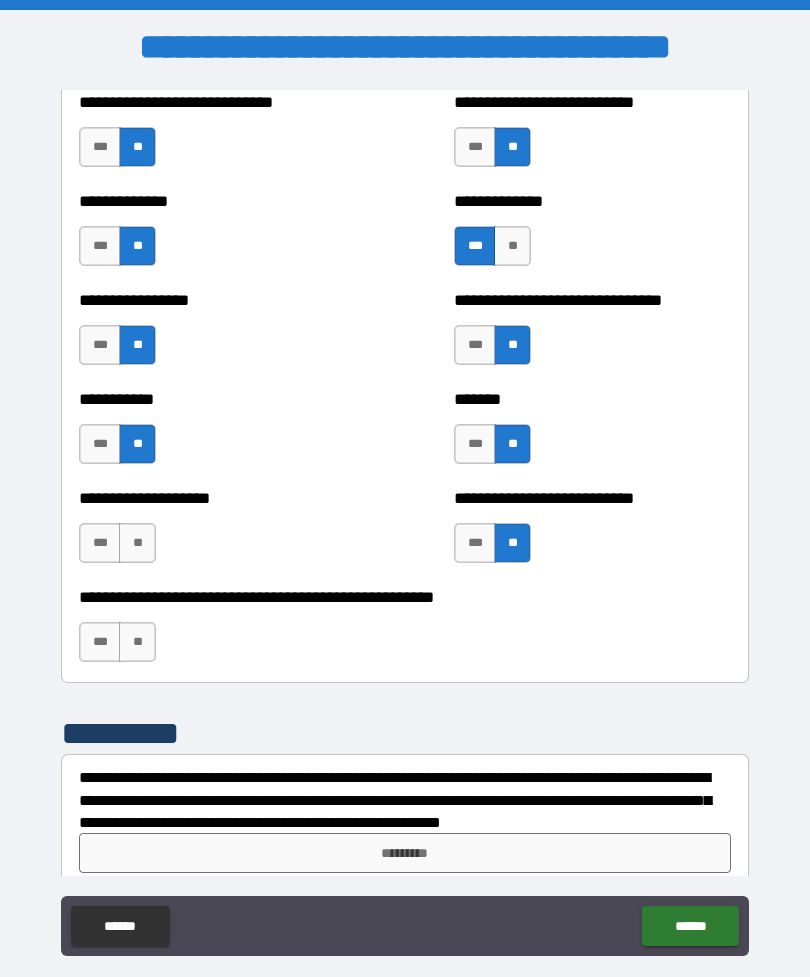 click on "**" at bounding box center [137, 543] 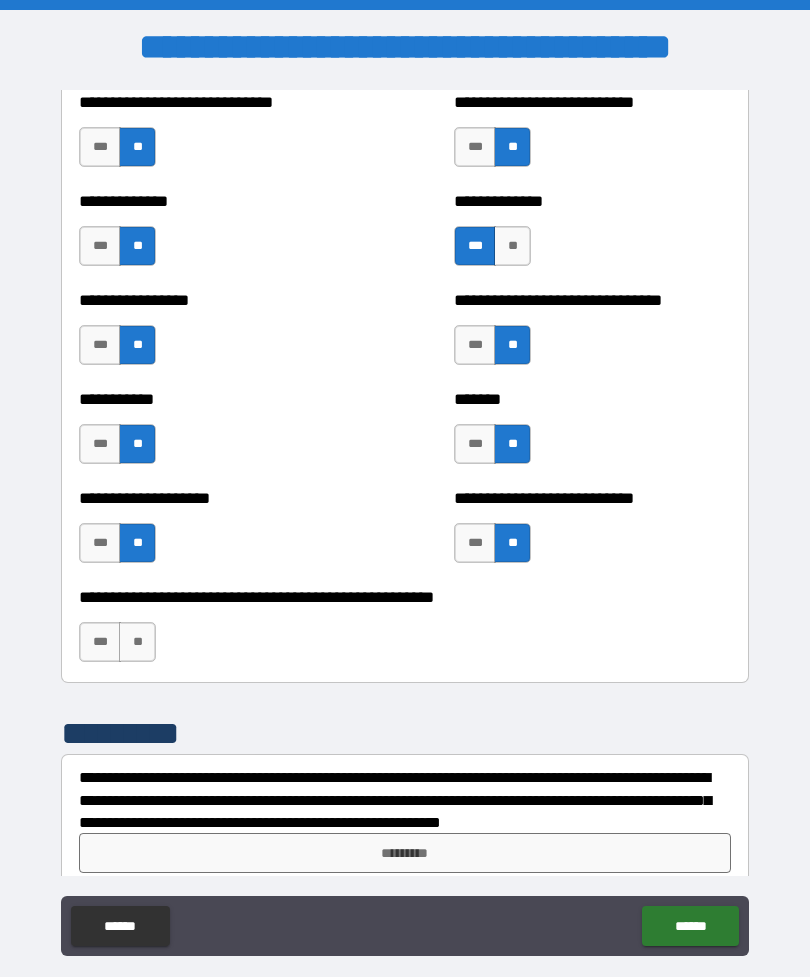 click on "**" at bounding box center (137, 642) 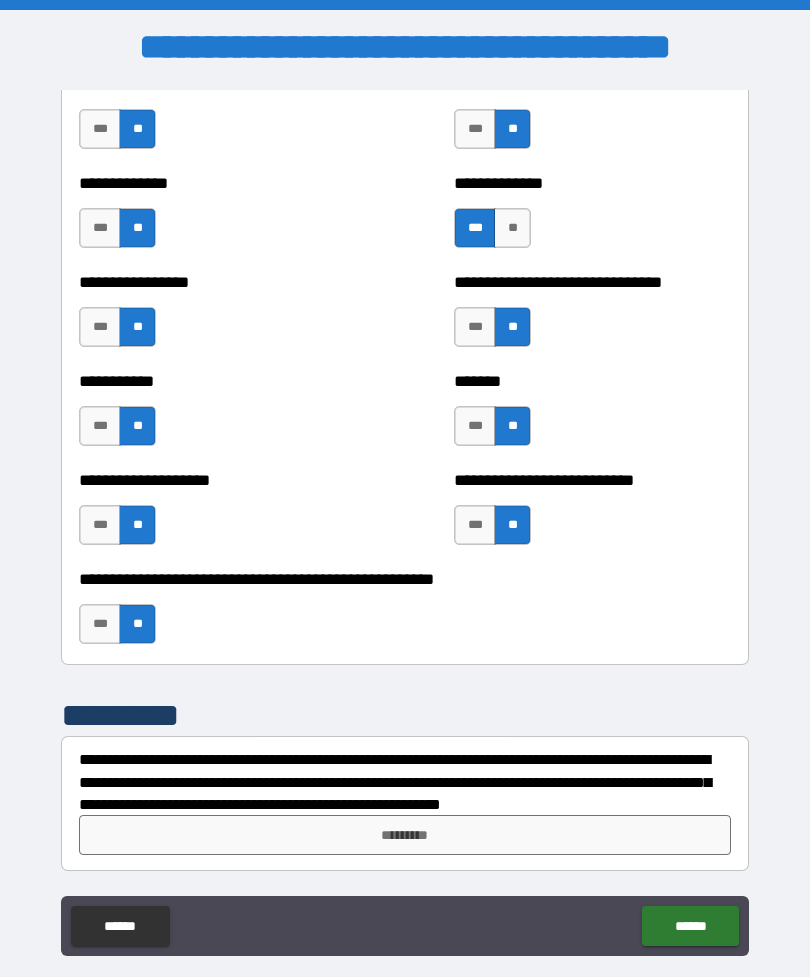 click on "*********" at bounding box center [405, 835] 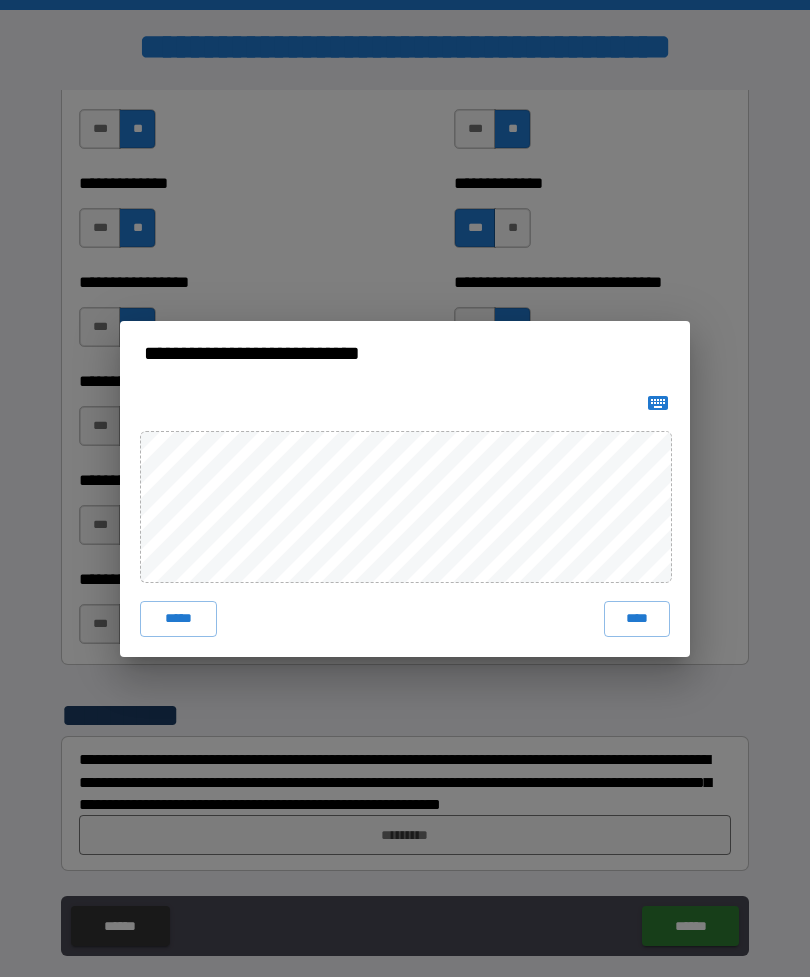 click on "****" at bounding box center (637, 619) 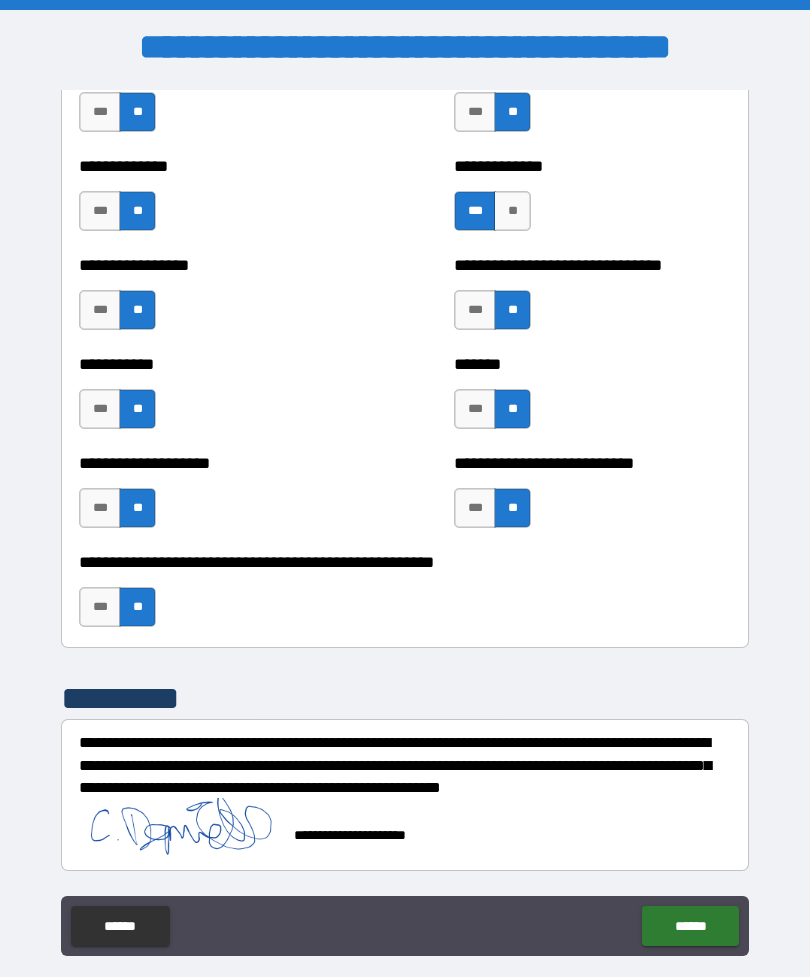 scroll, scrollTop: 7868, scrollLeft: 0, axis: vertical 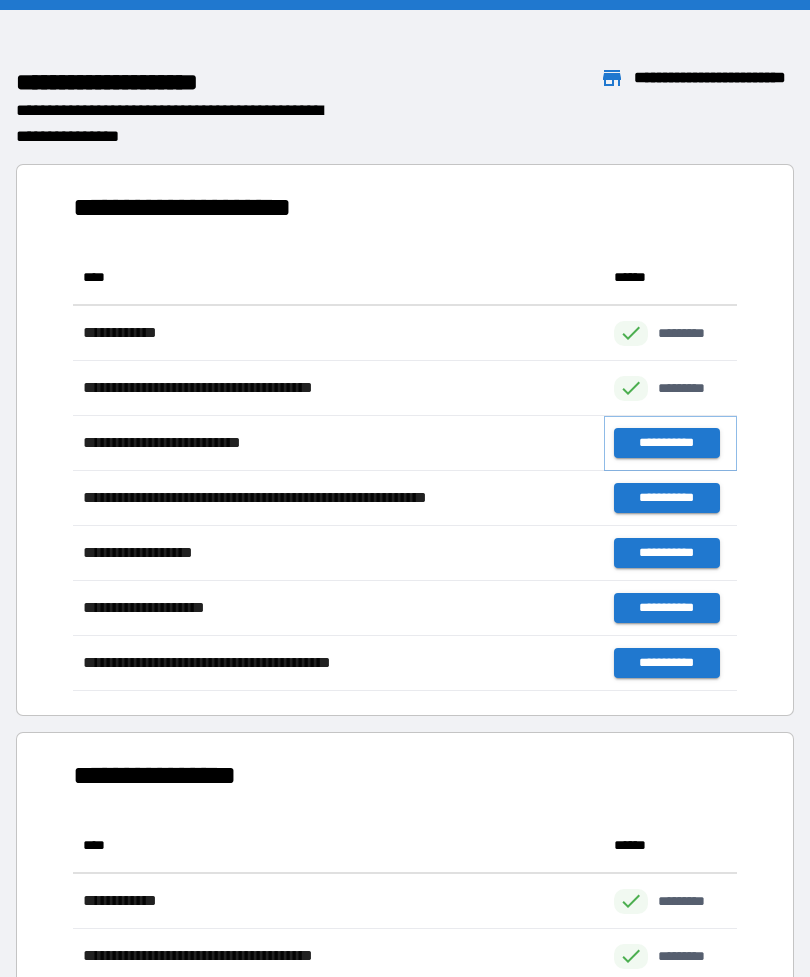 click on "**********" at bounding box center [666, 443] 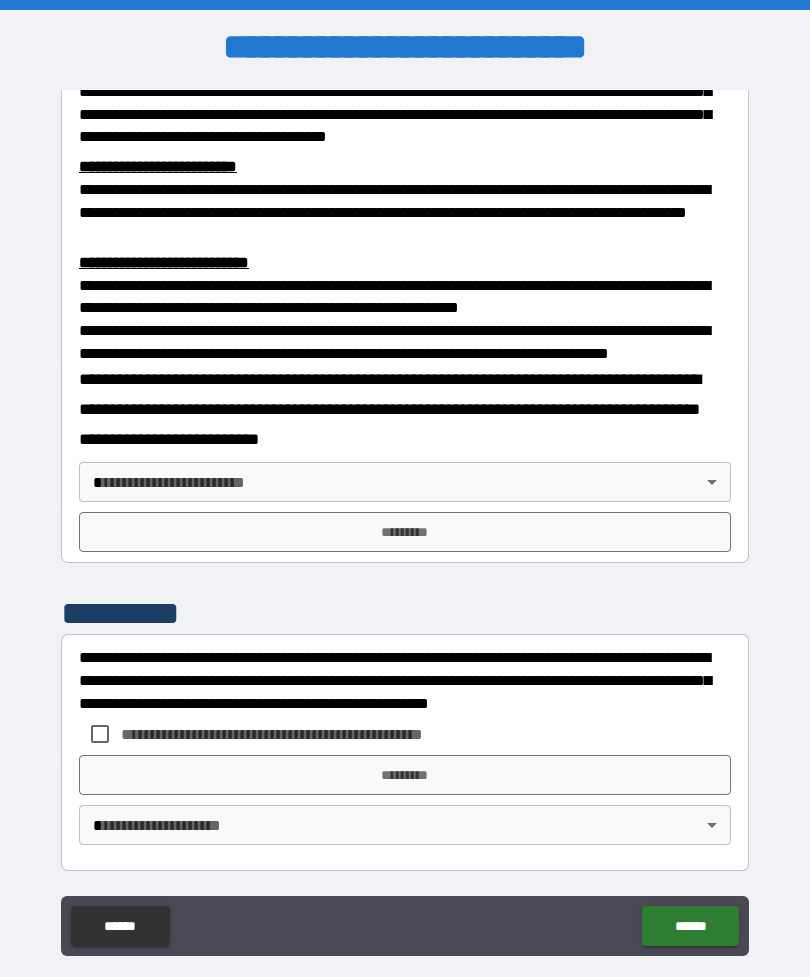 scroll, scrollTop: 660, scrollLeft: 0, axis: vertical 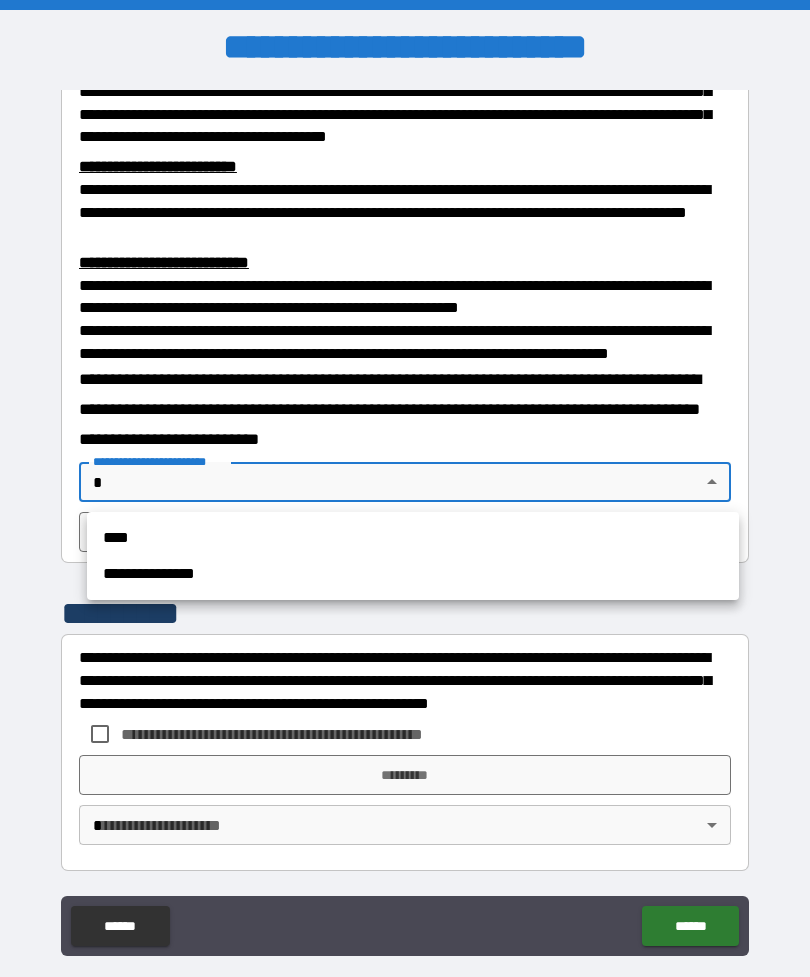 click on "****" at bounding box center [413, 538] 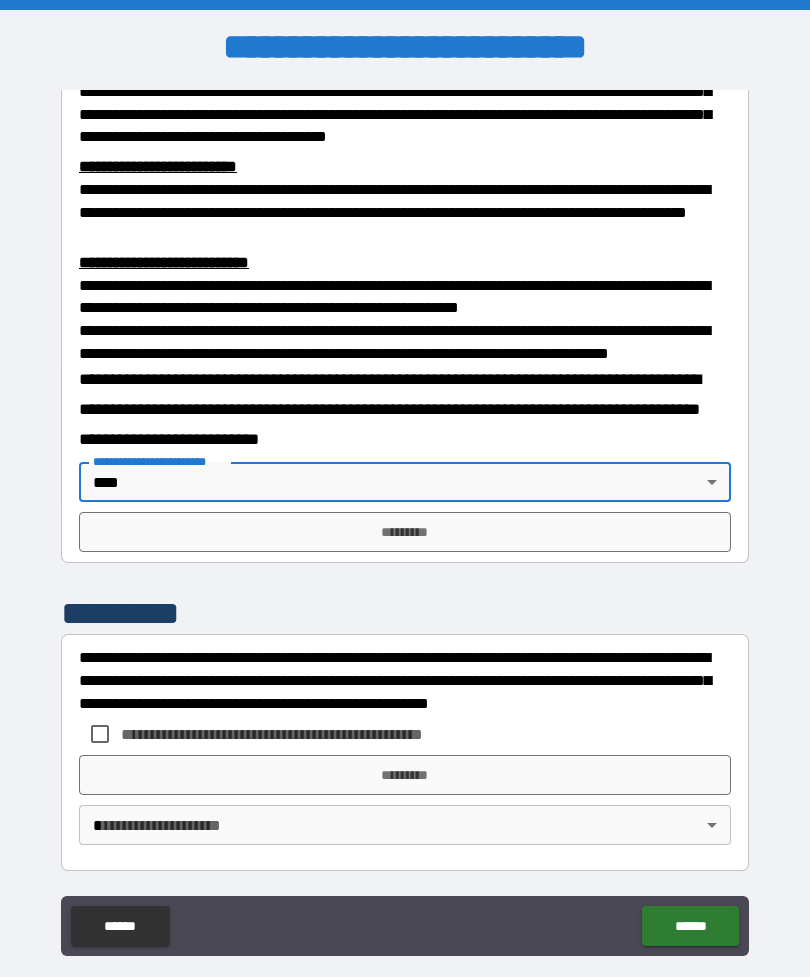 type on "****" 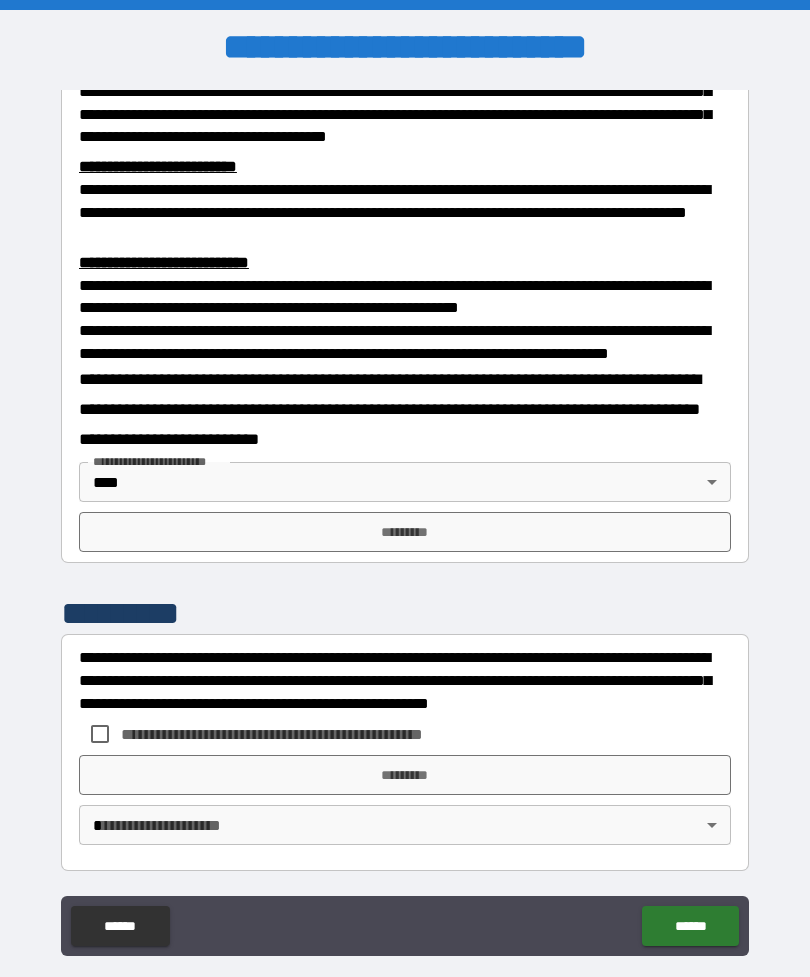 click on "*********" at bounding box center (405, 532) 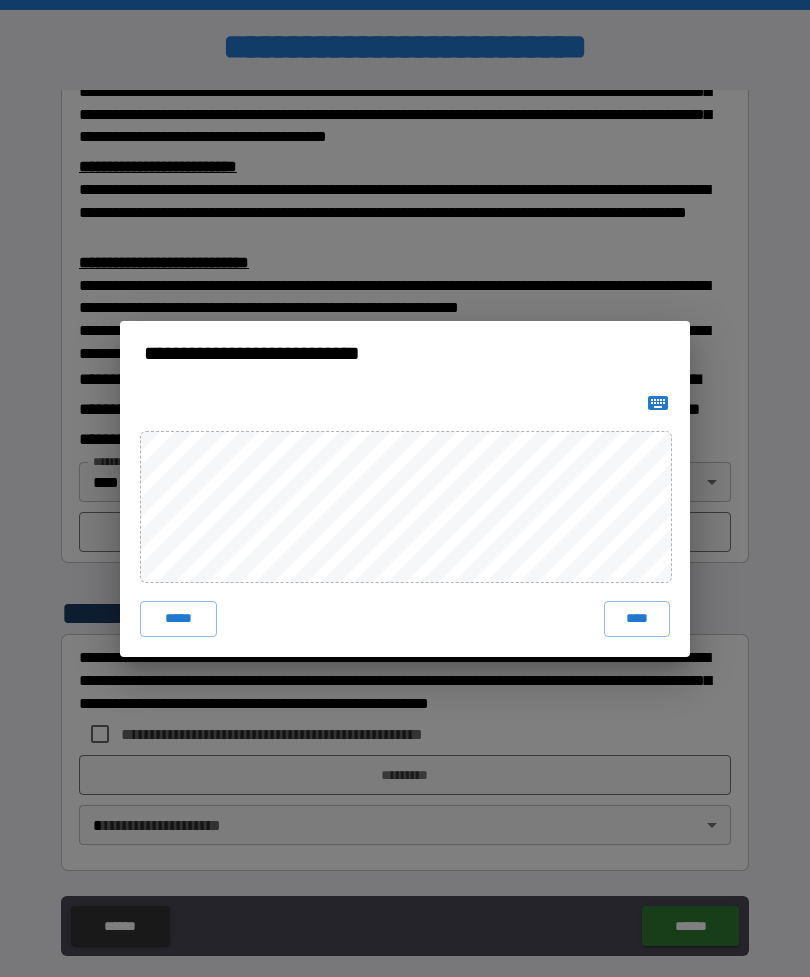click on "****" at bounding box center (637, 619) 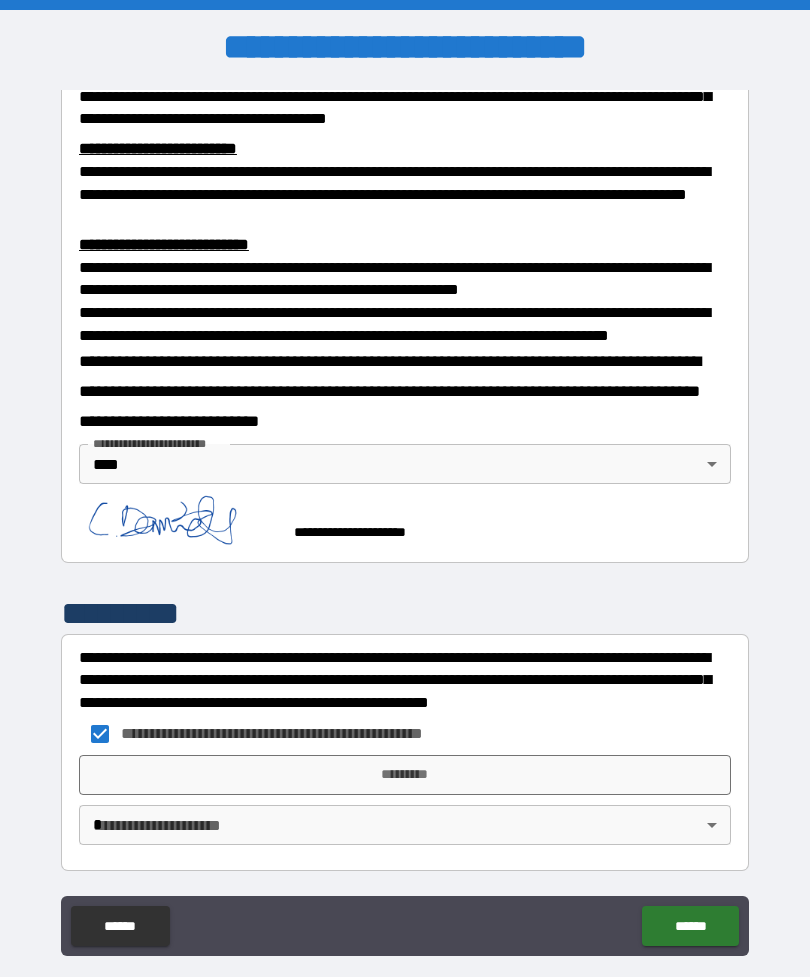 click on "*********" at bounding box center [405, 775] 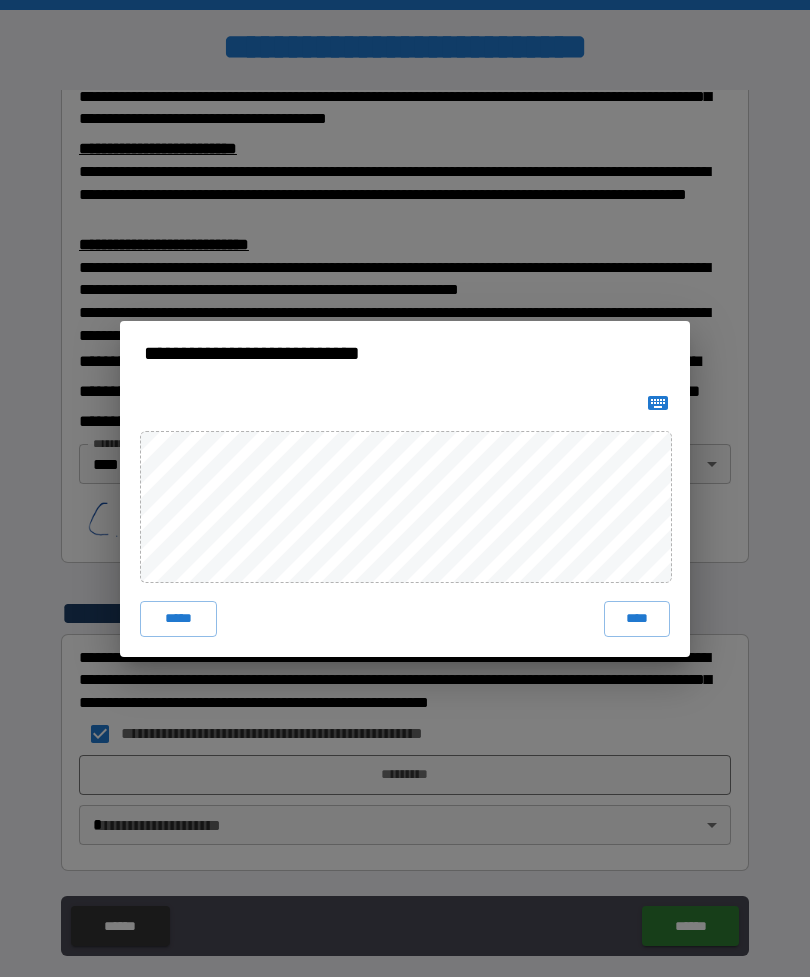 click on "****" at bounding box center [637, 619] 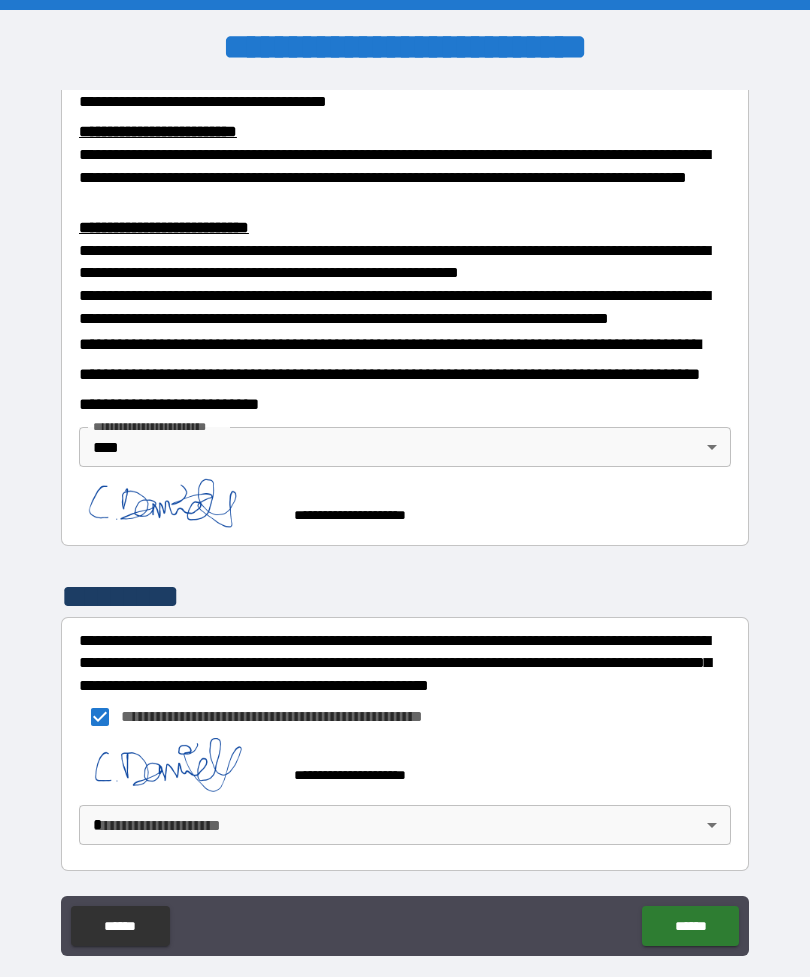 click on "**********" at bounding box center [405, 520] 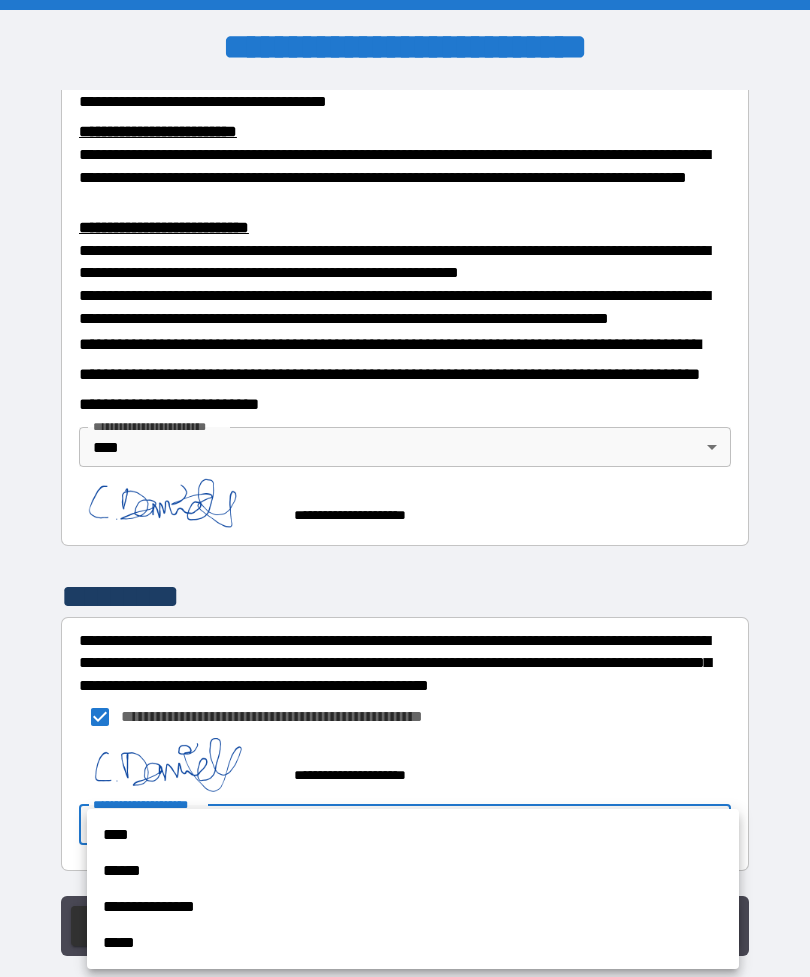 click on "****" at bounding box center [413, 835] 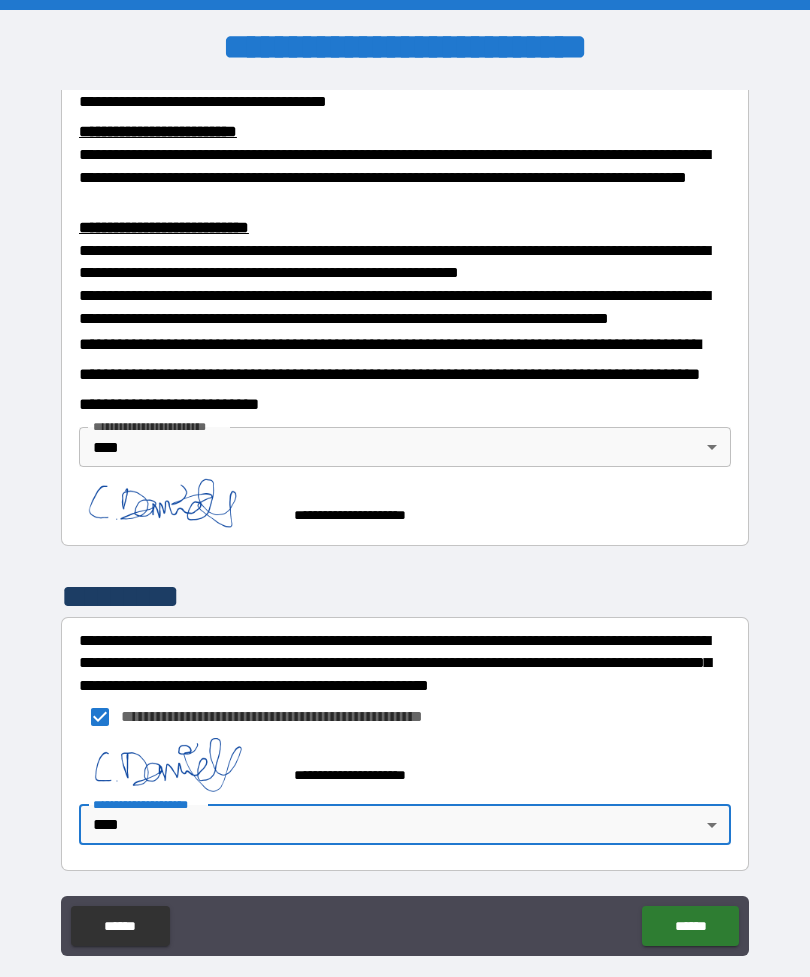 type on "****" 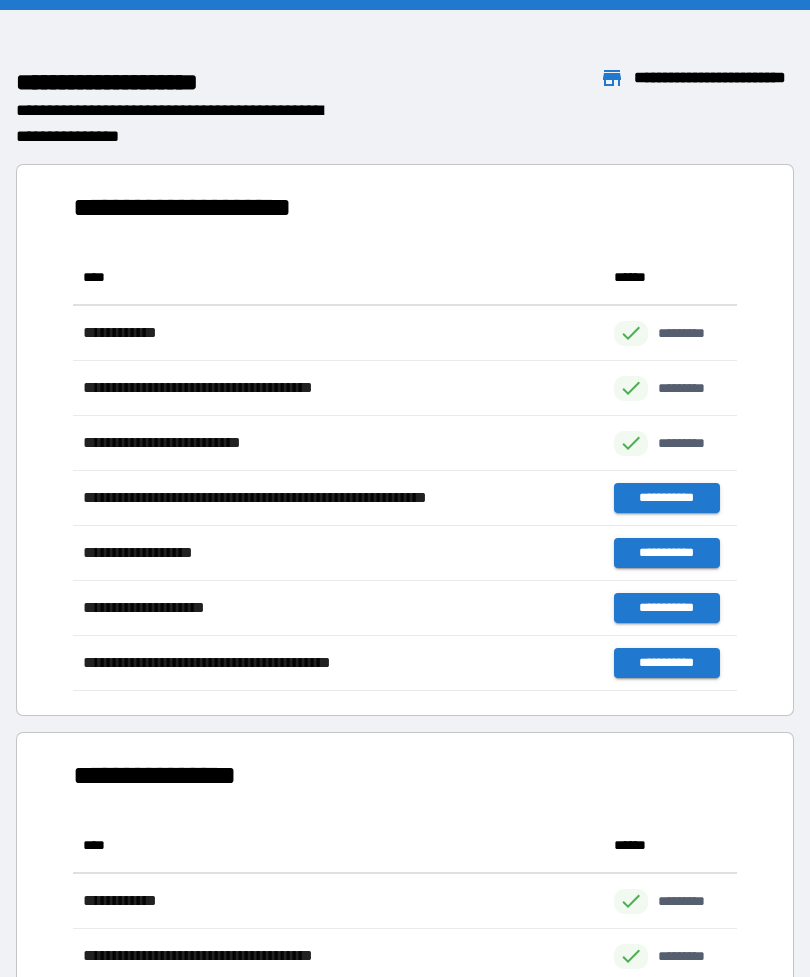 scroll, scrollTop: 441, scrollLeft: 664, axis: both 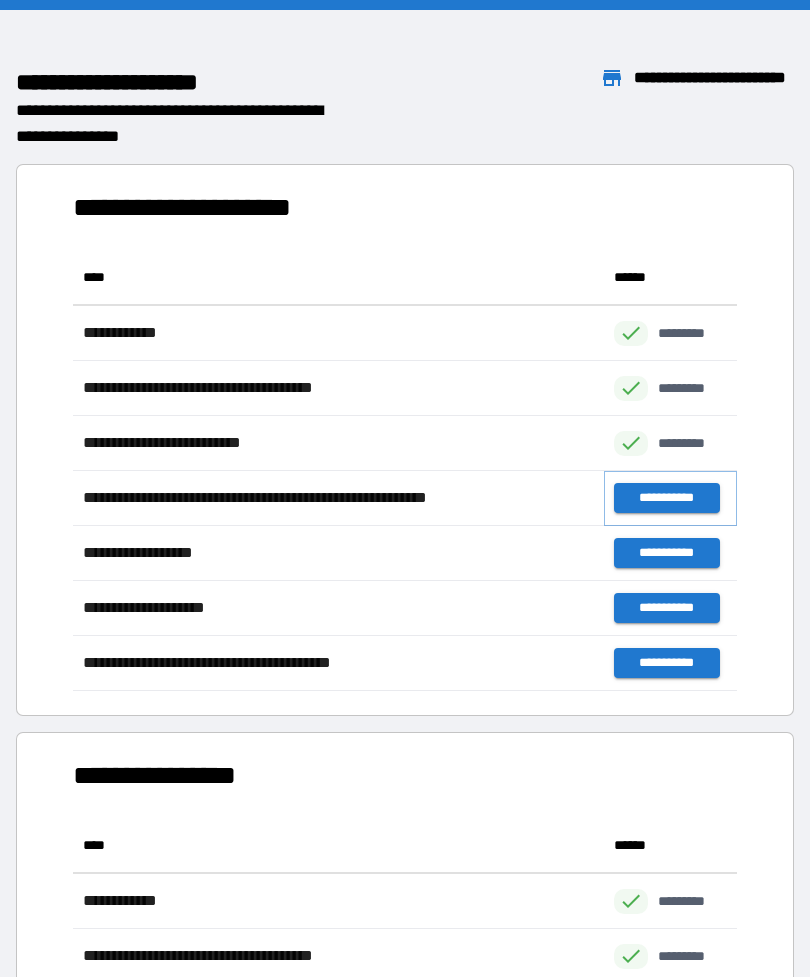 click on "**********" at bounding box center (666, 498) 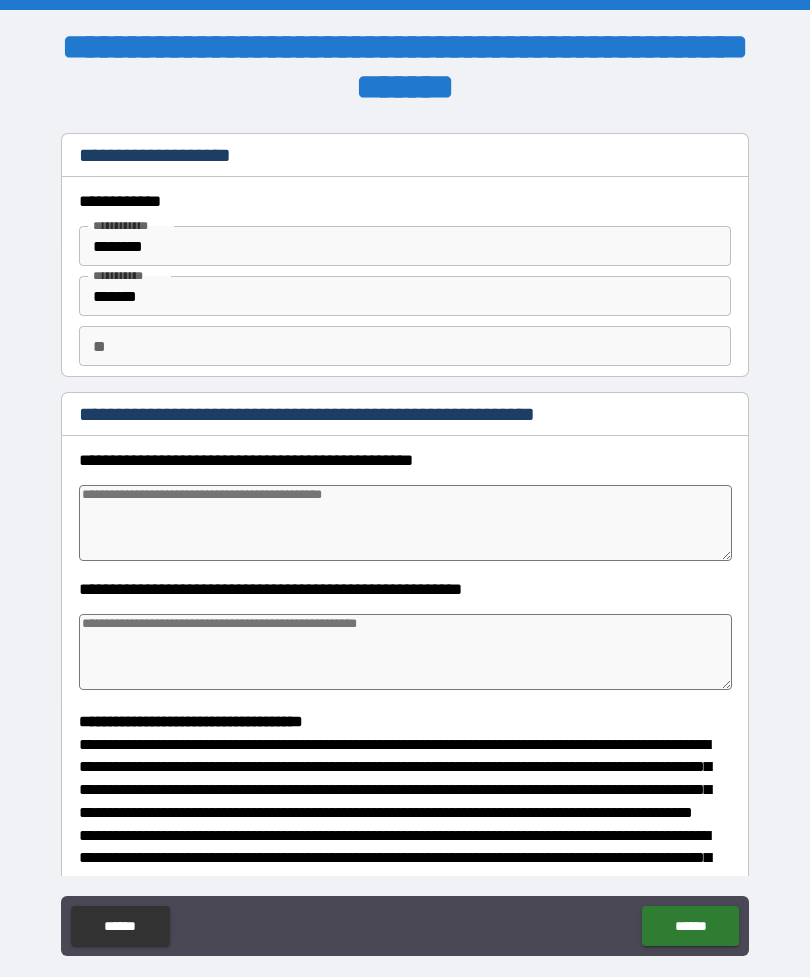 type on "*" 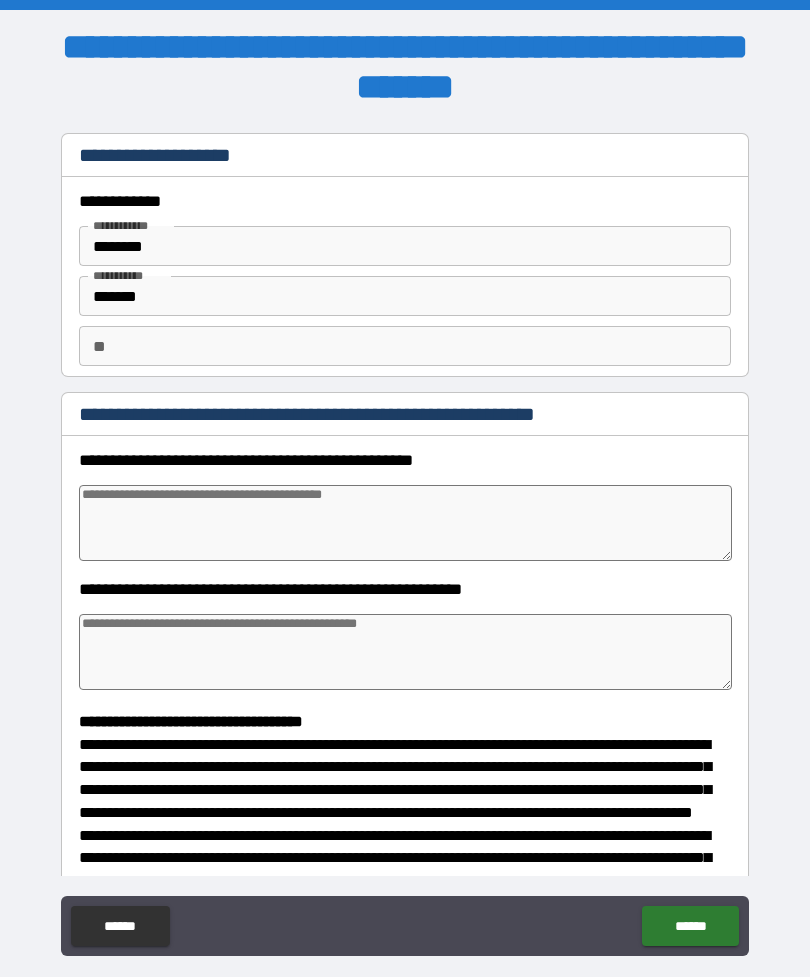 type on "*" 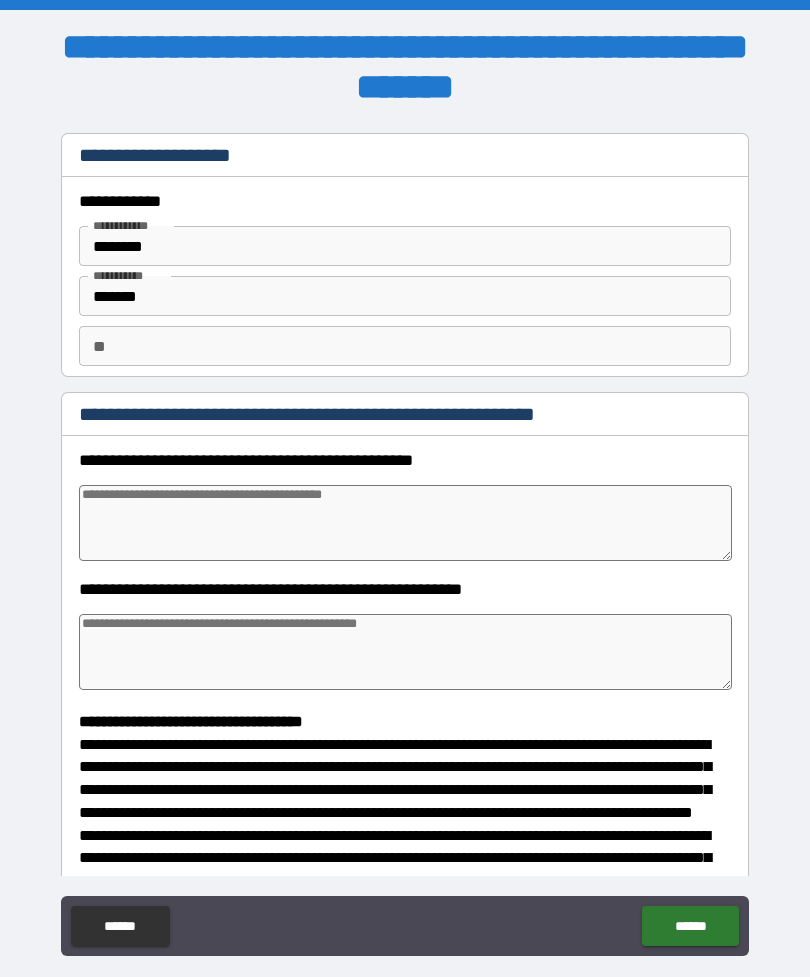 click at bounding box center [405, 523] 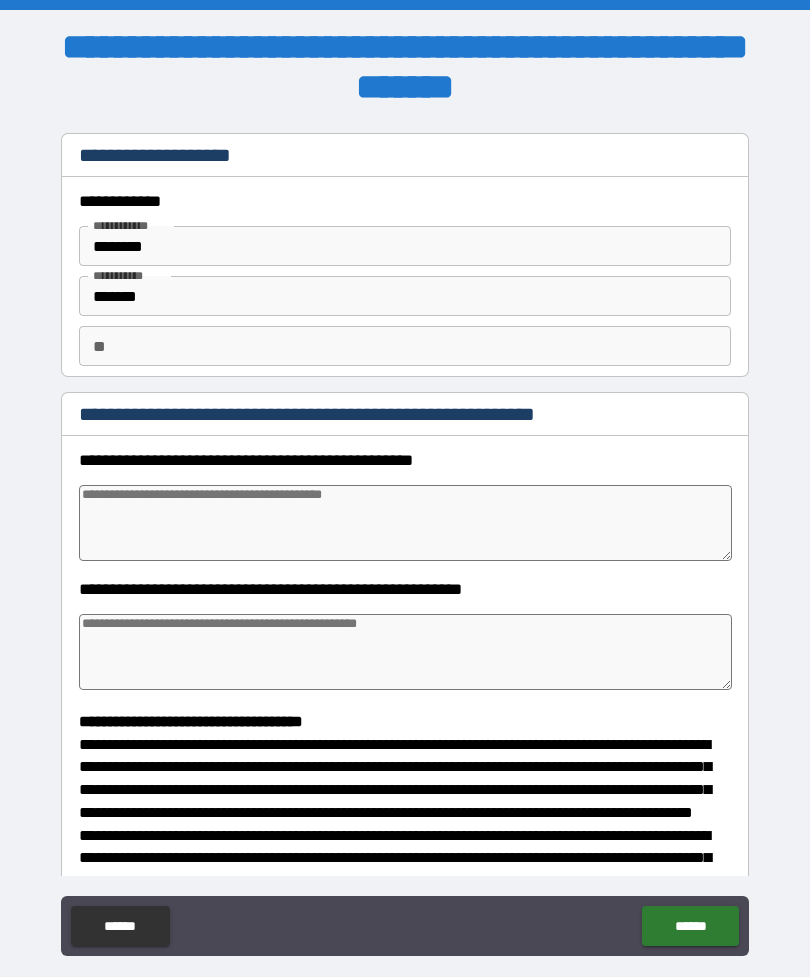 type on "*" 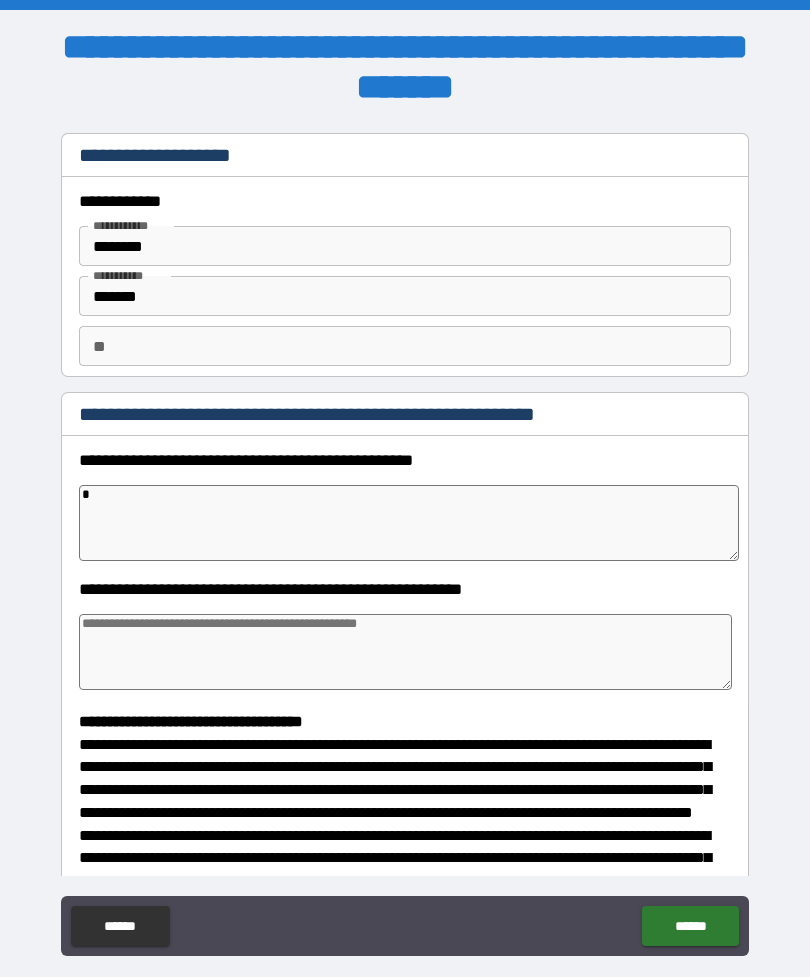 type on "**" 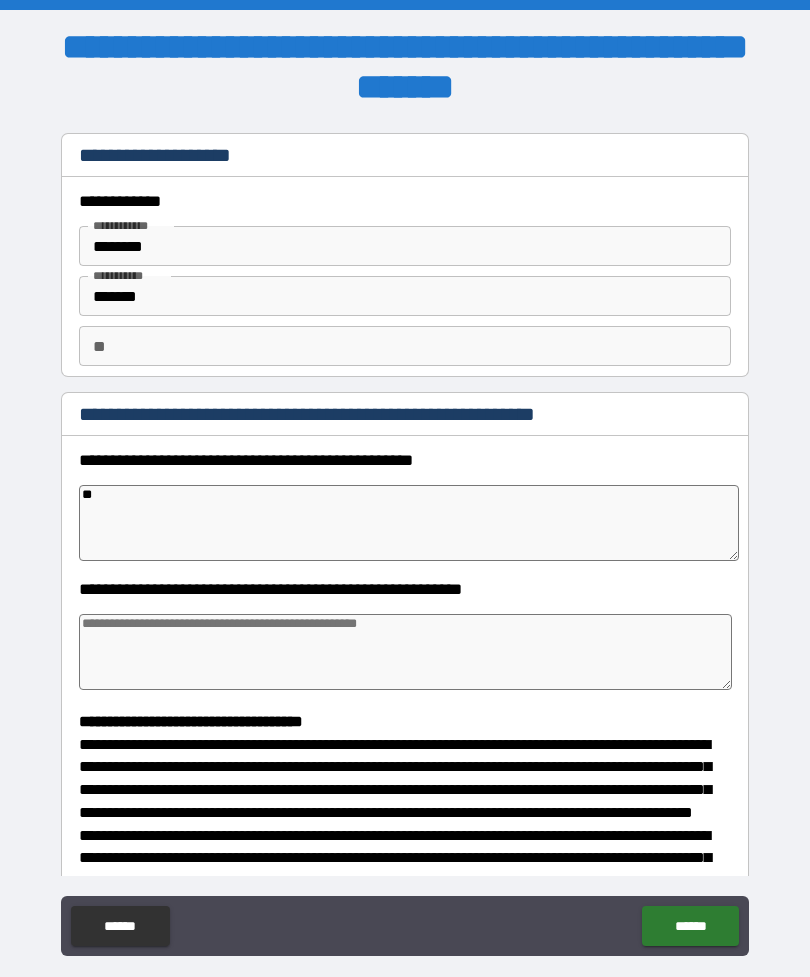 type on "*" 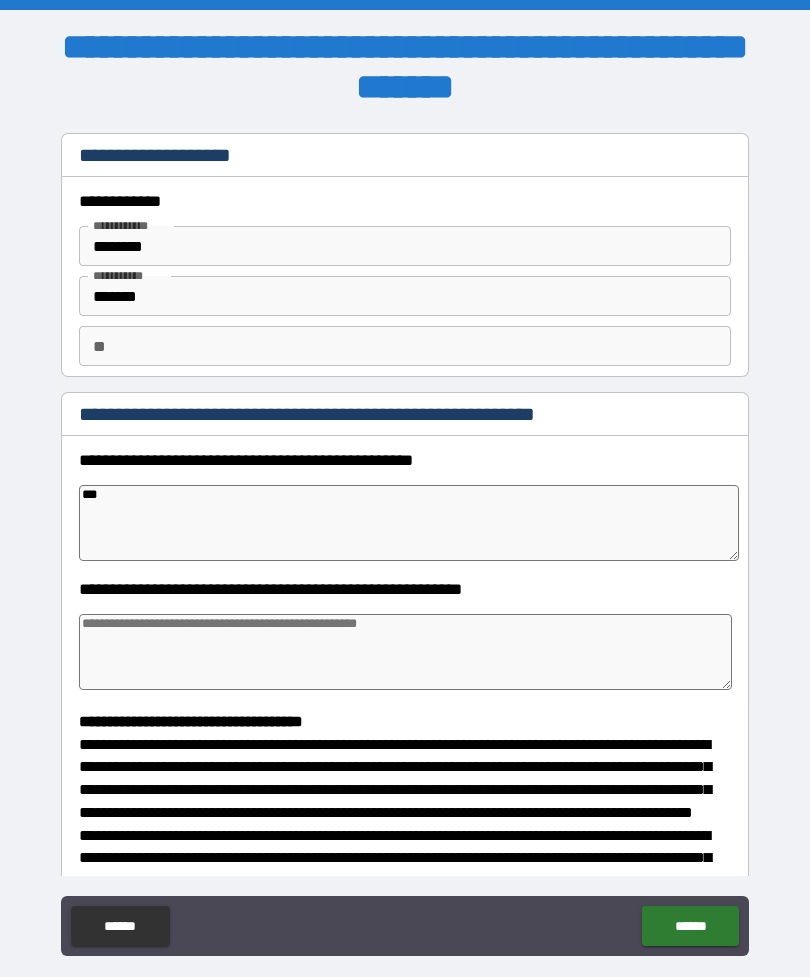 type on "*" 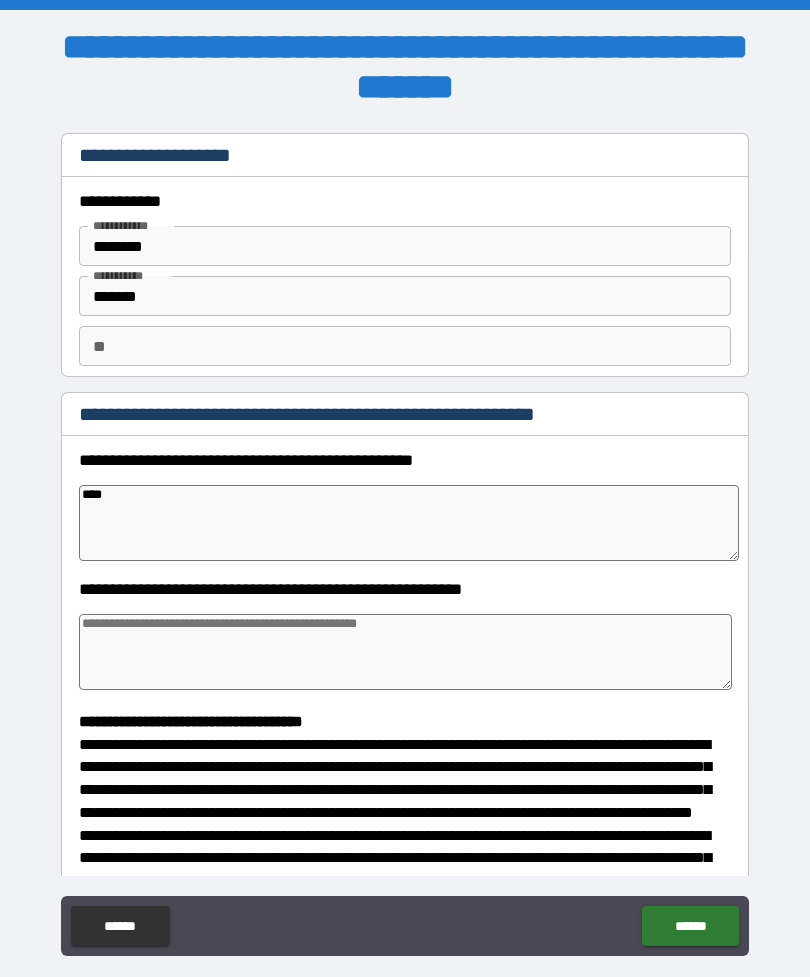 type on "*****" 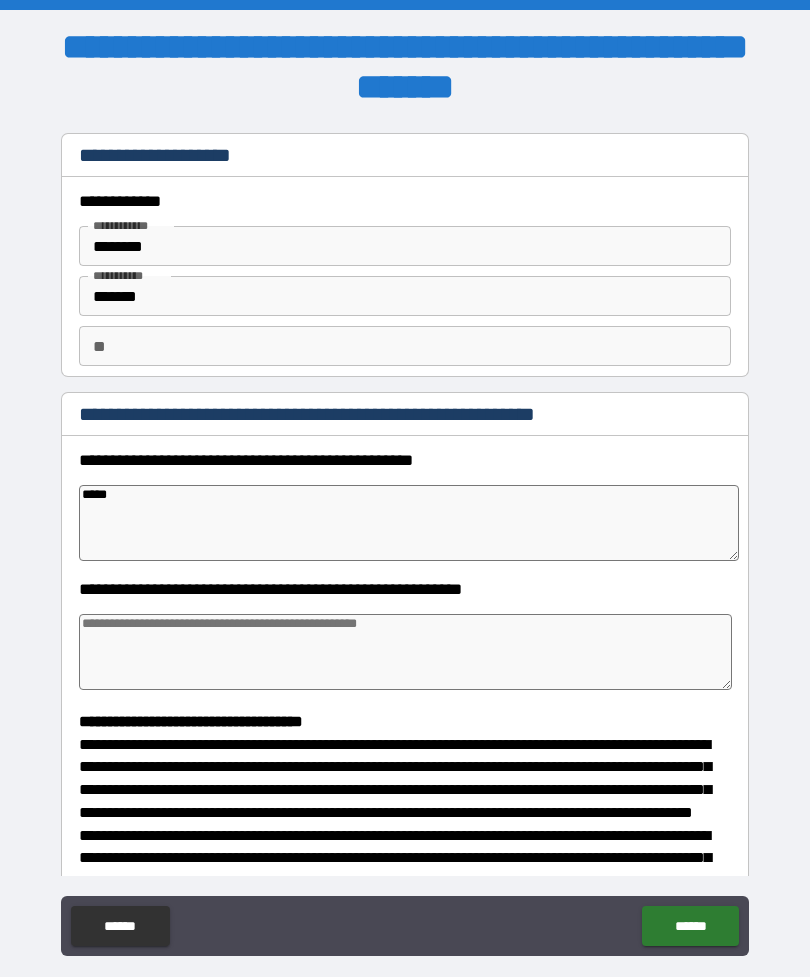 type on "*****" 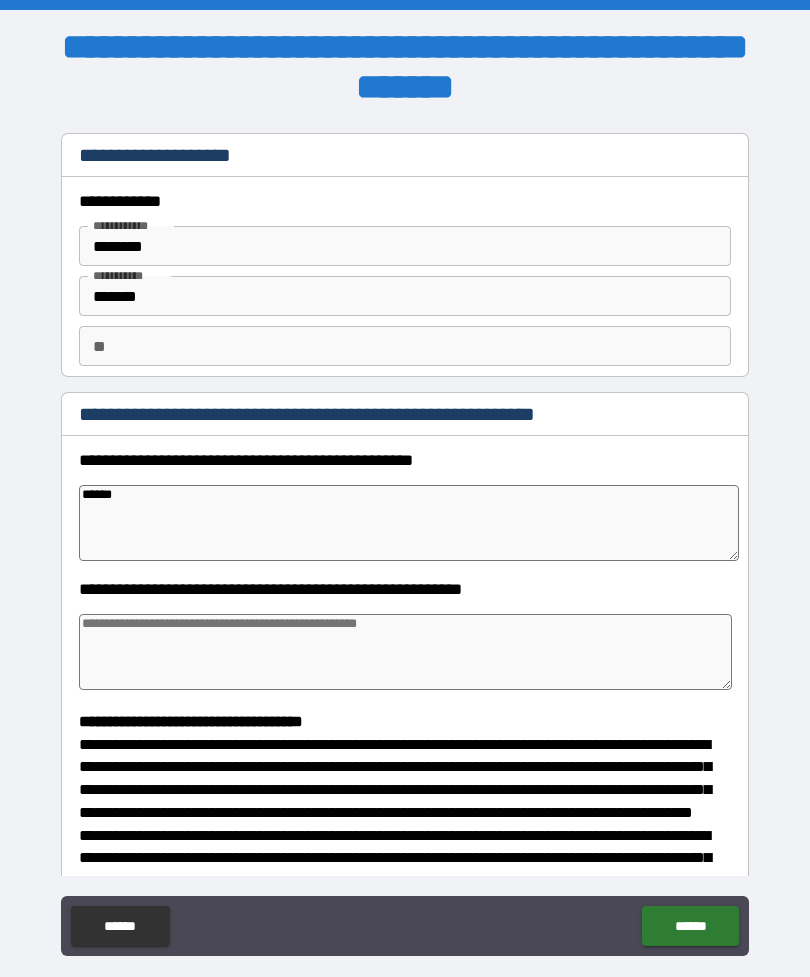 type on "*******" 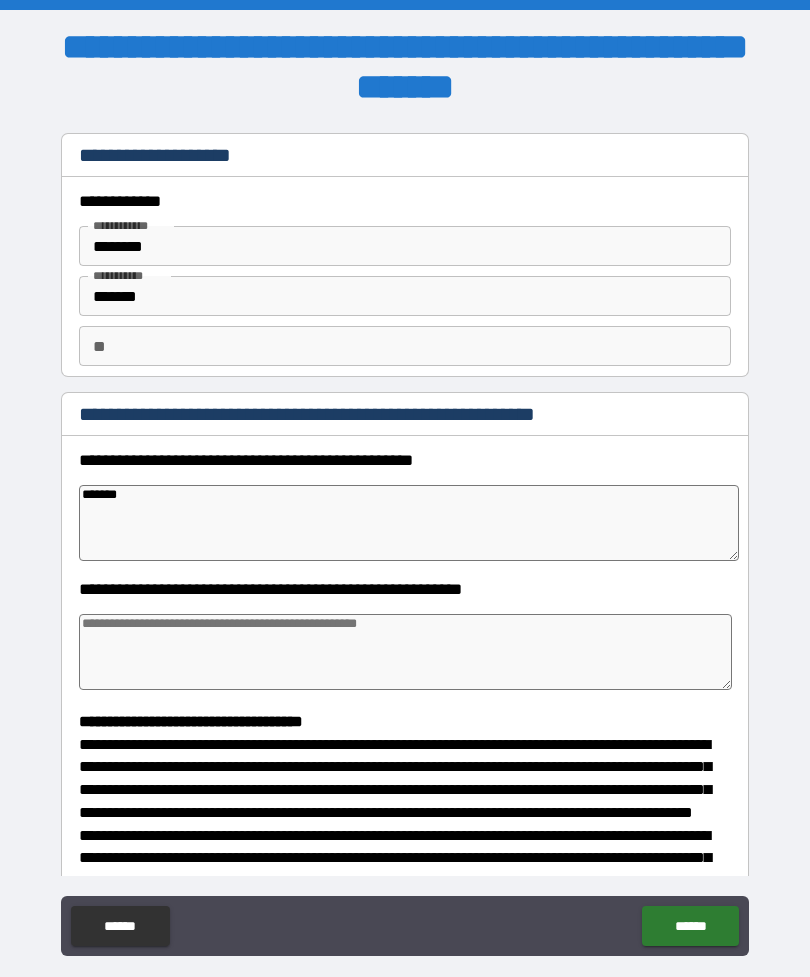 type on "*" 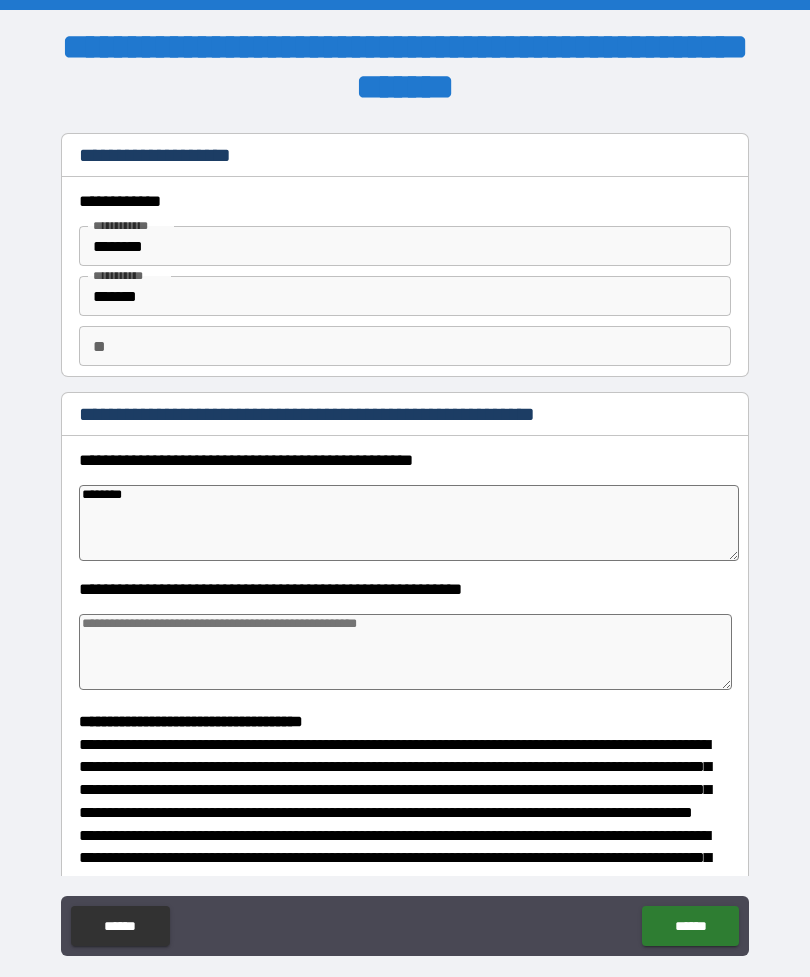type on "*" 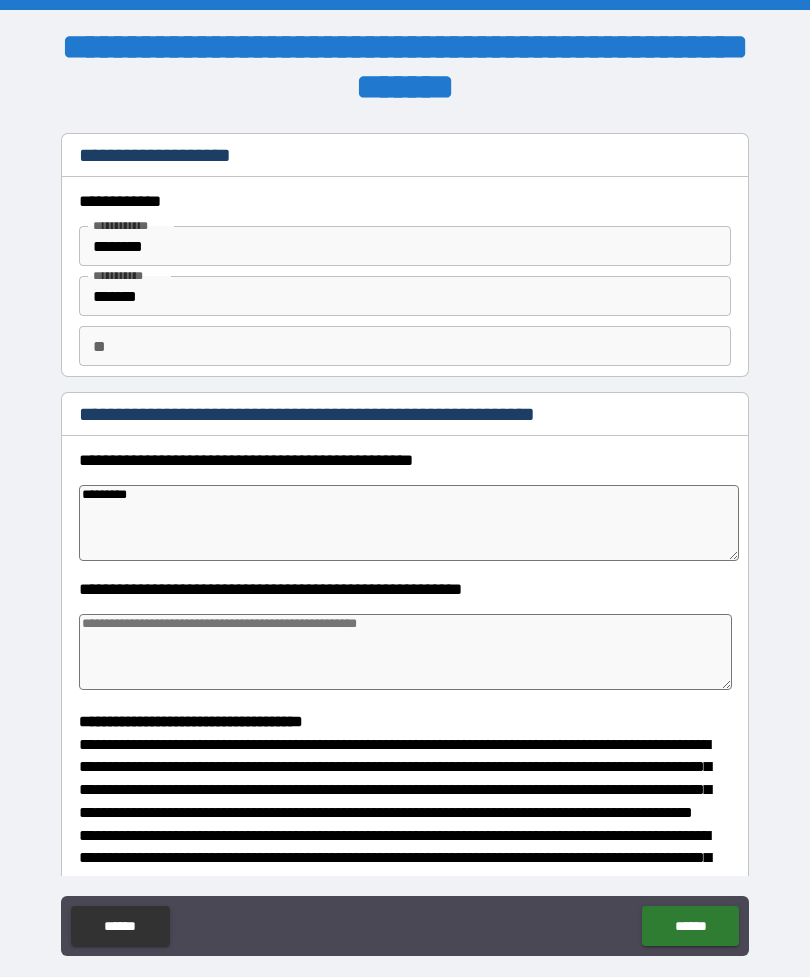 type on "*" 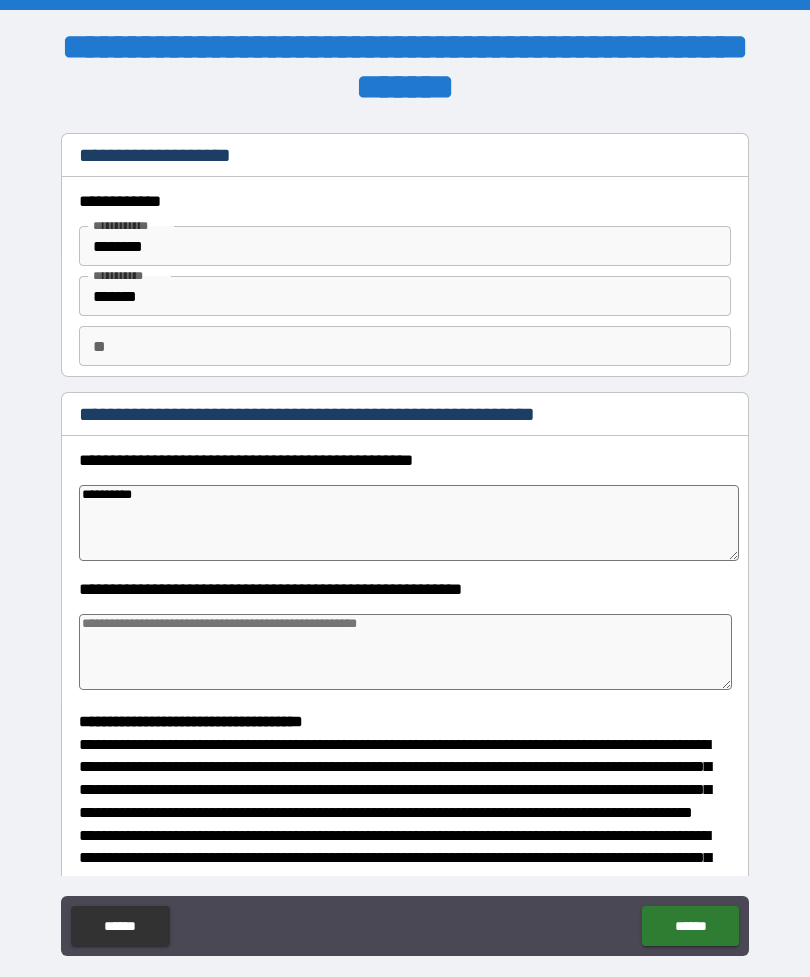type on "*" 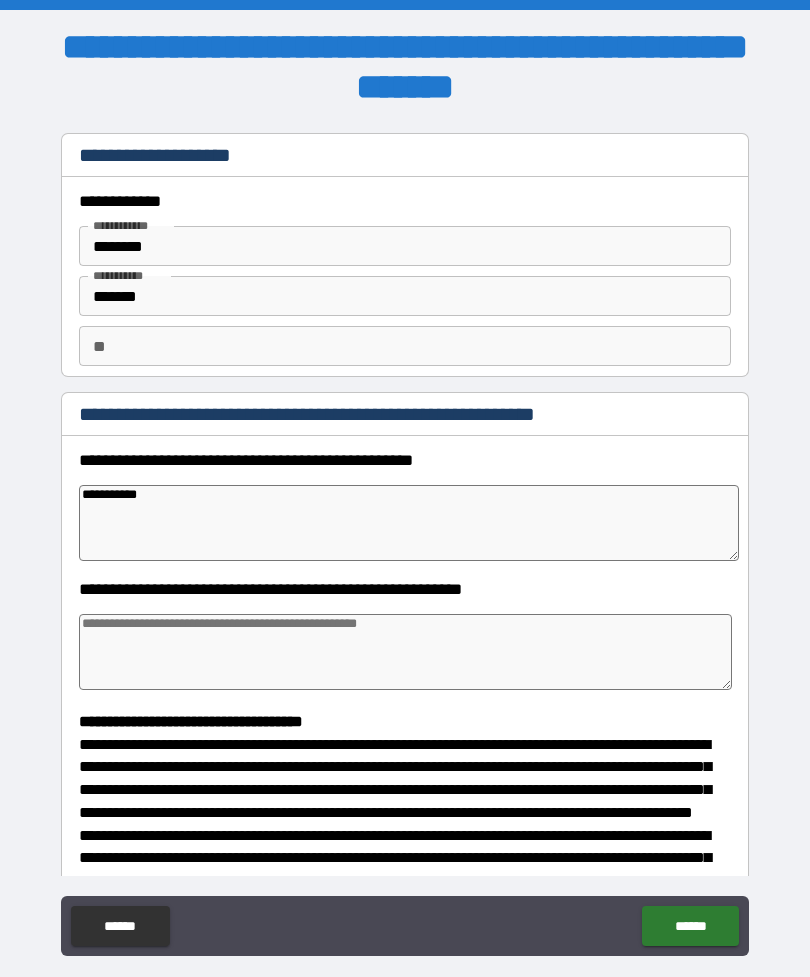 type on "**********" 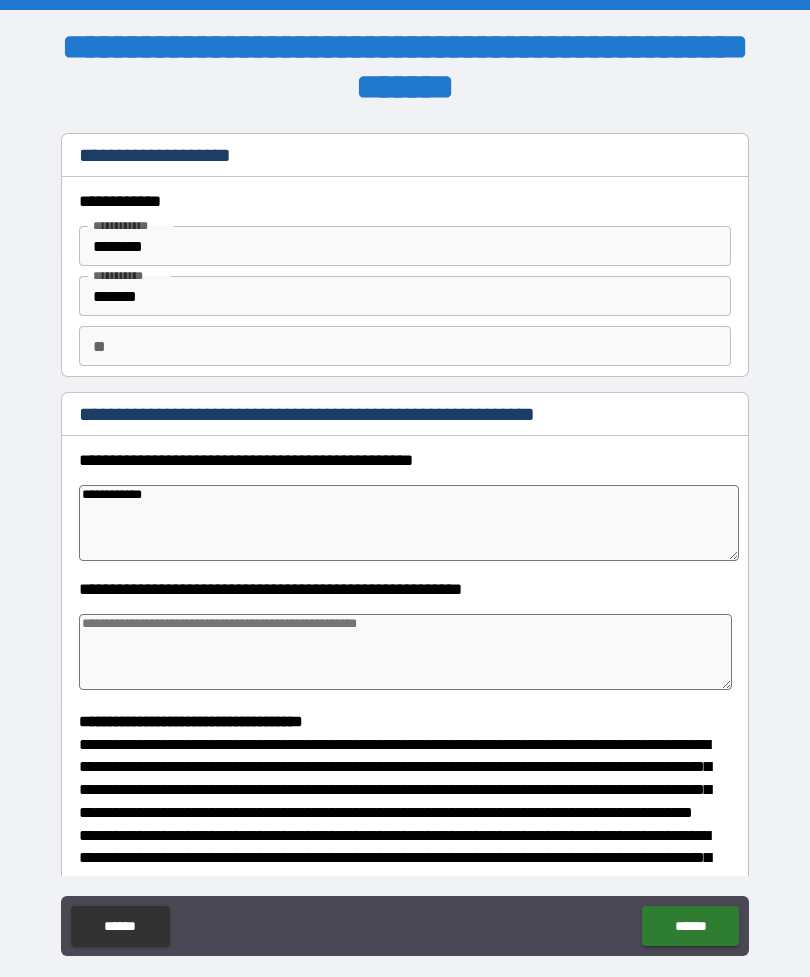 type on "*" 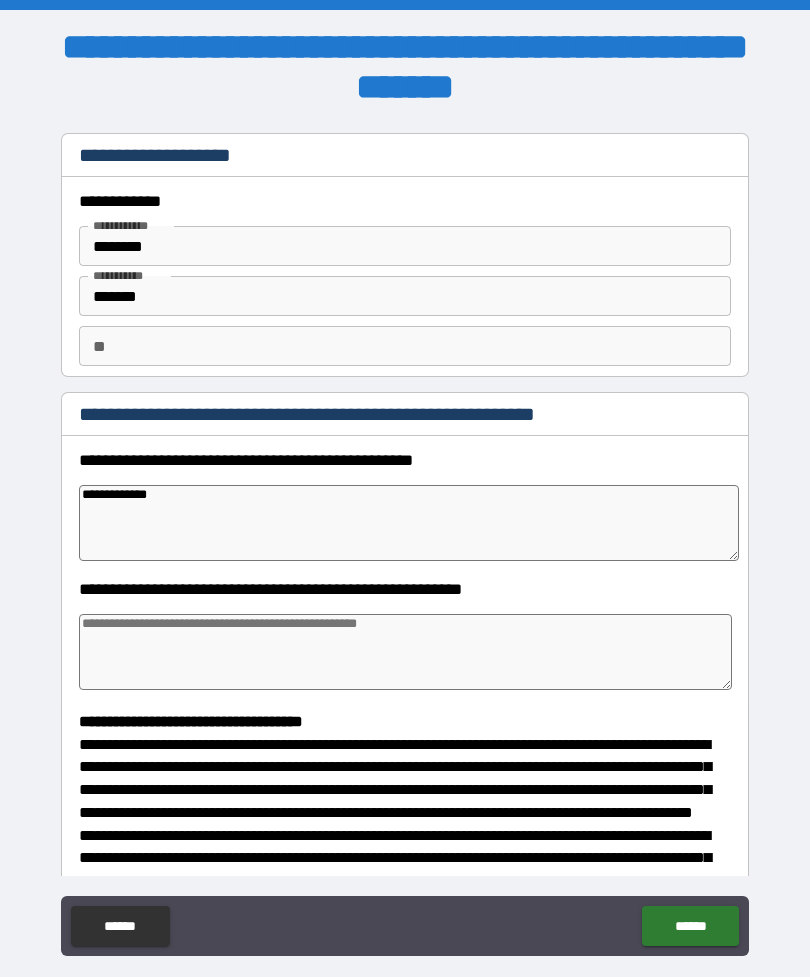 type on "**********" 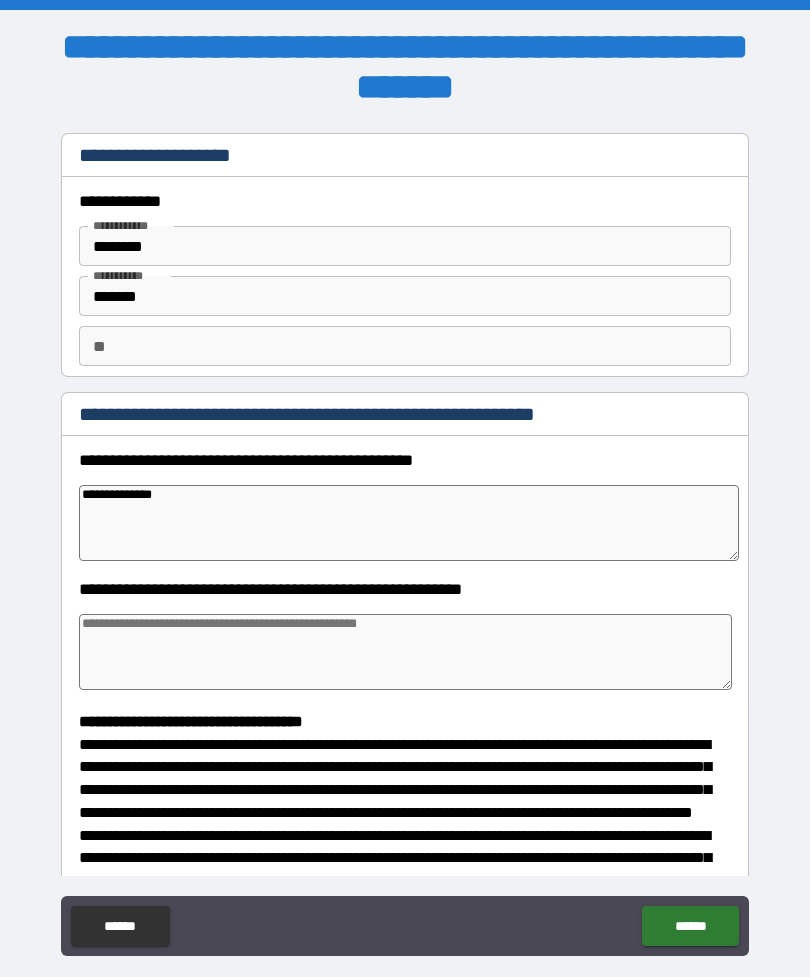 type on "**********" 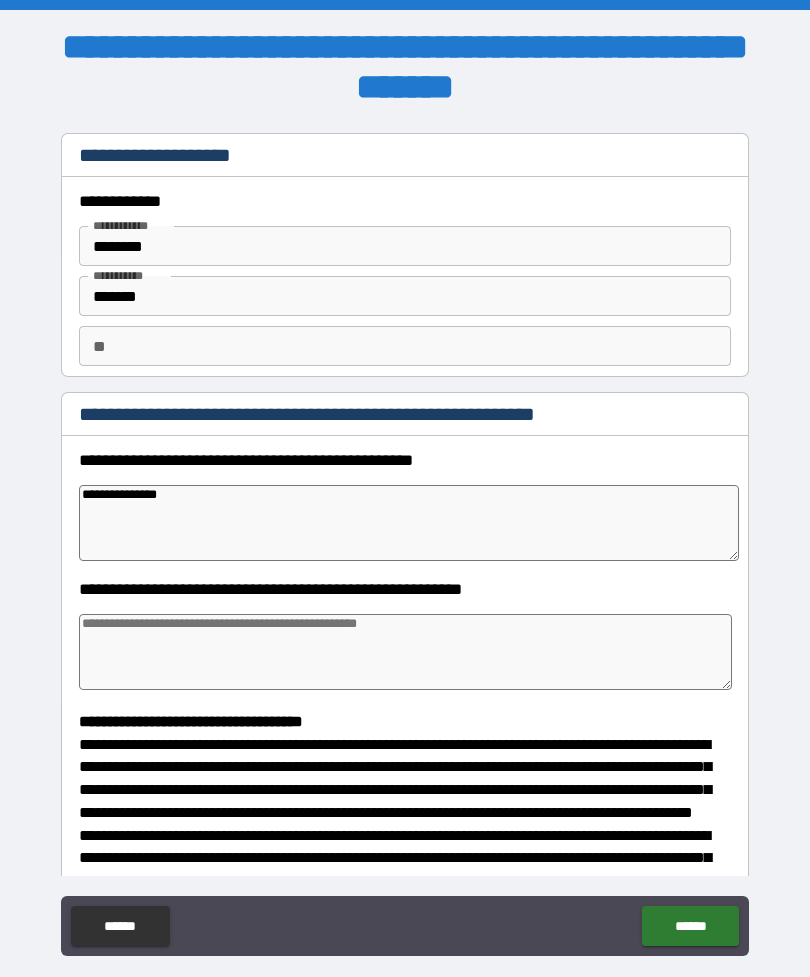 type on "*" 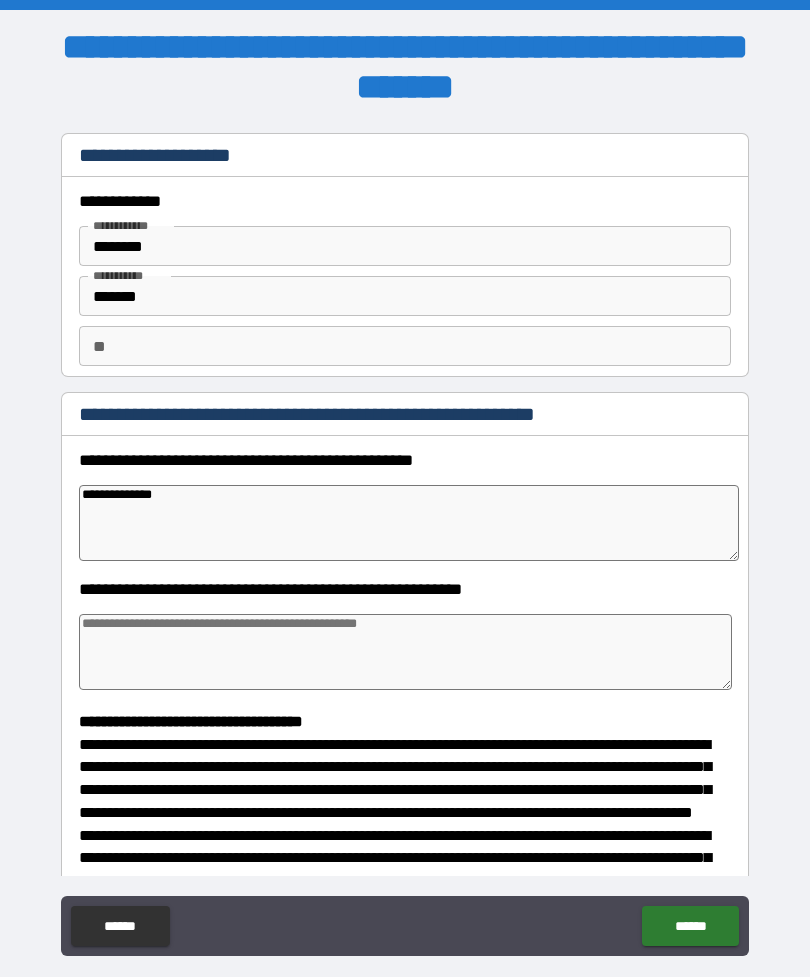 type on "*" 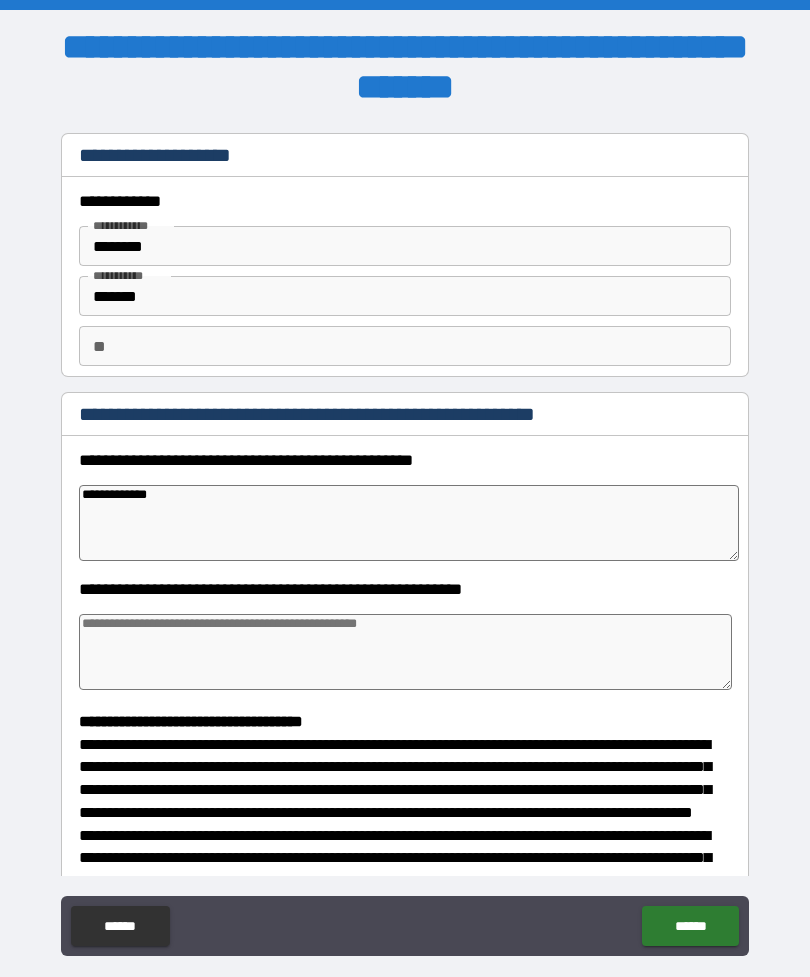 type on "**********" 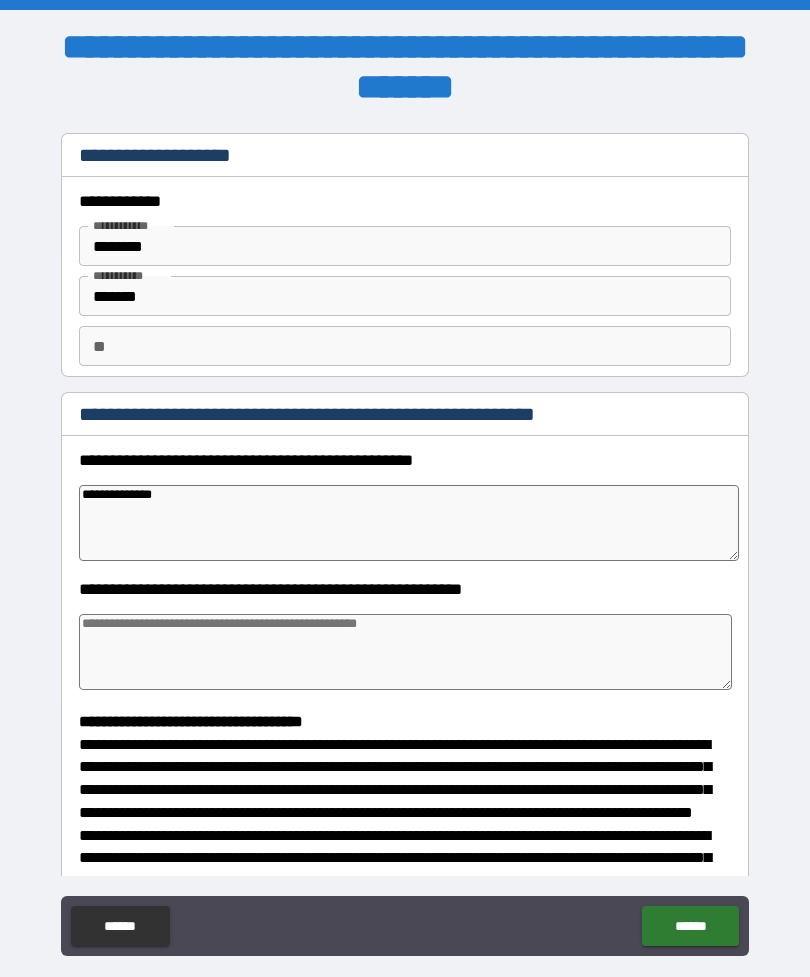 type on "*" 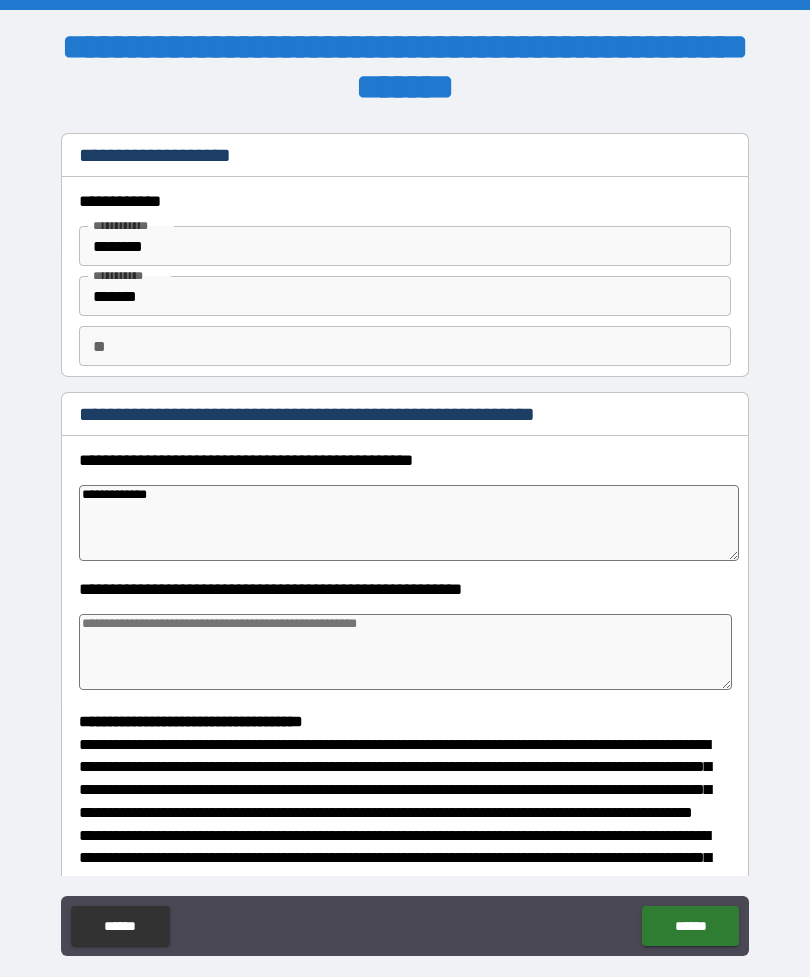 type on "*" 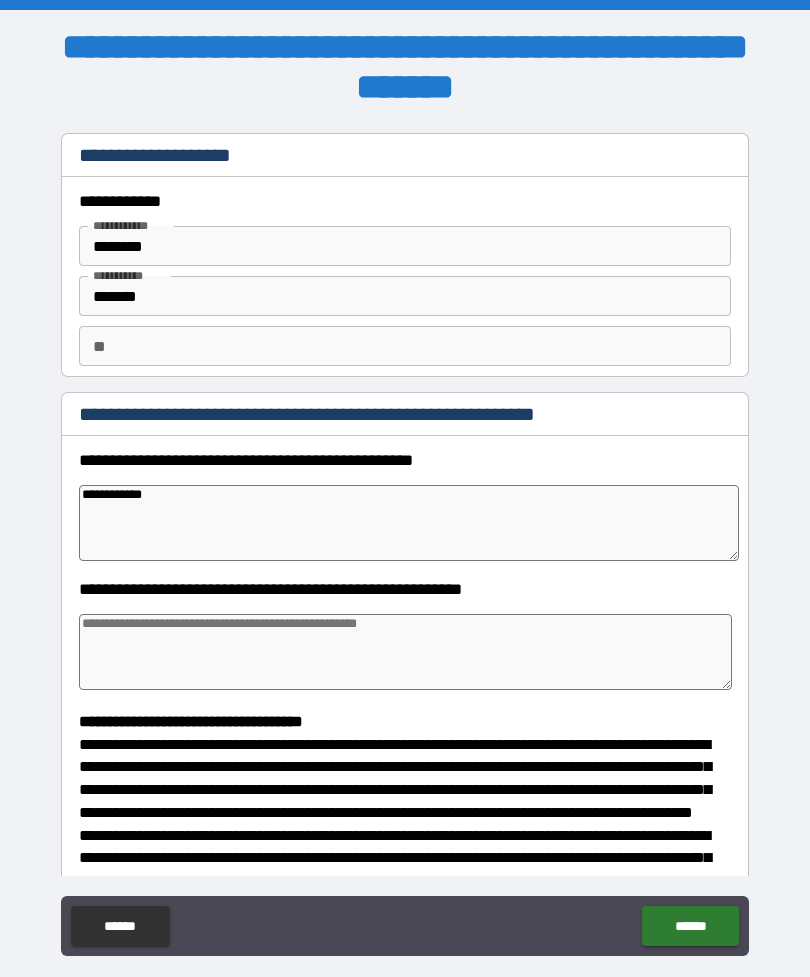 type on "*" 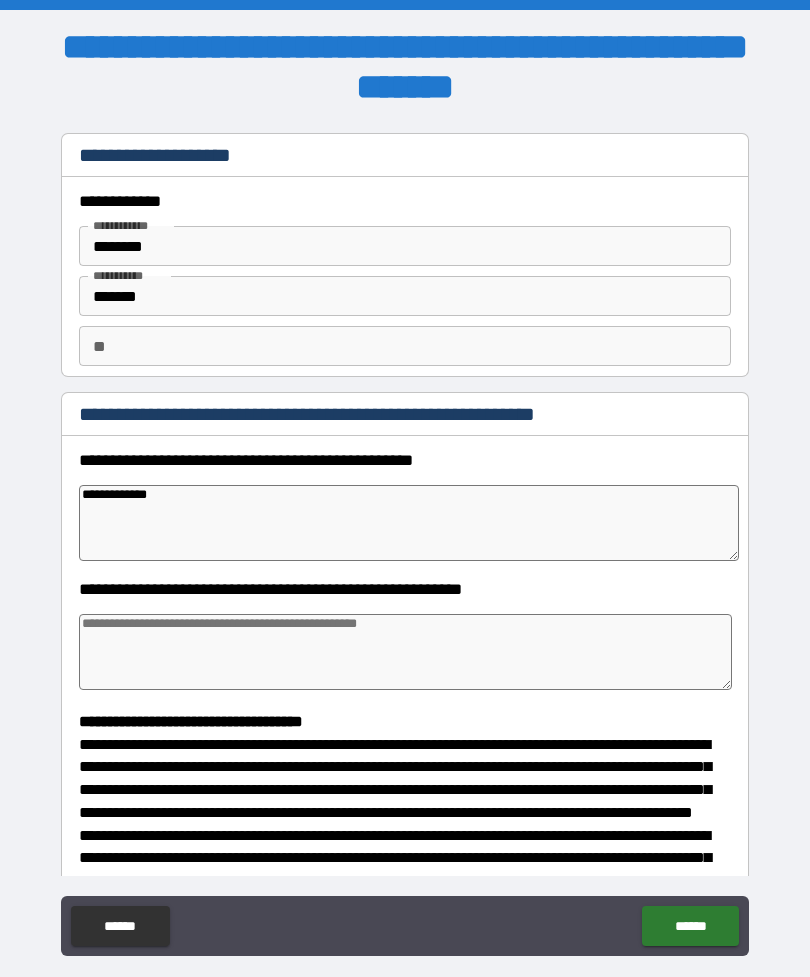 type on "*" 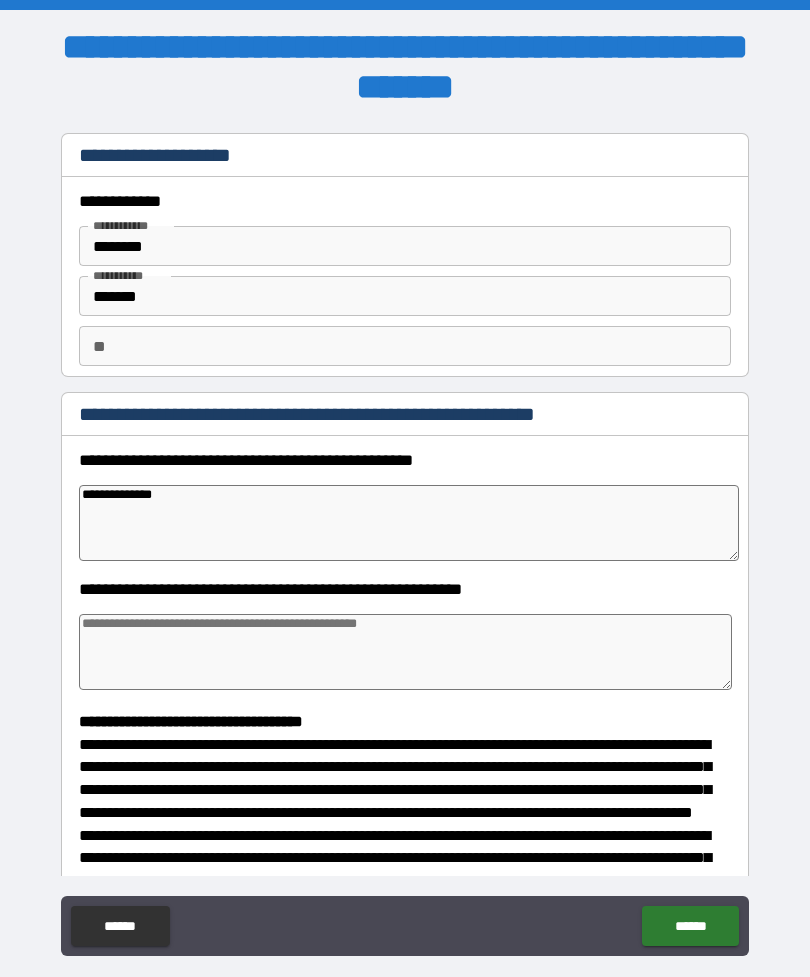 type on "*" 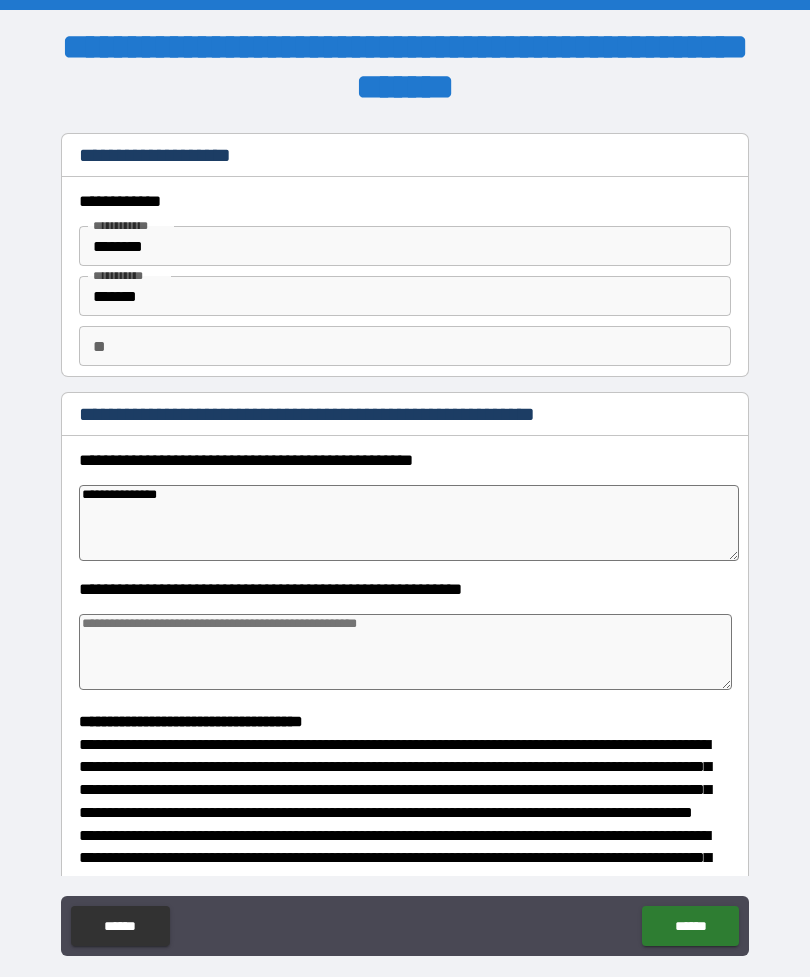 type on "**********" 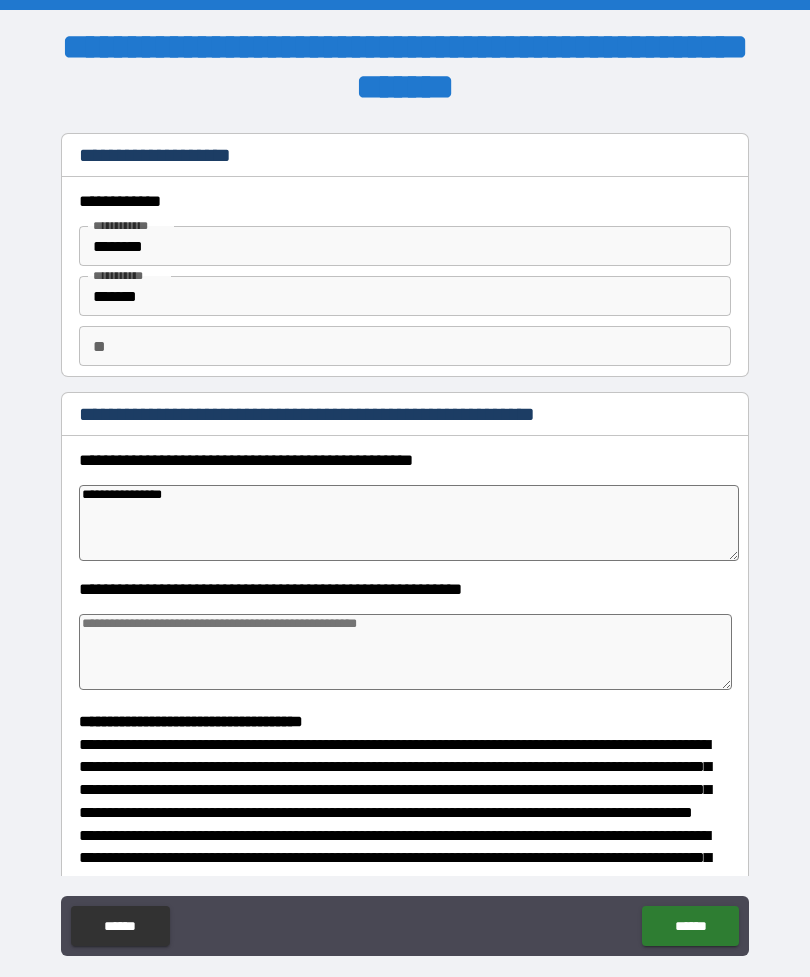 type on "*" 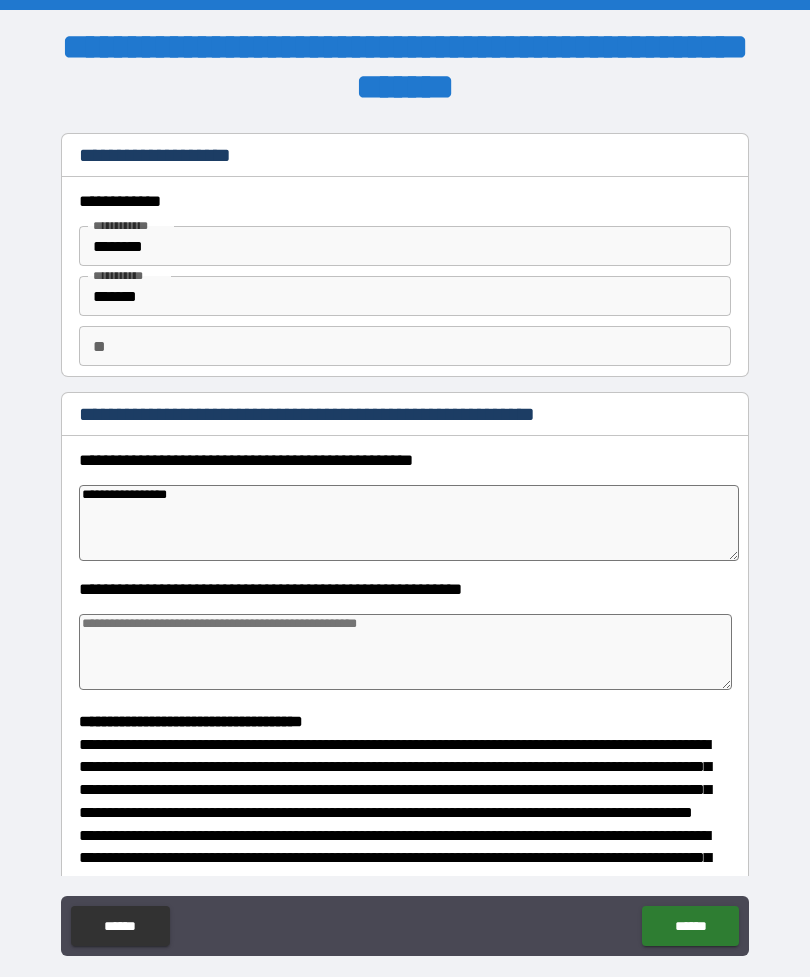 type on "*" 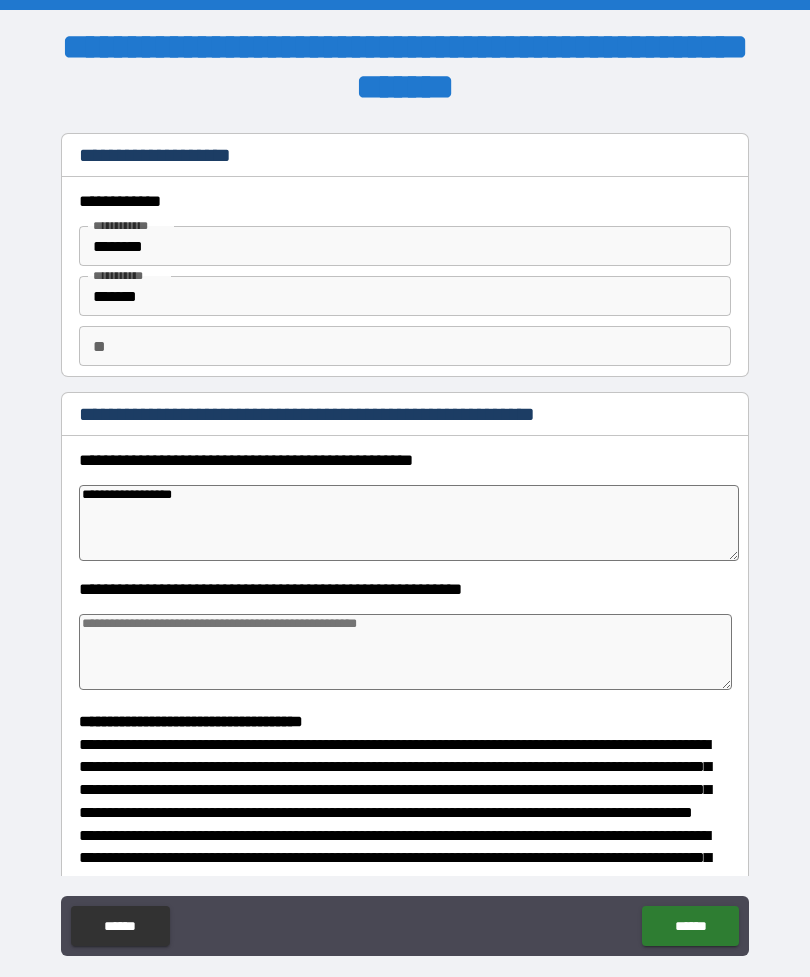 type on "*" 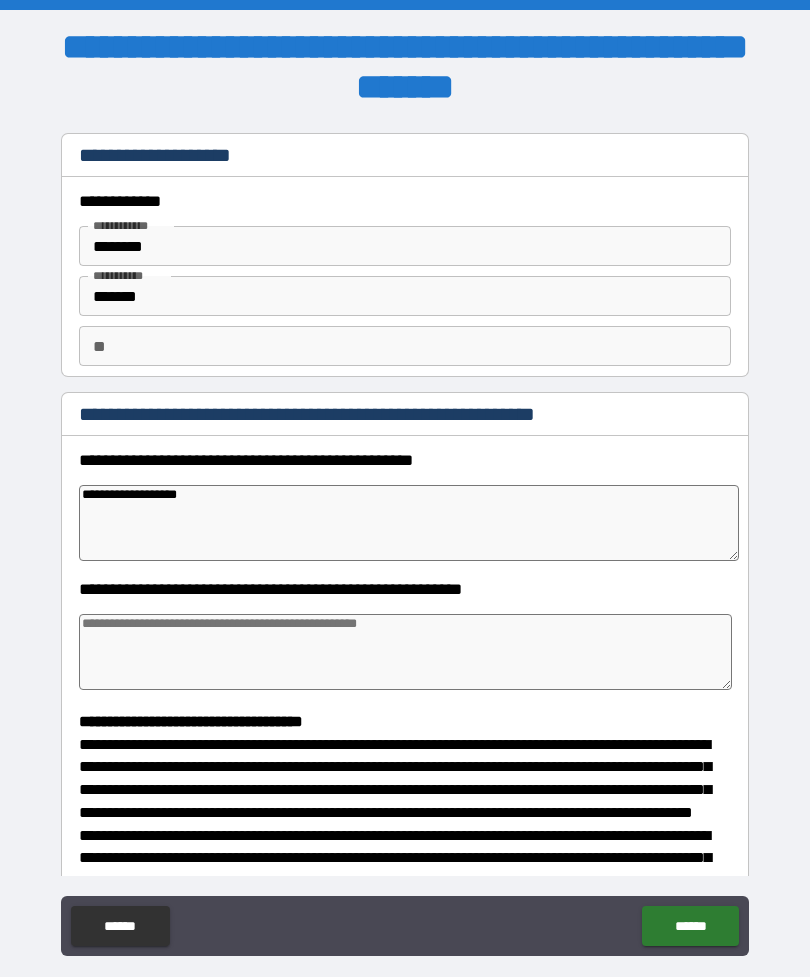 type on "*" 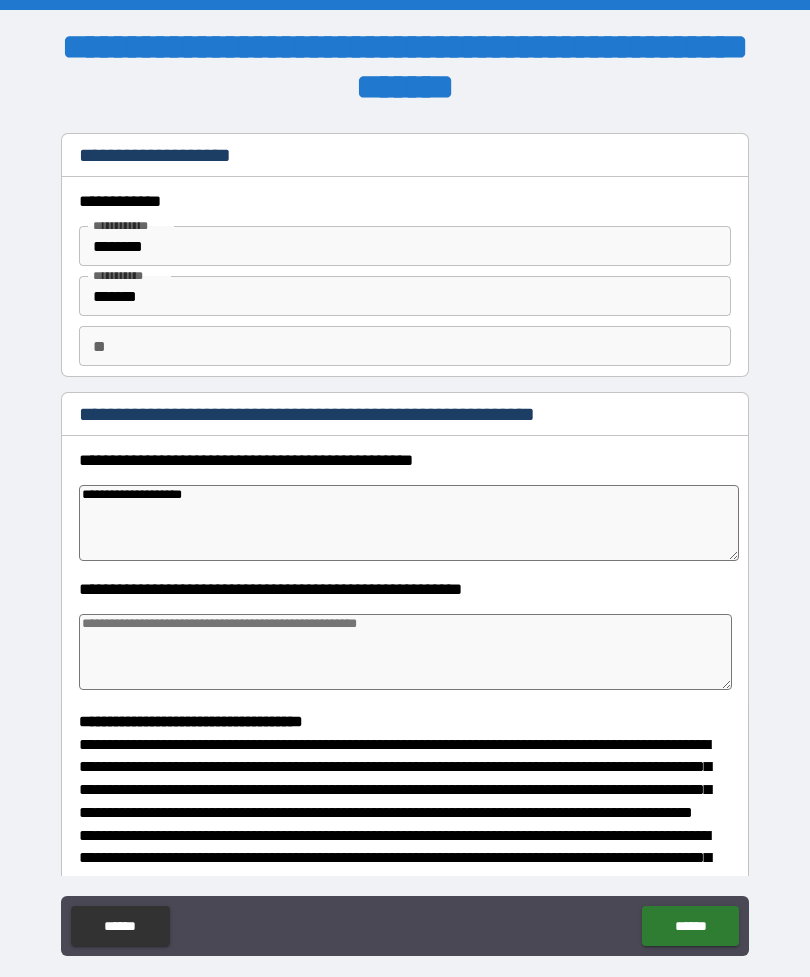 type on "*" 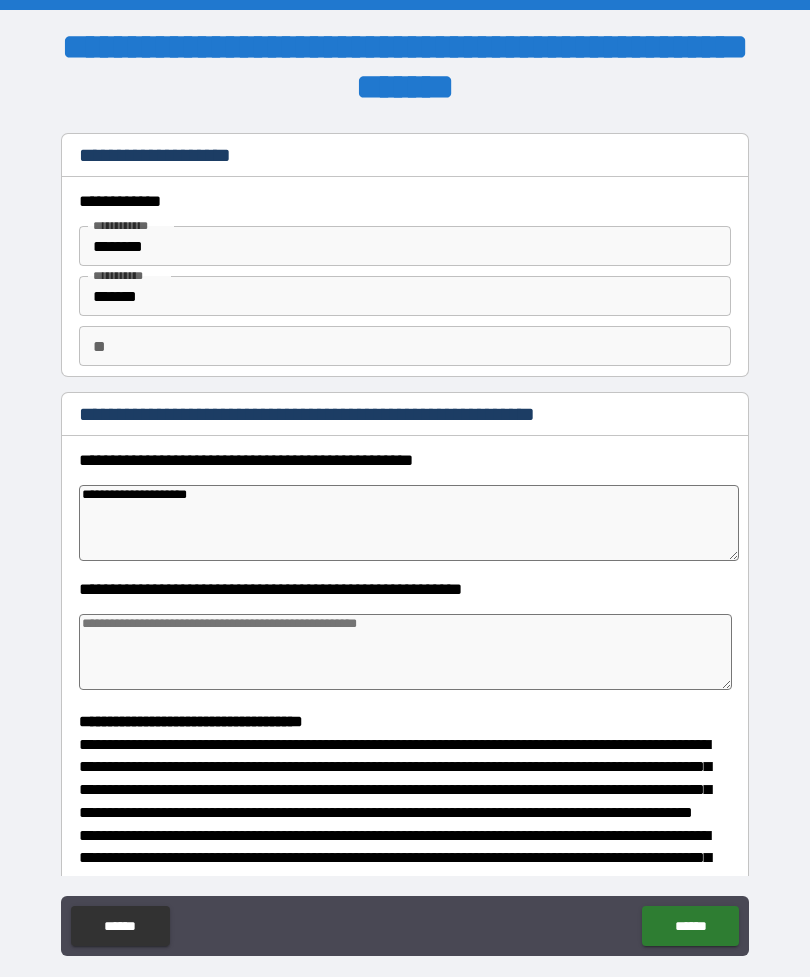 type on "*" 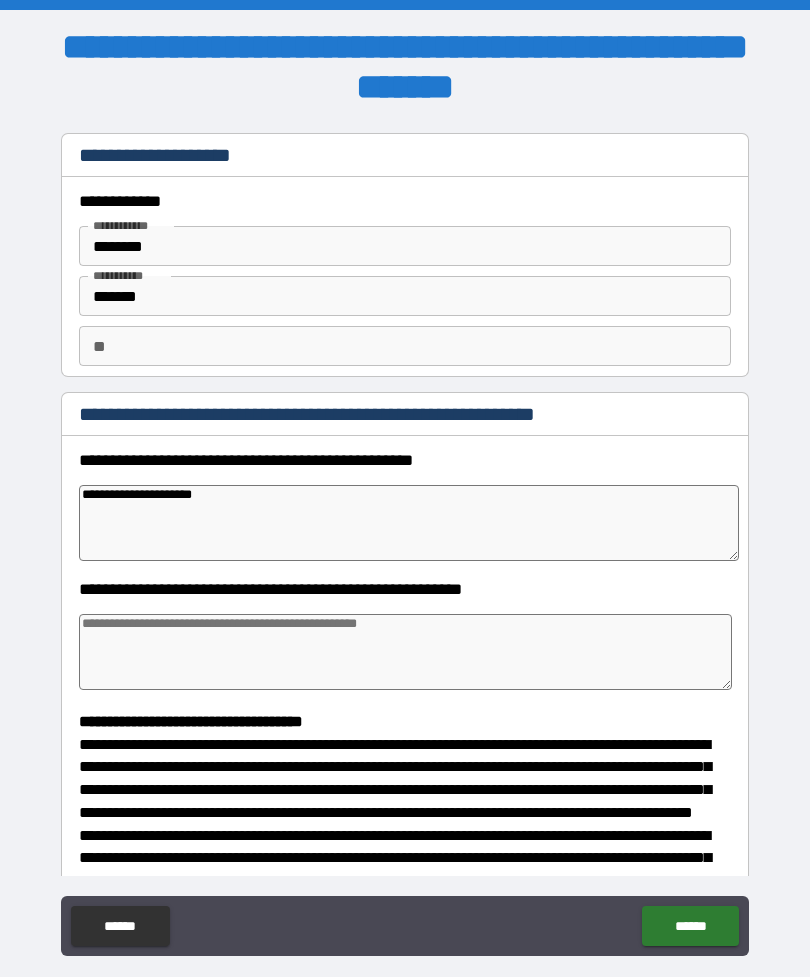 type on "*" 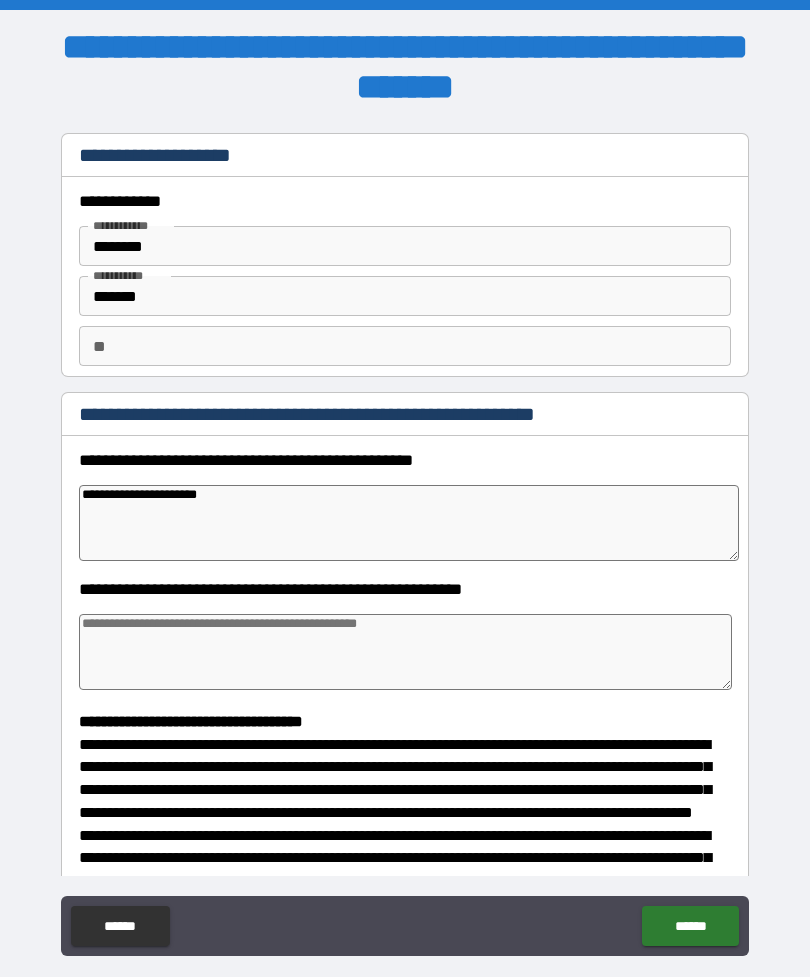type on "**********" 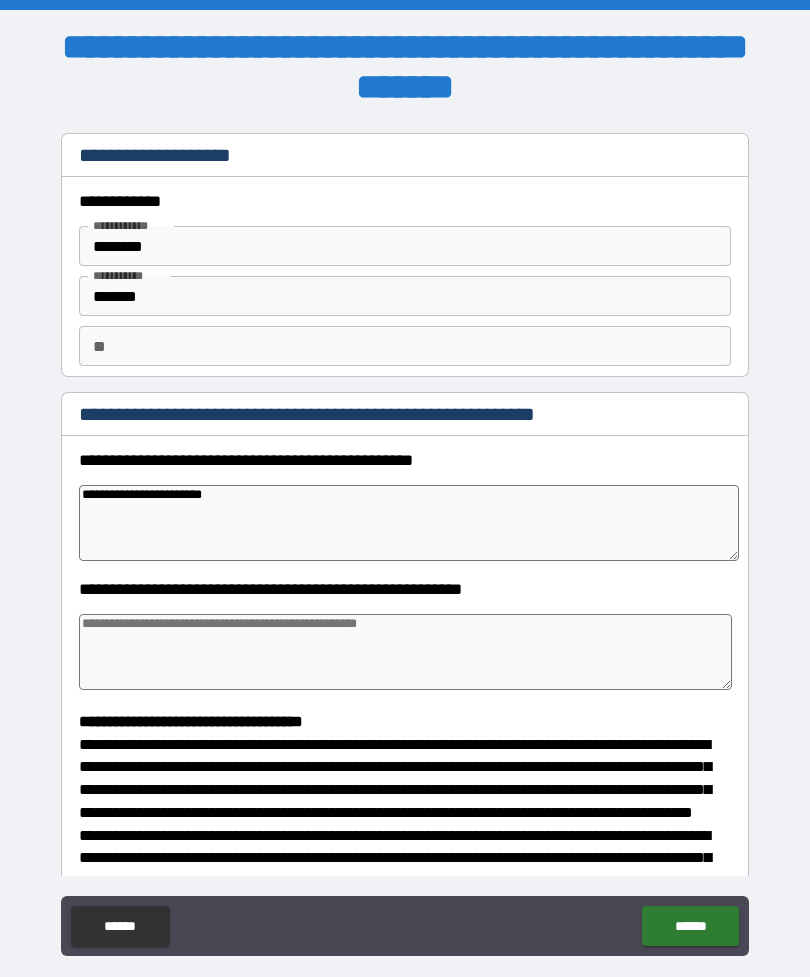 type on "*" 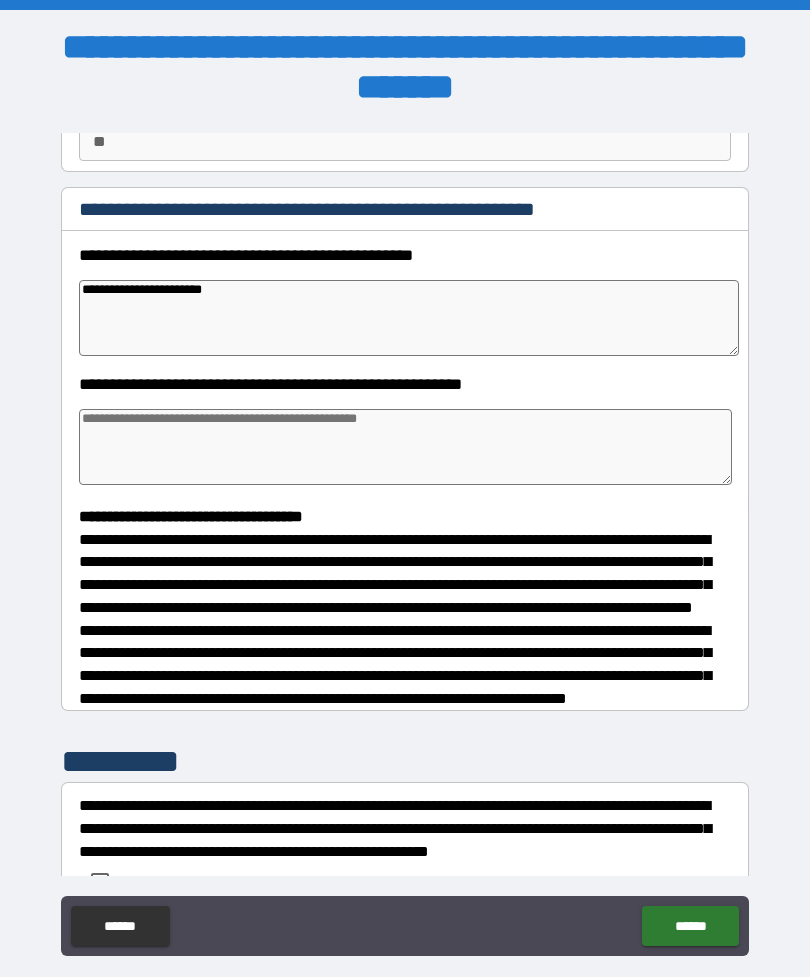 scroll, scrollTop: 200, scrollLeft: 0, axis: vertical 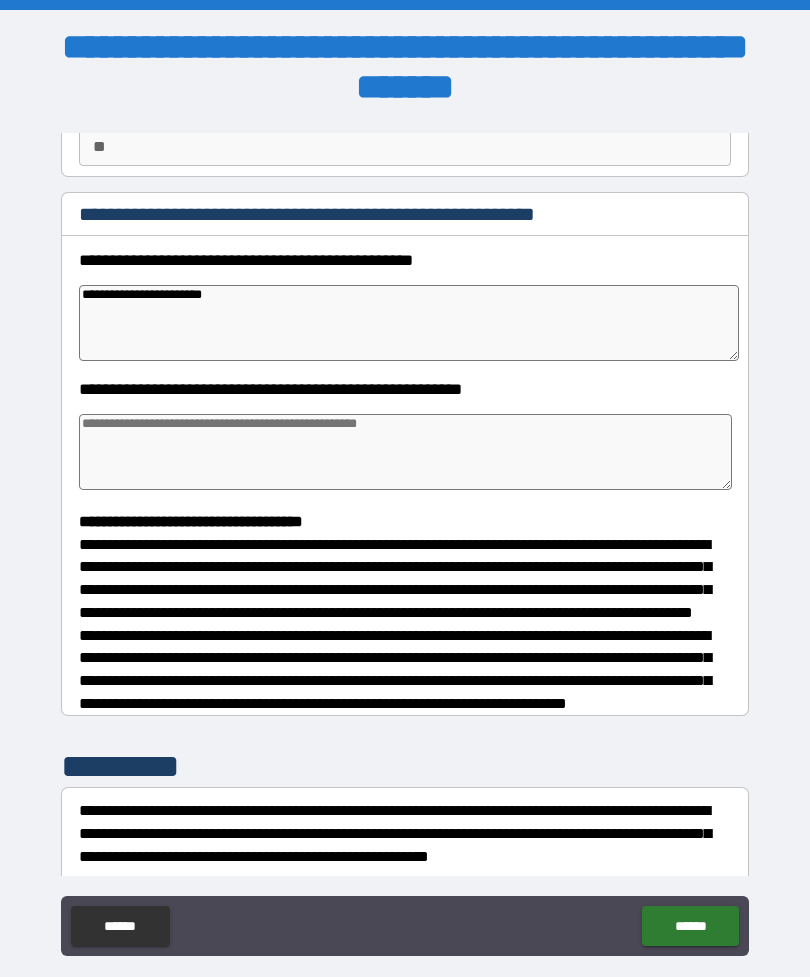 type on "**********" 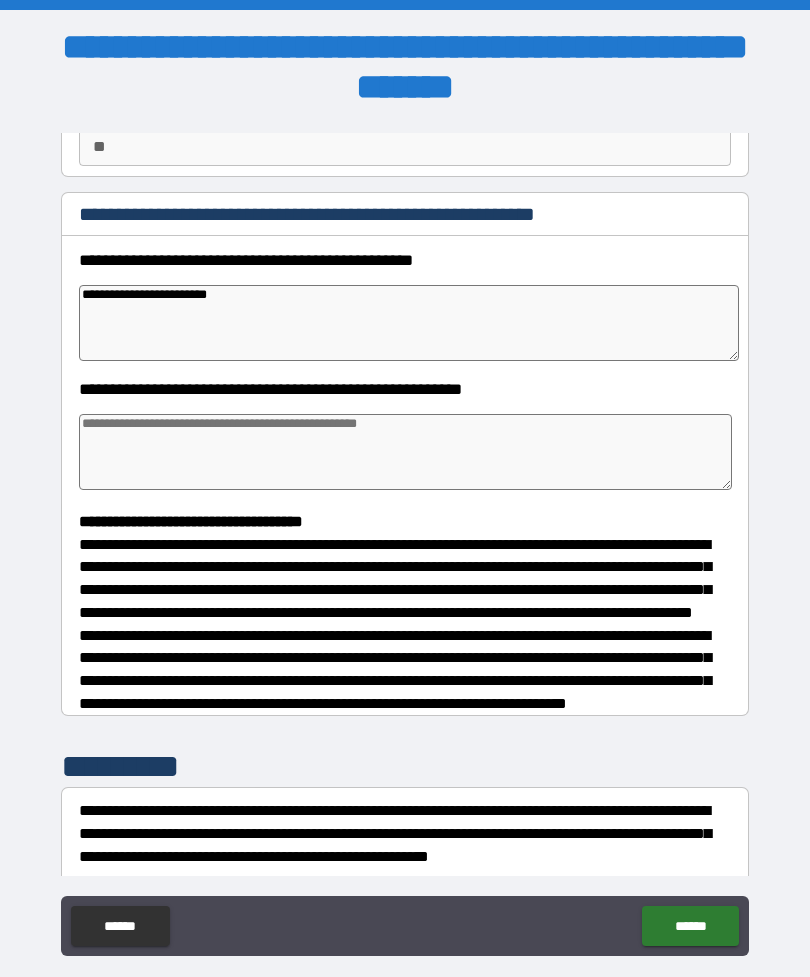 type on "*" 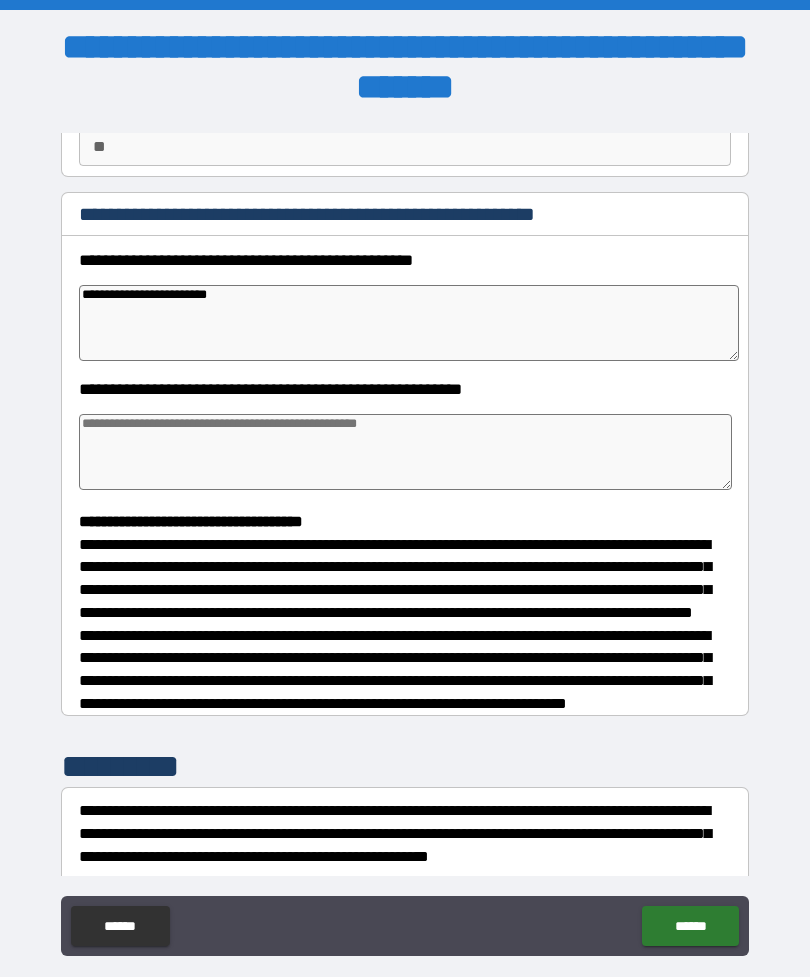 type on "*" 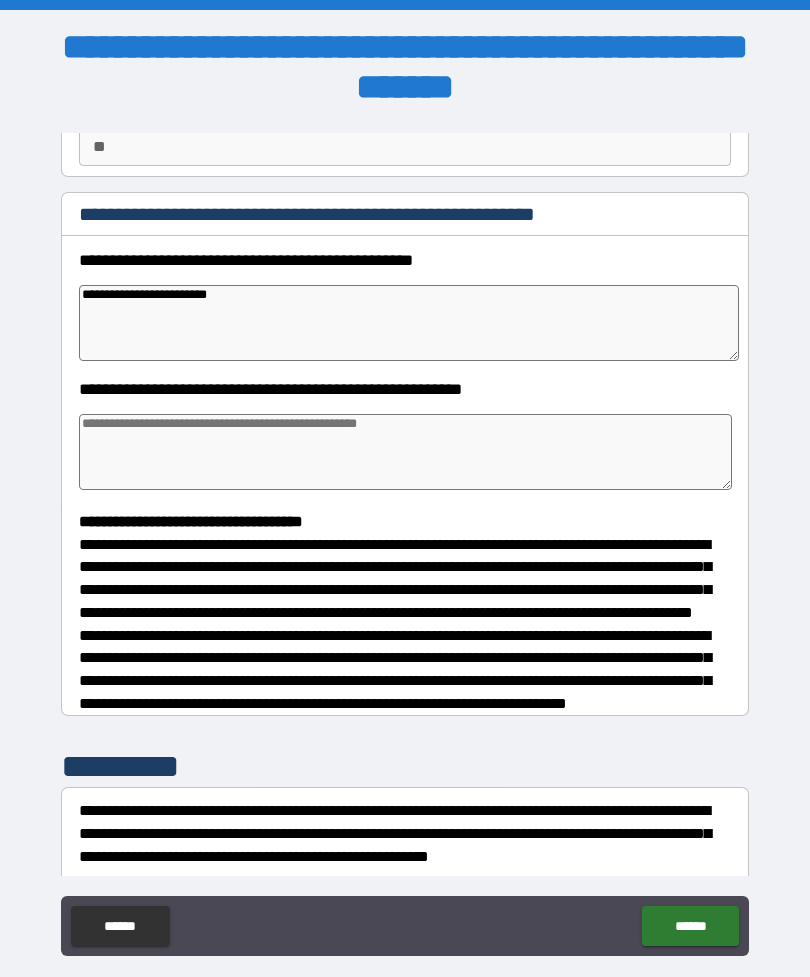 type on "*" 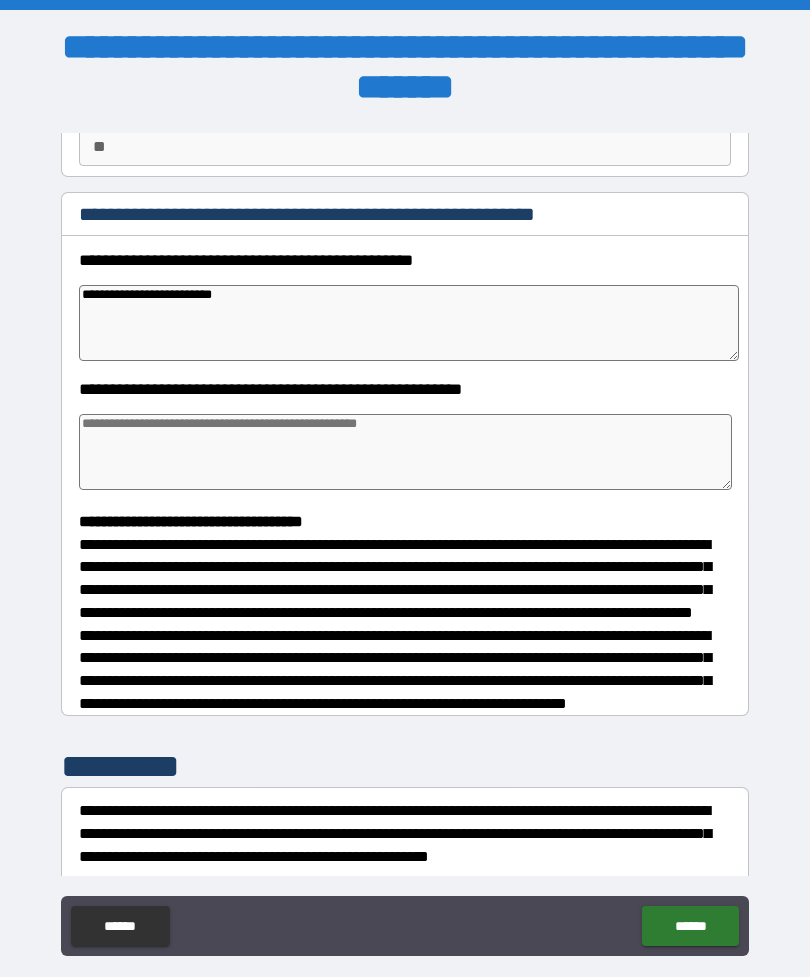 type on "*" 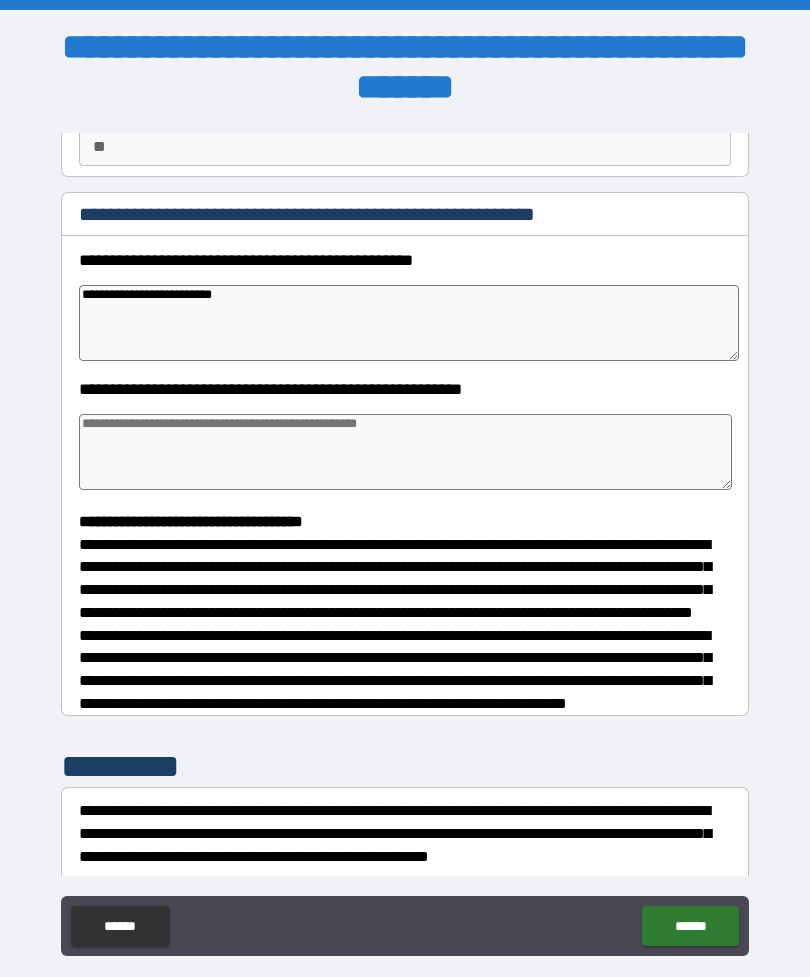 type on "**********" 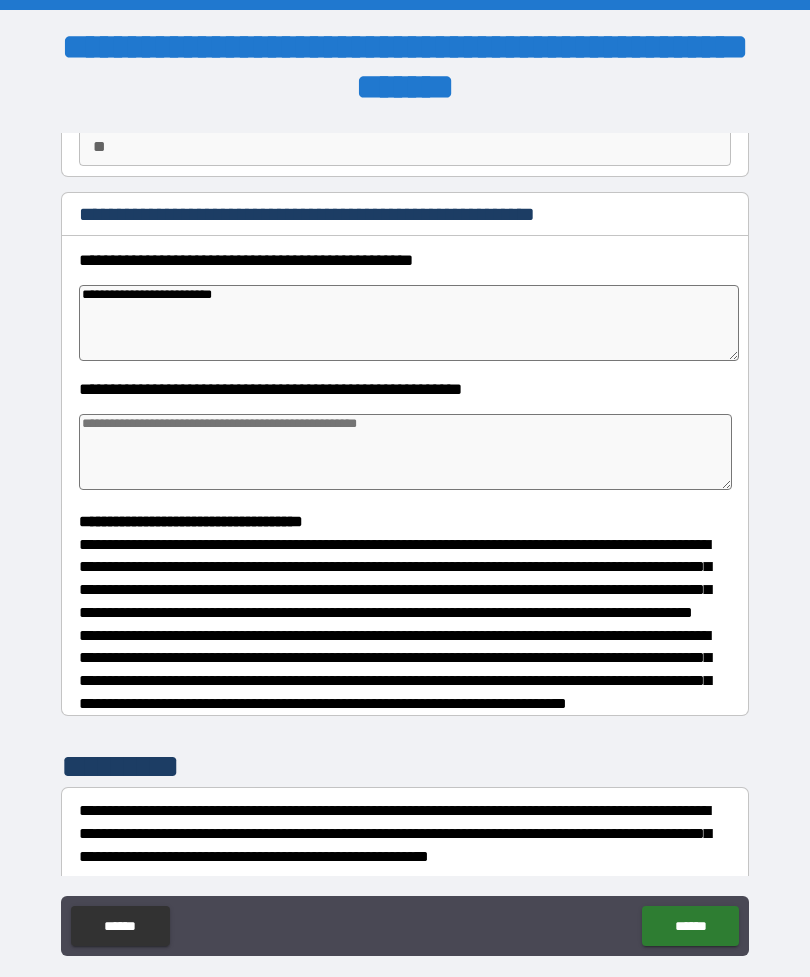 type on "*" 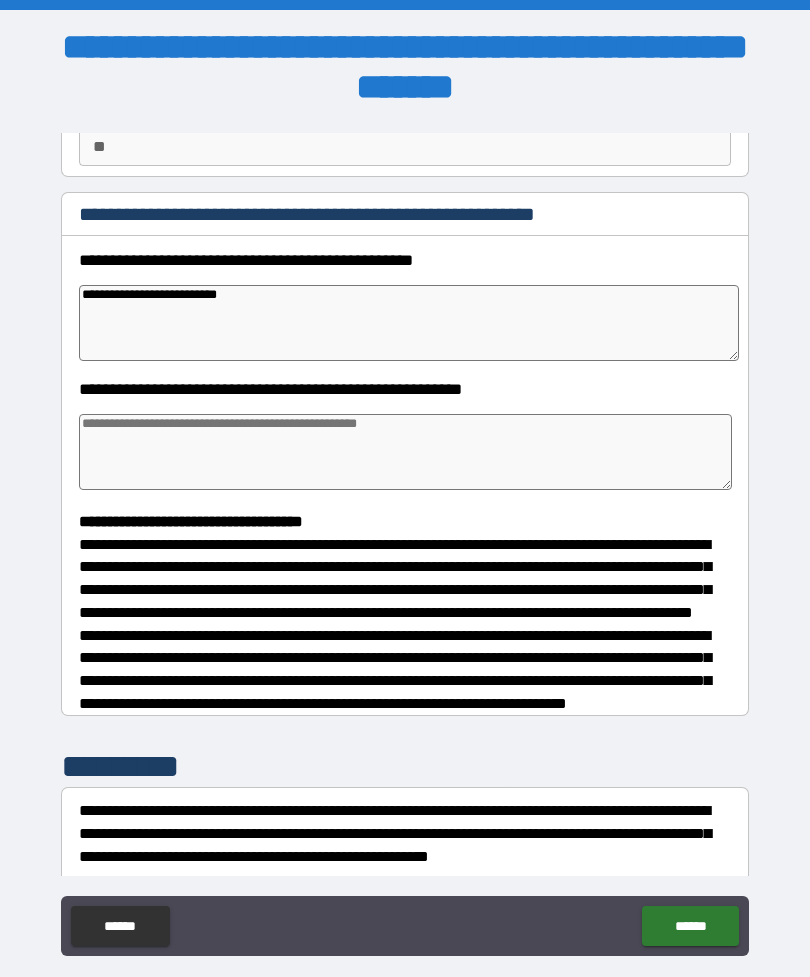 type on "**********" 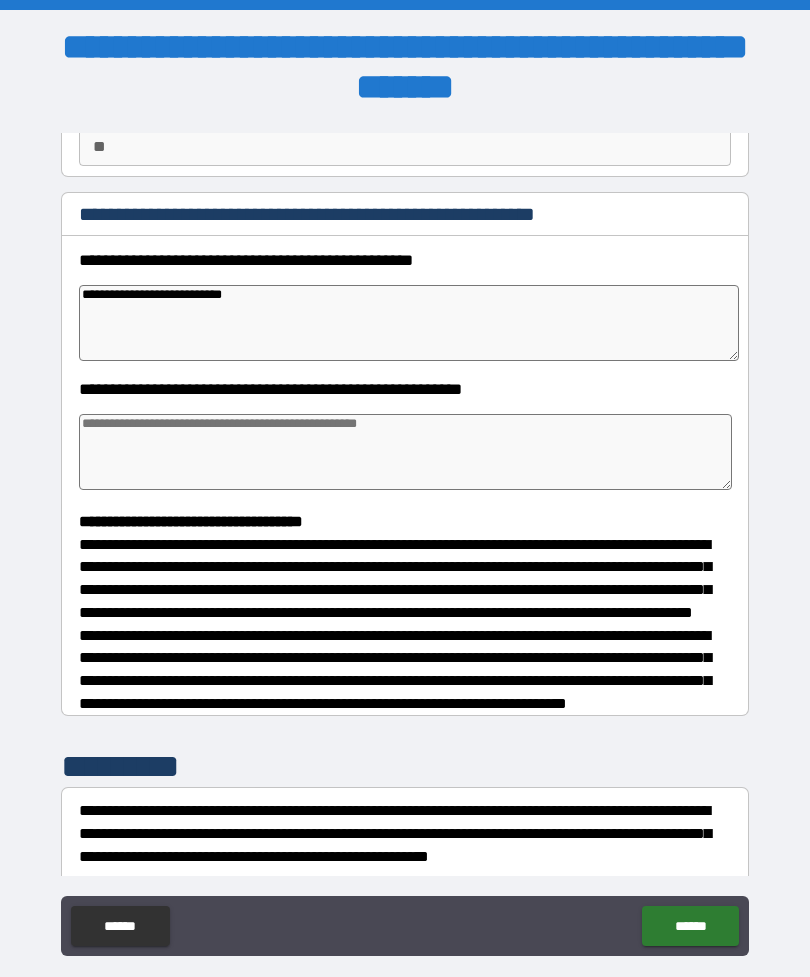 type on "*" 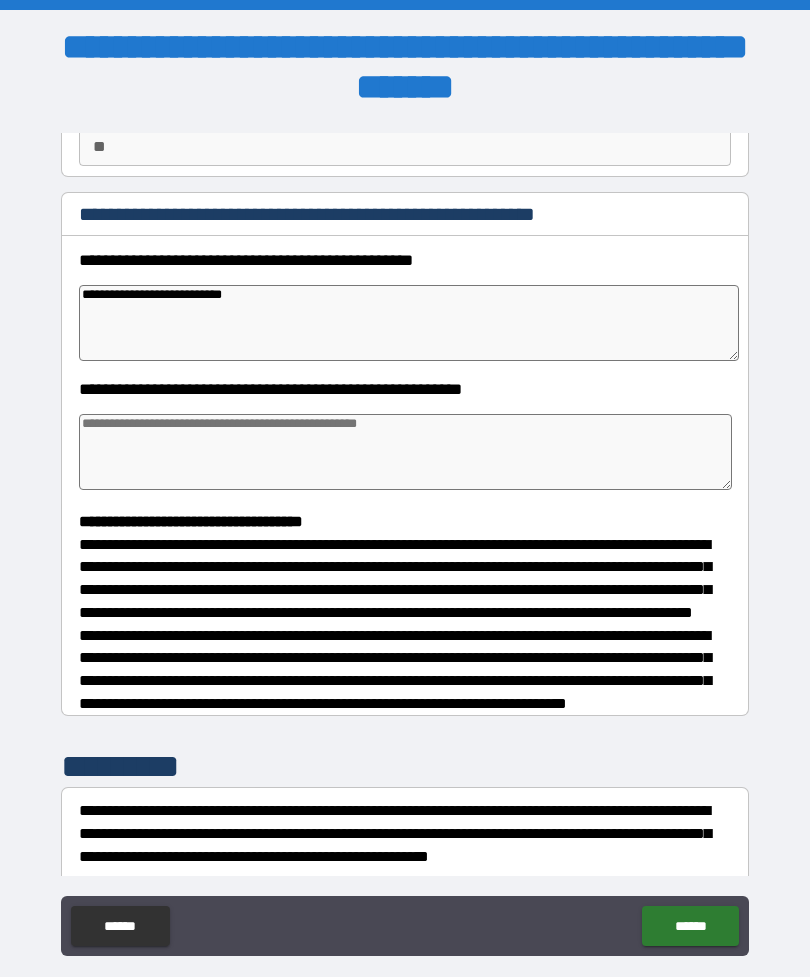 type on "*" 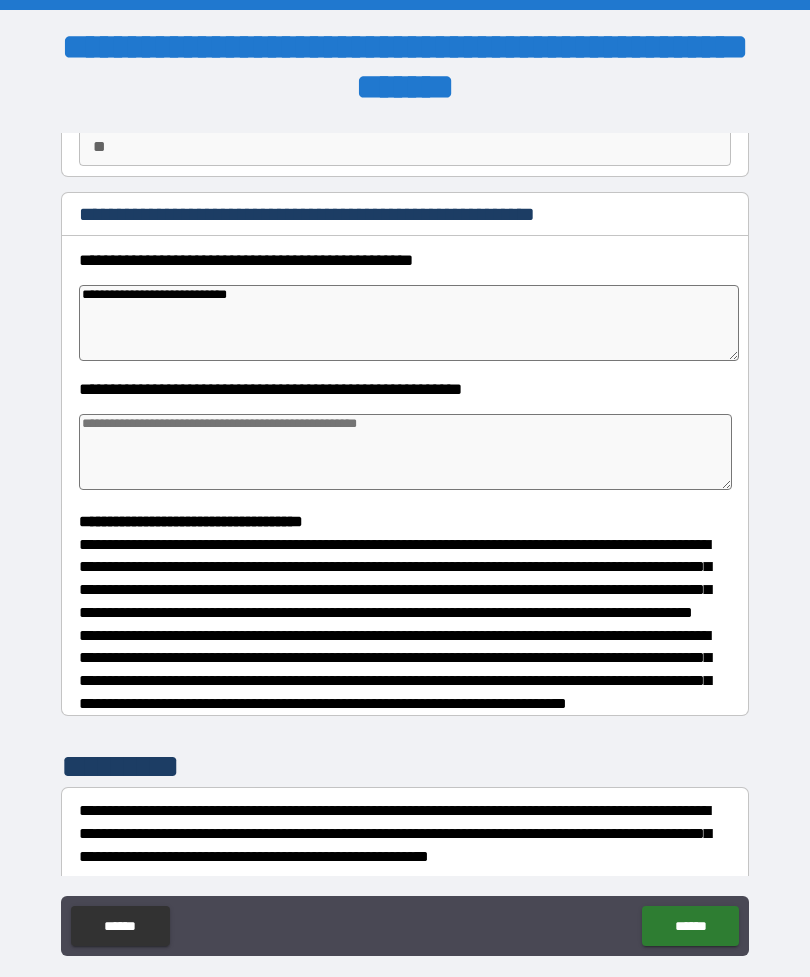 type on "**********" 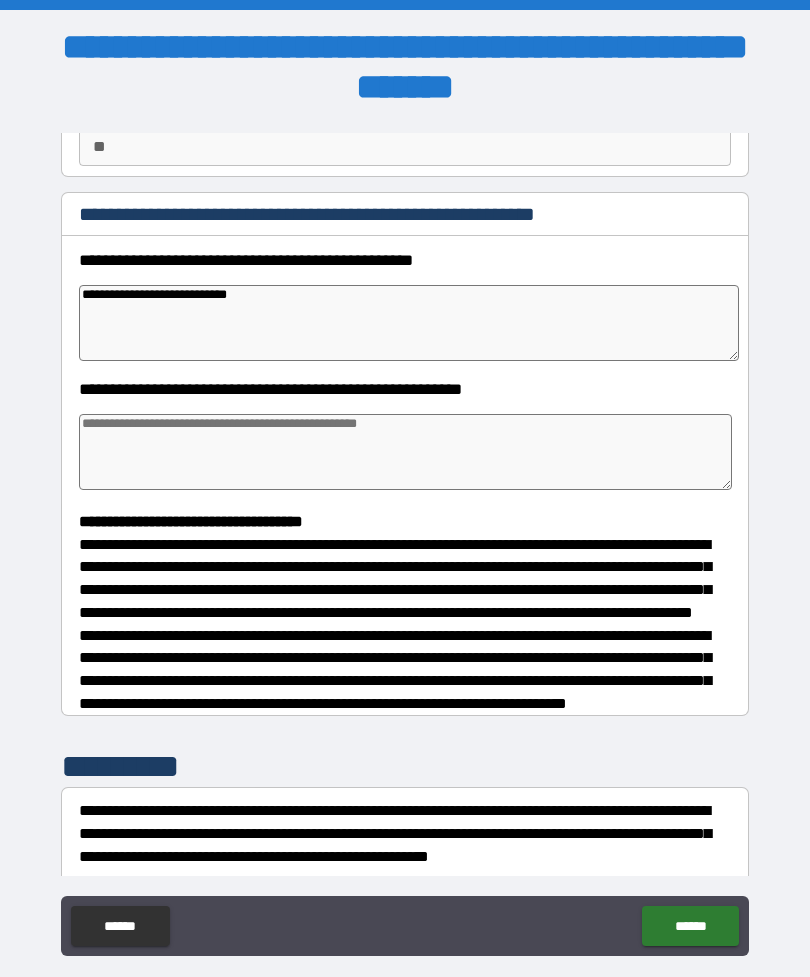 type on "*" 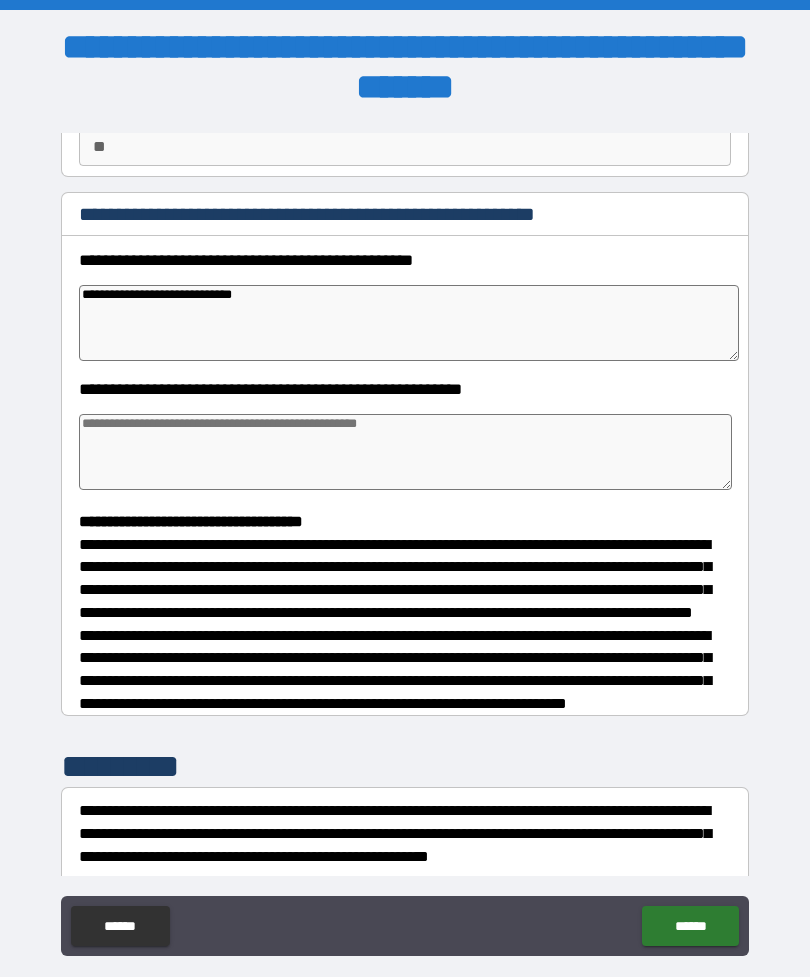 type on "**********" 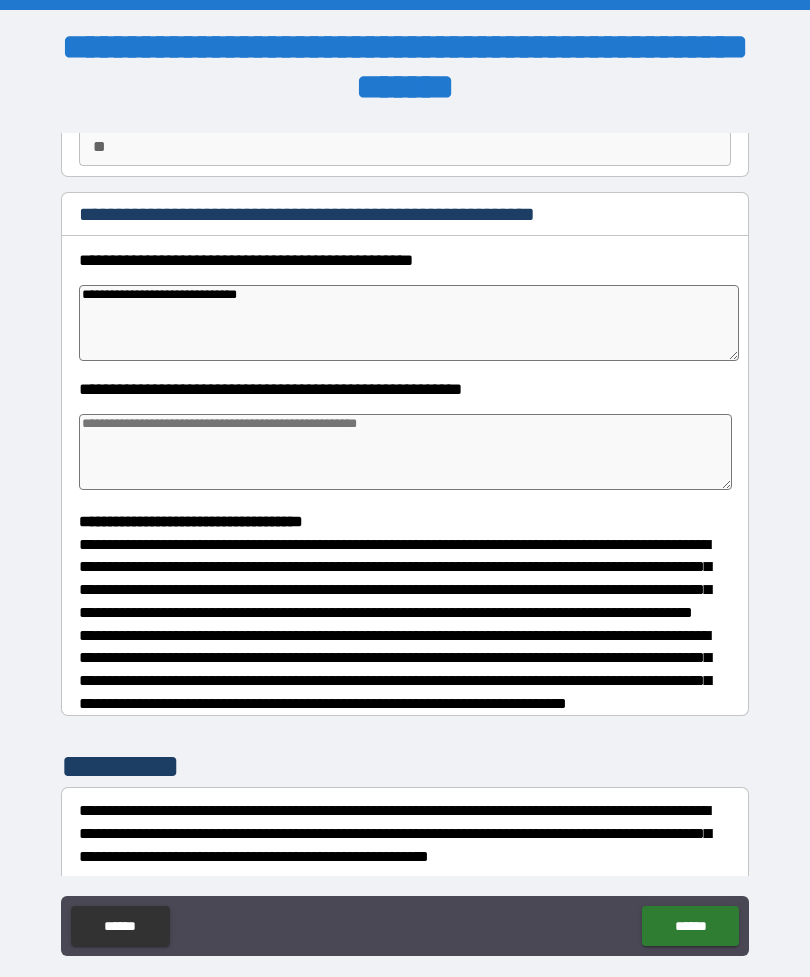 type on "*" 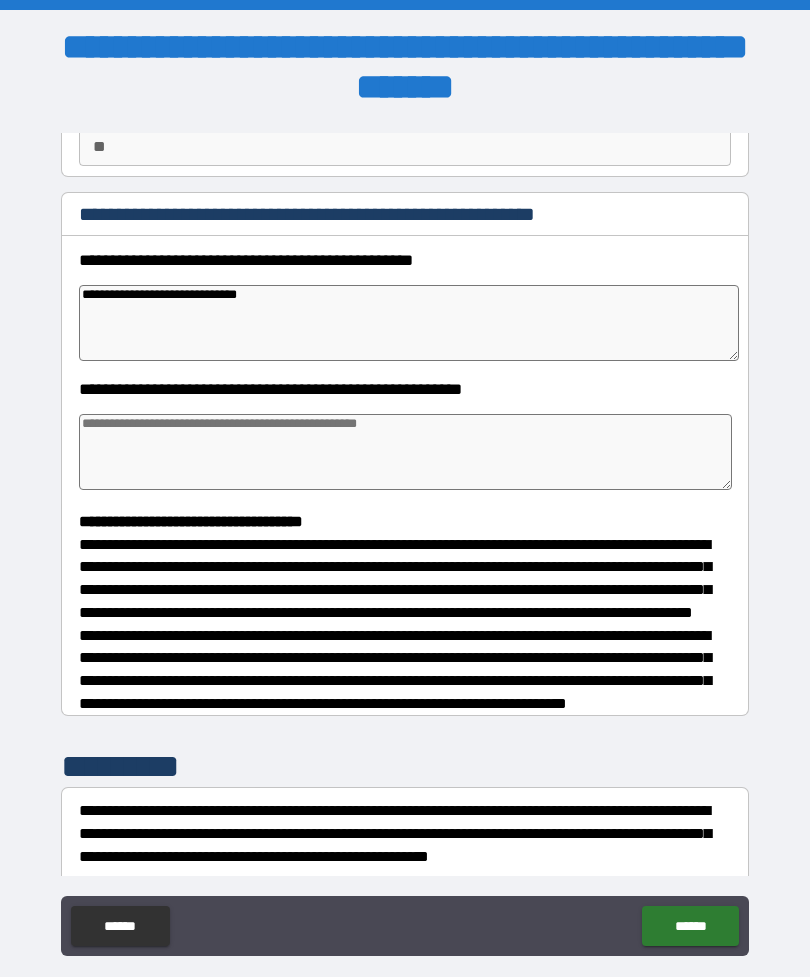 type on "*" 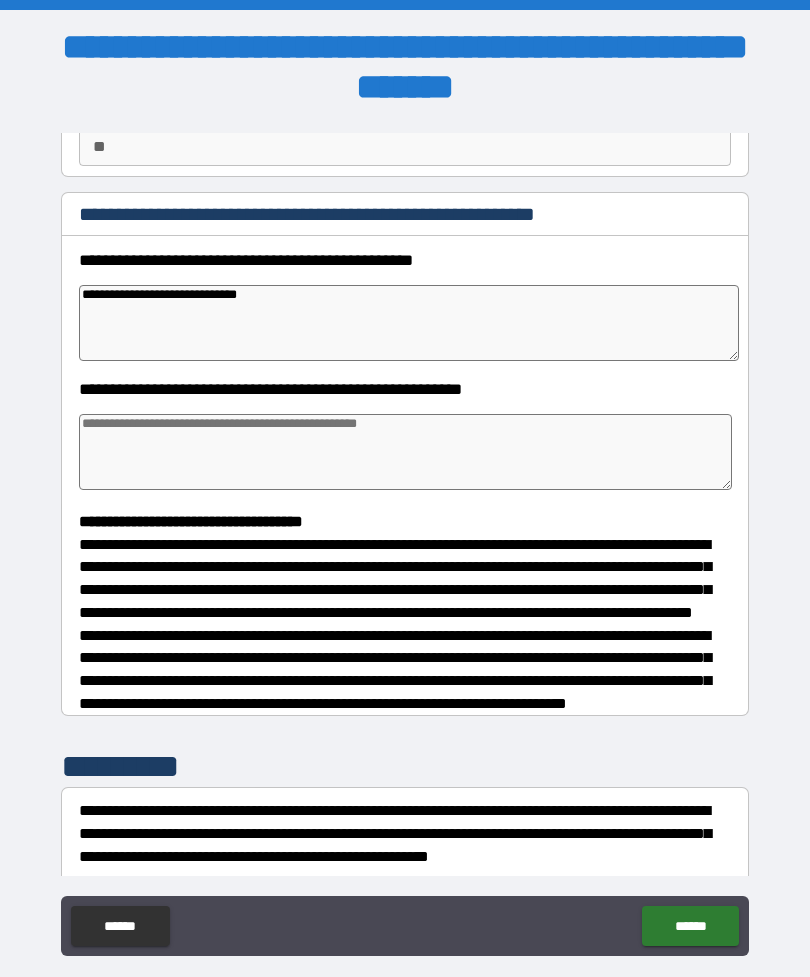 type on "*" 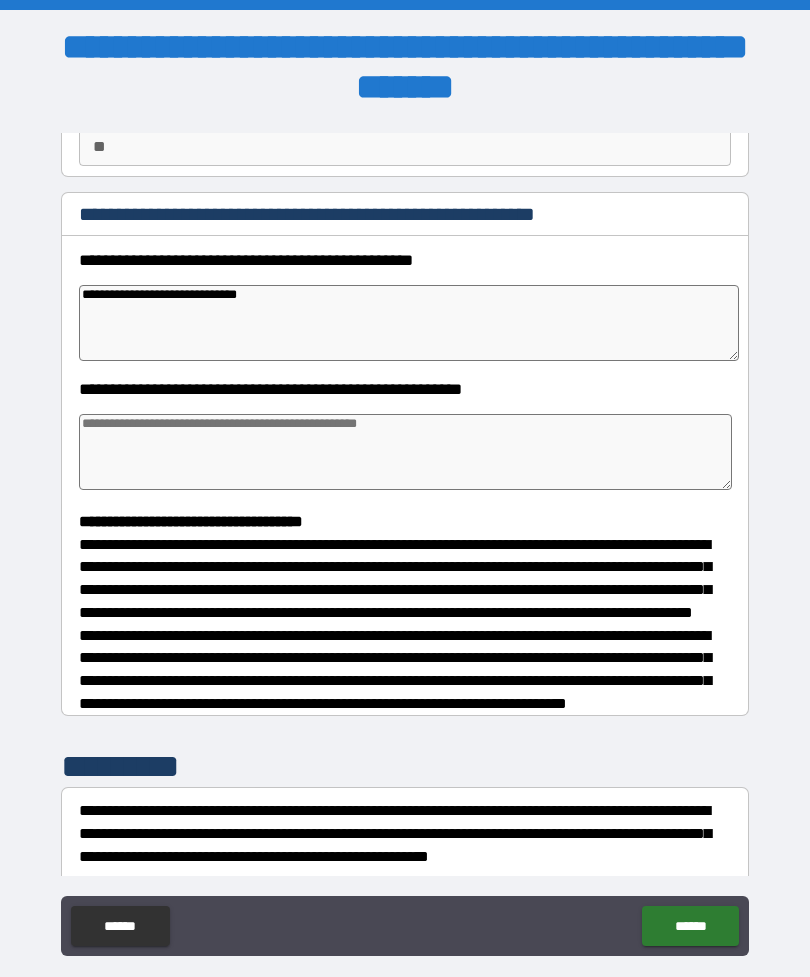 type on "*" 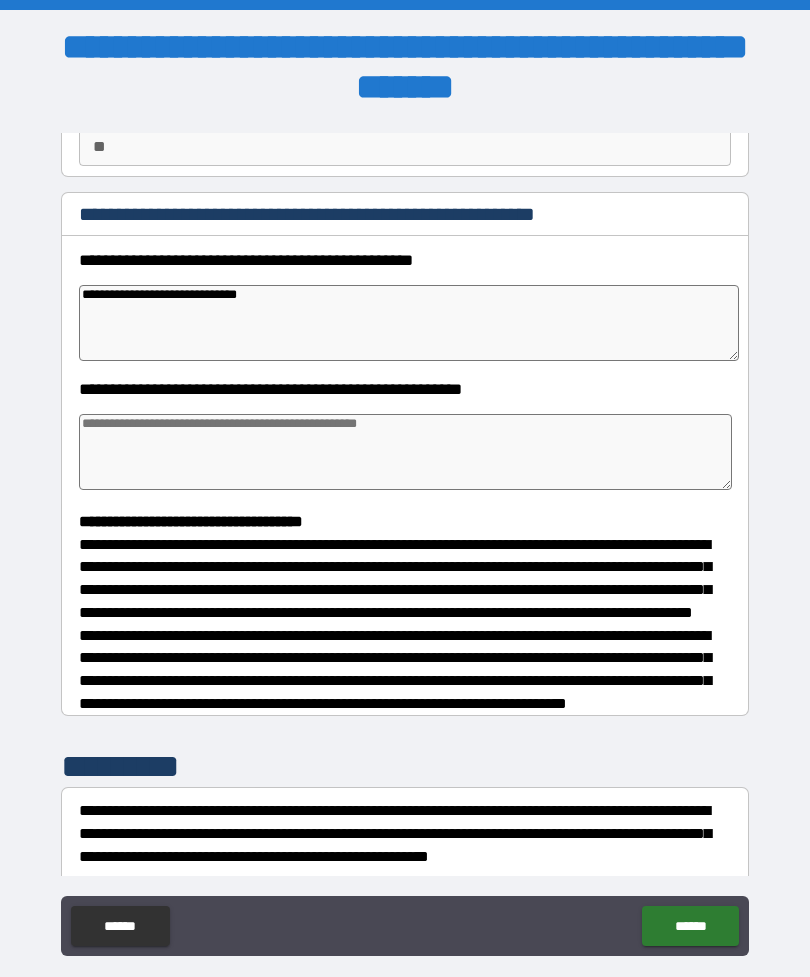 type on "*" 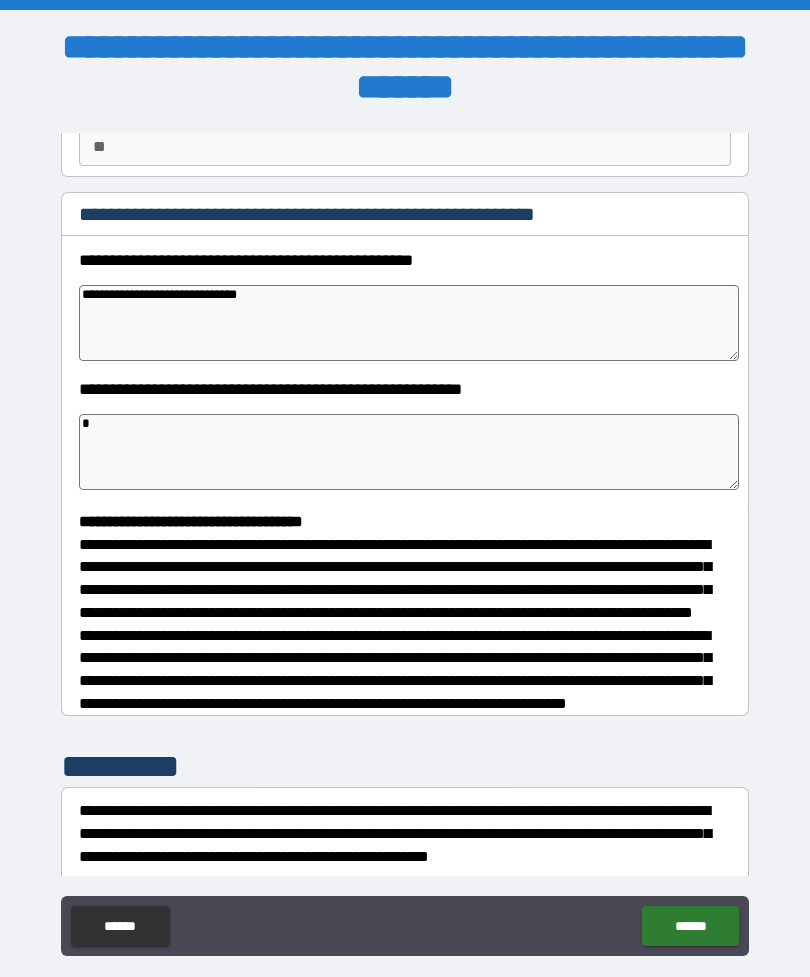 type on "*" 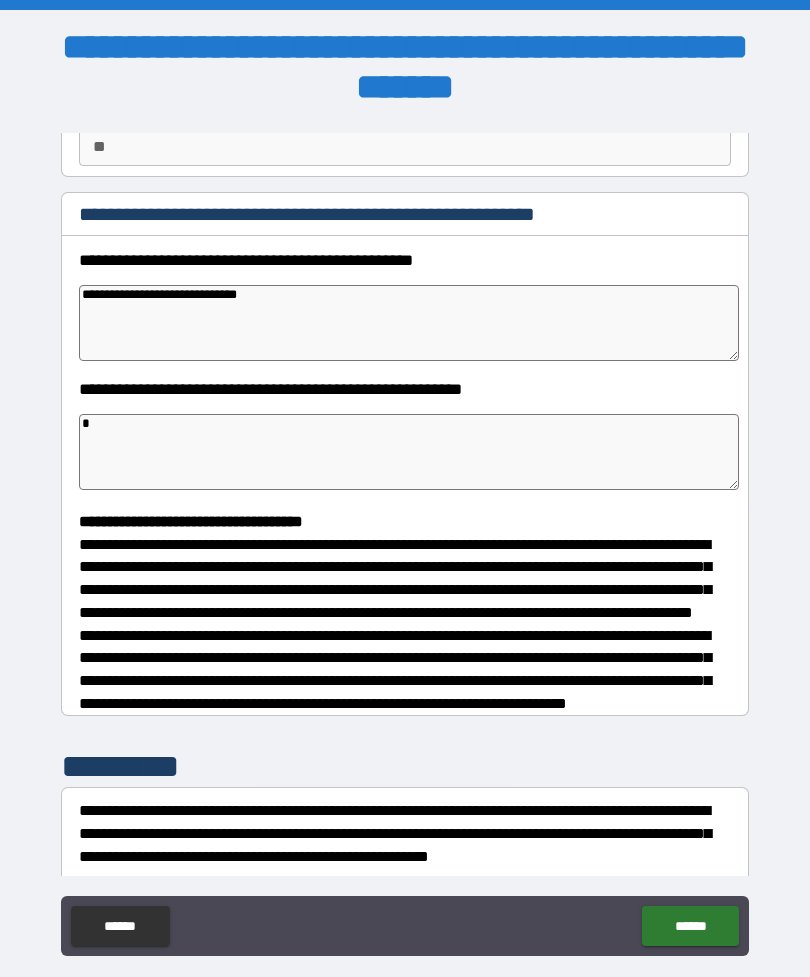 type on "*" 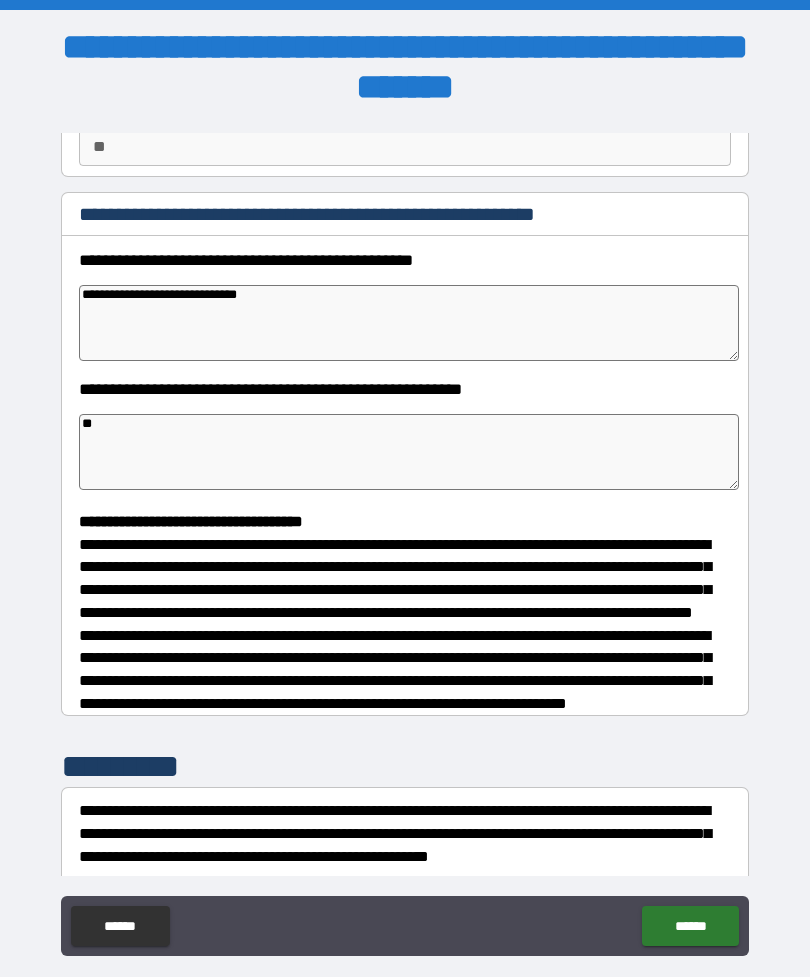 type on "*" 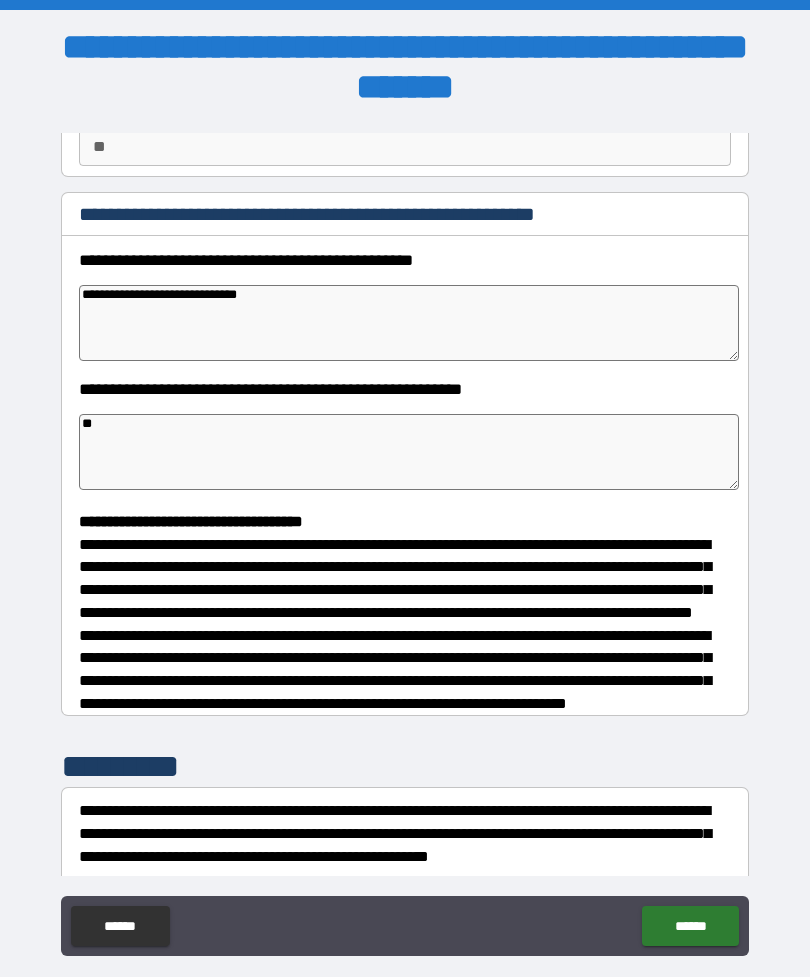 type on "*" 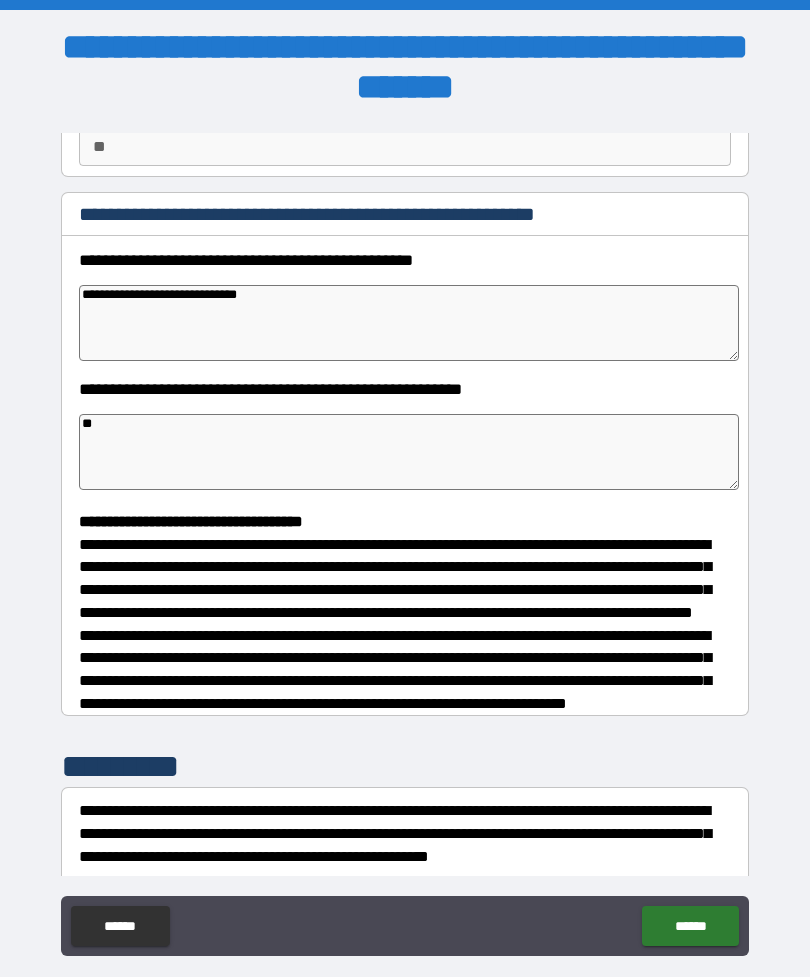 type on "**" 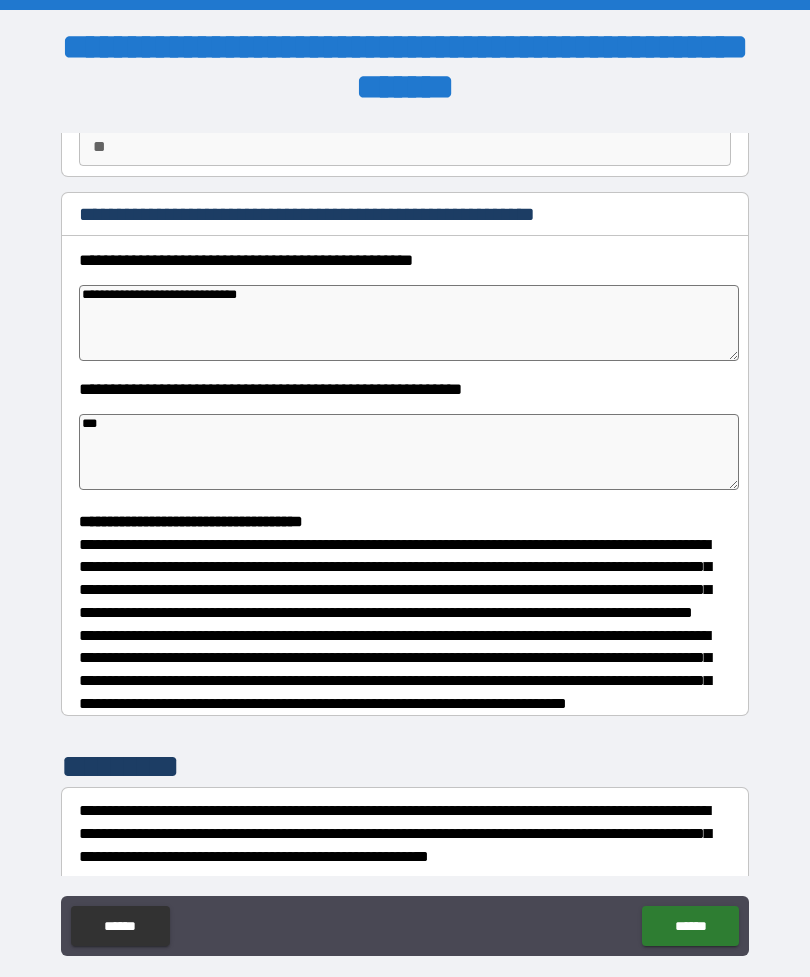 type on "*" 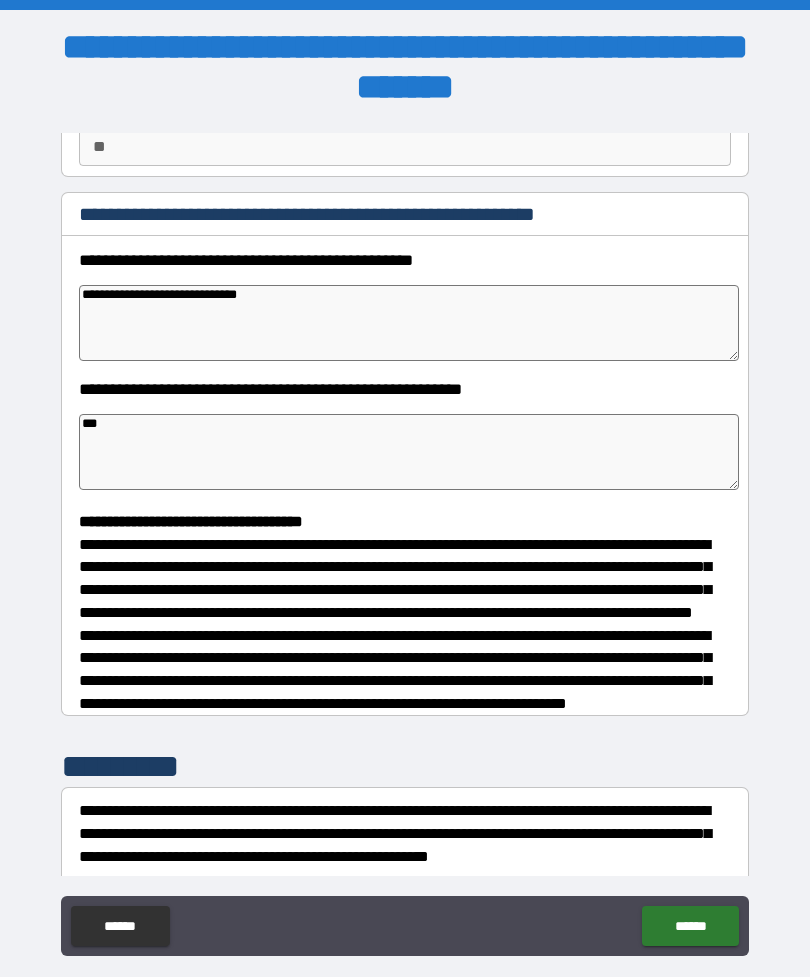 type on "*" 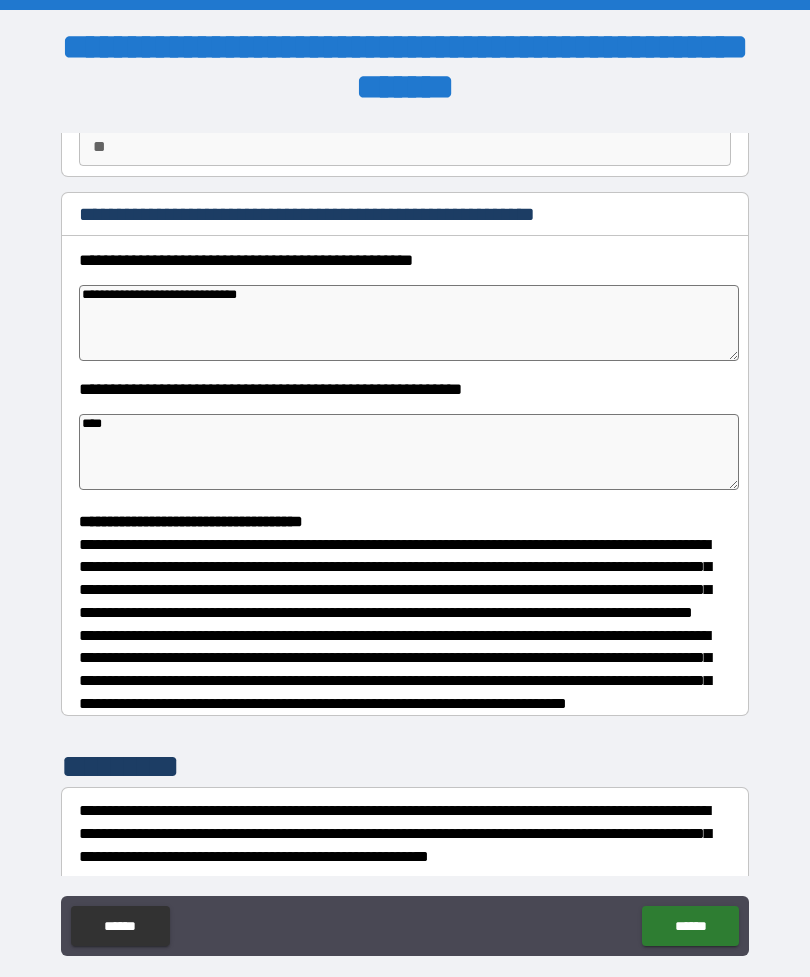 type on "*" 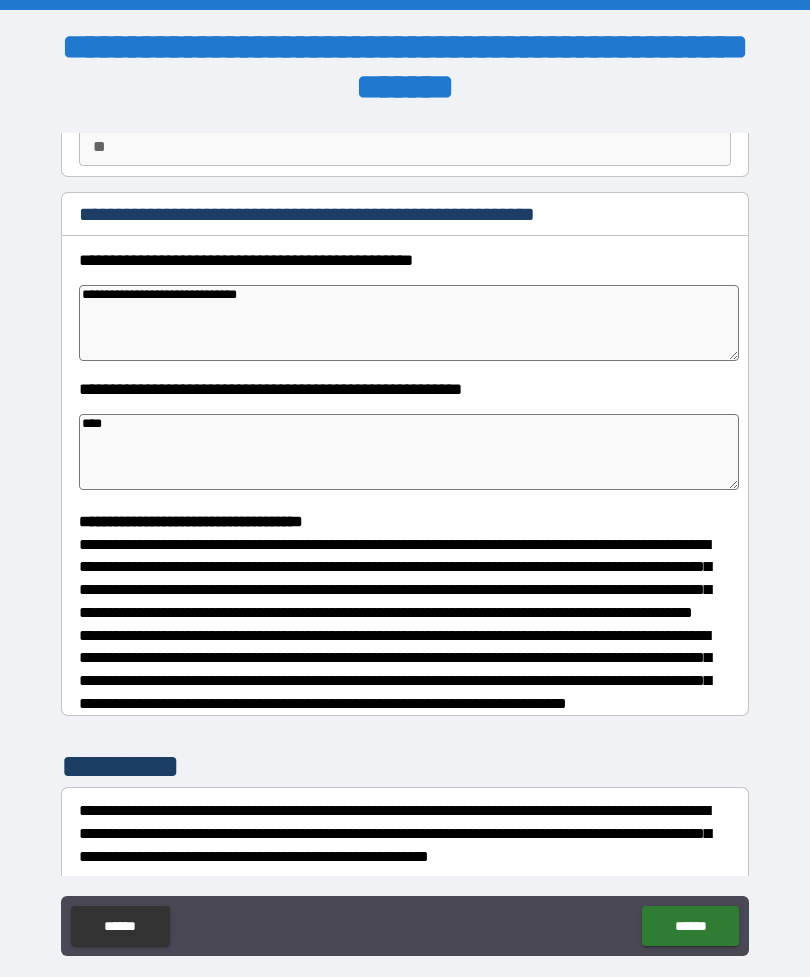 type on "*" 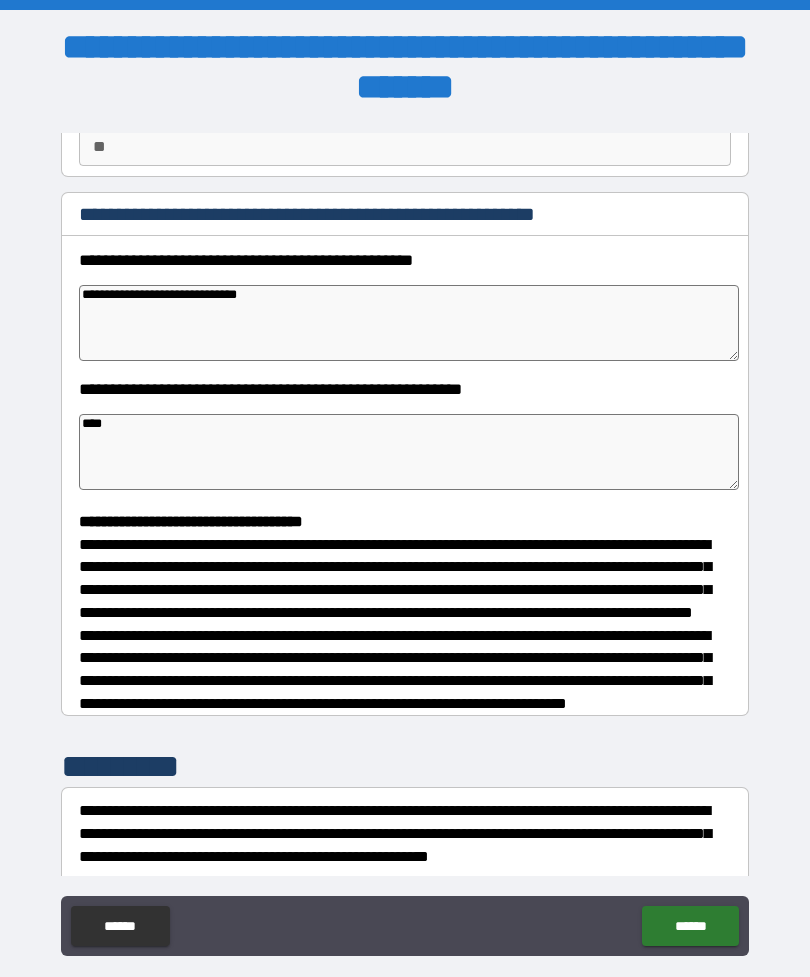 type on "*****" 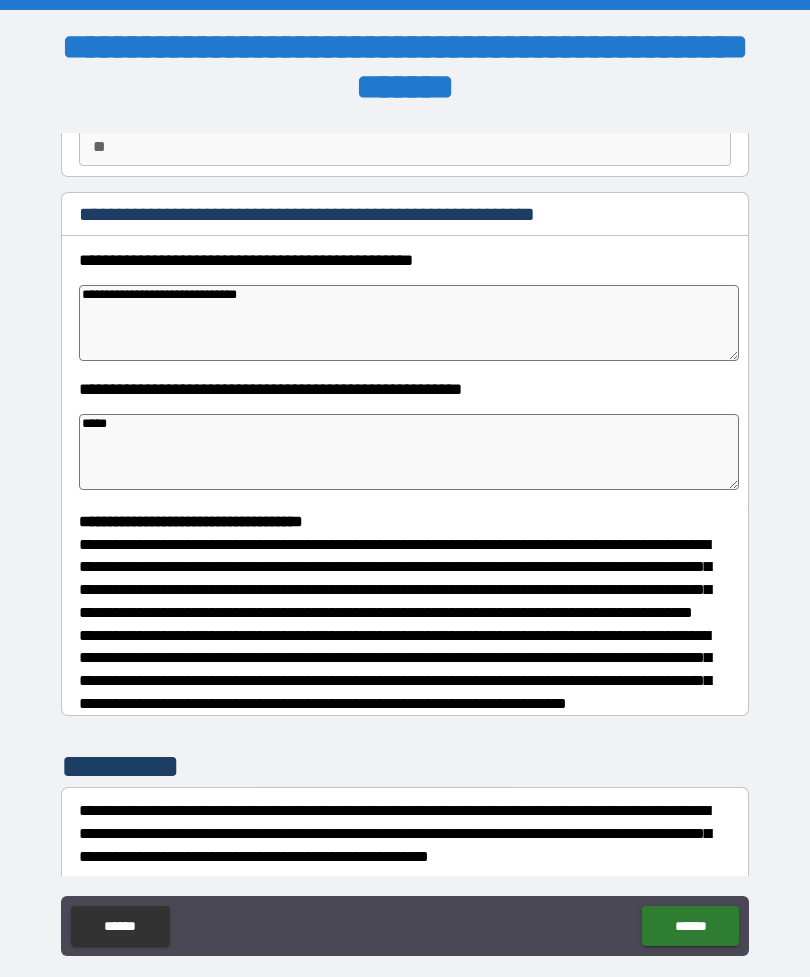 type on "*" 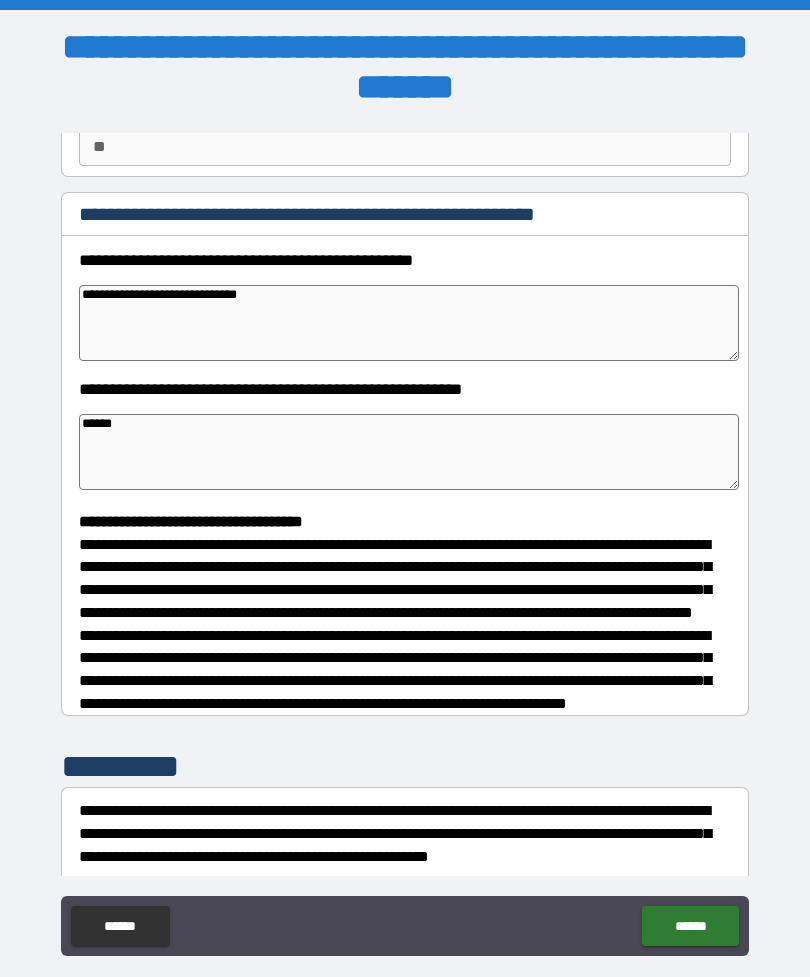 type on "*" 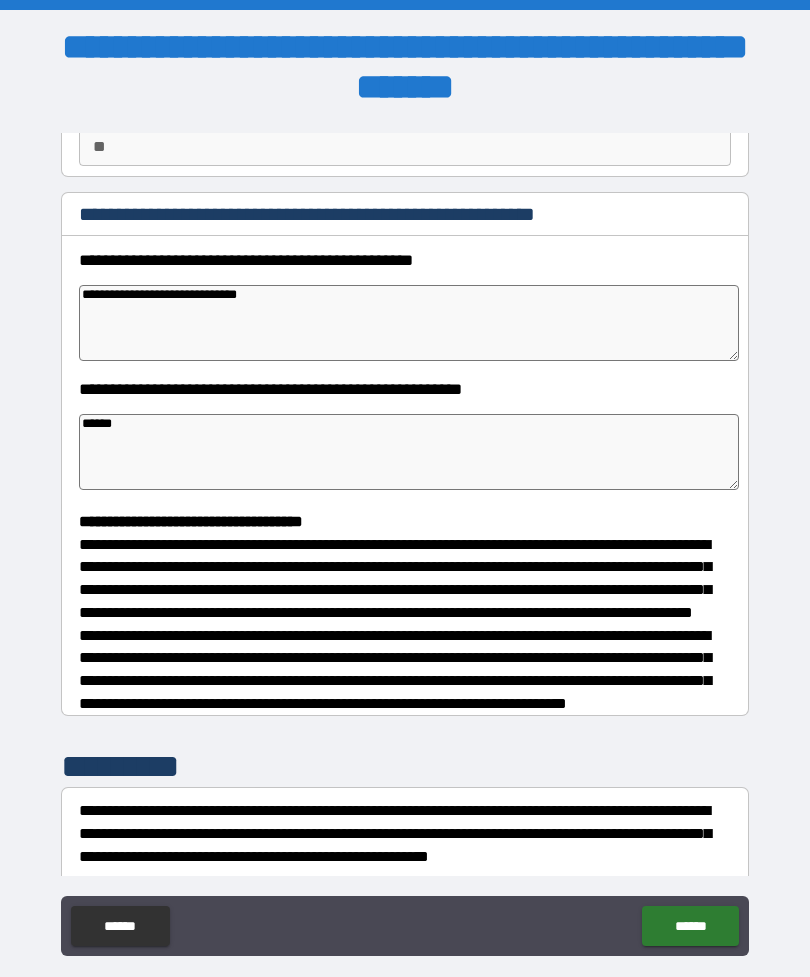 type on "*" 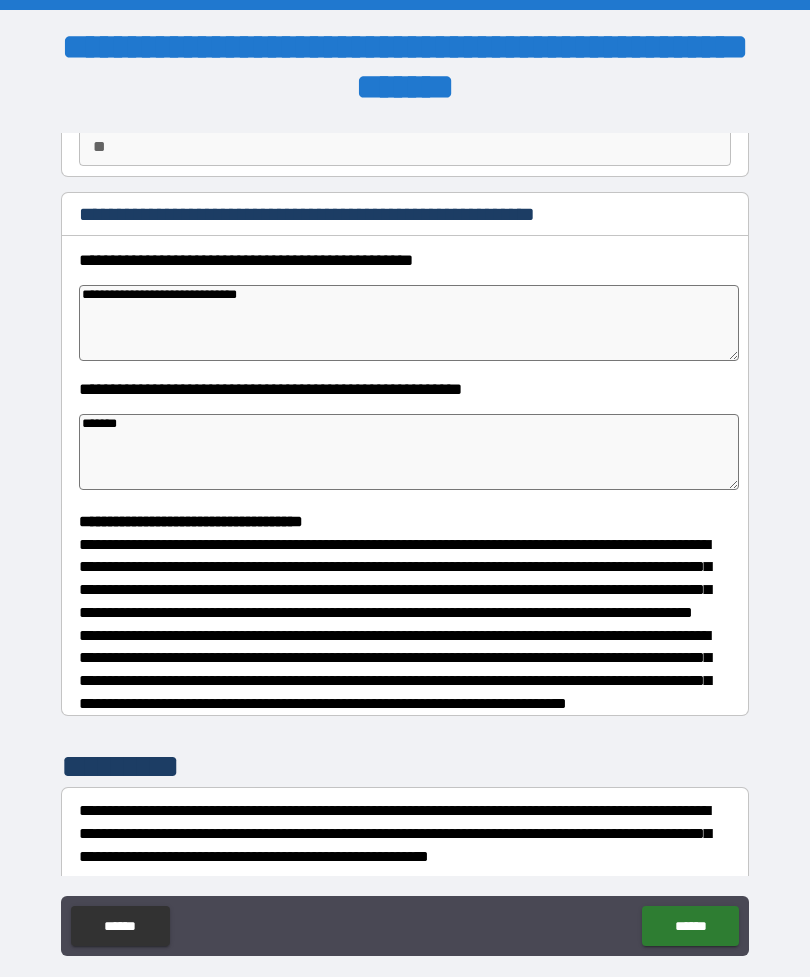 type on "*" 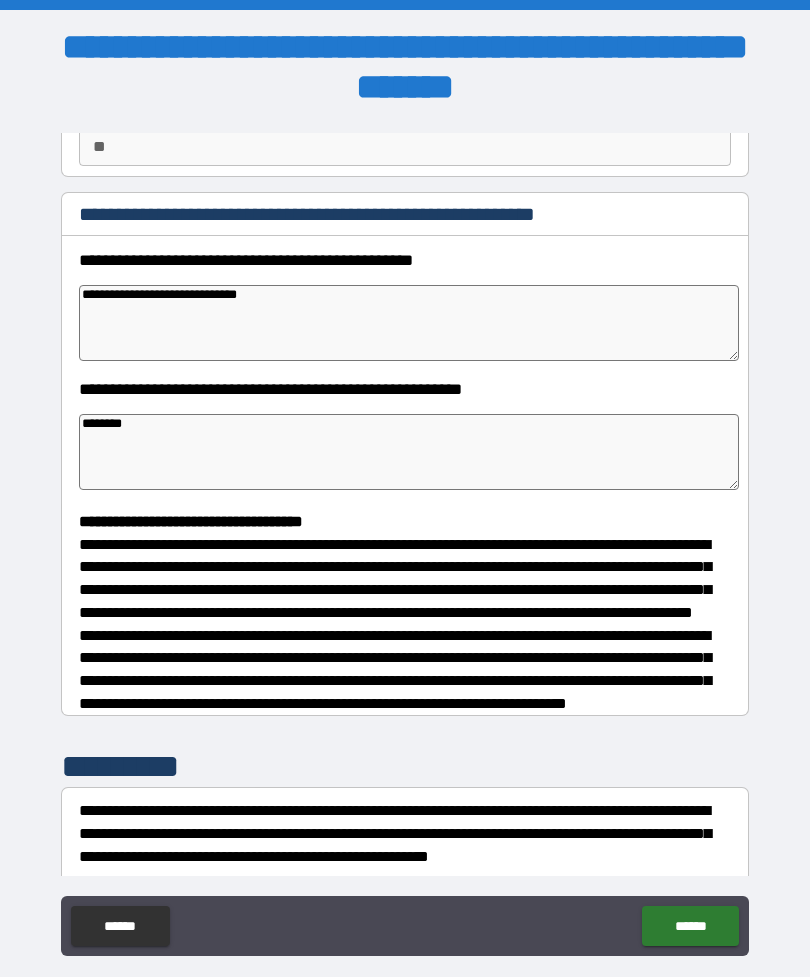 type on "*********" 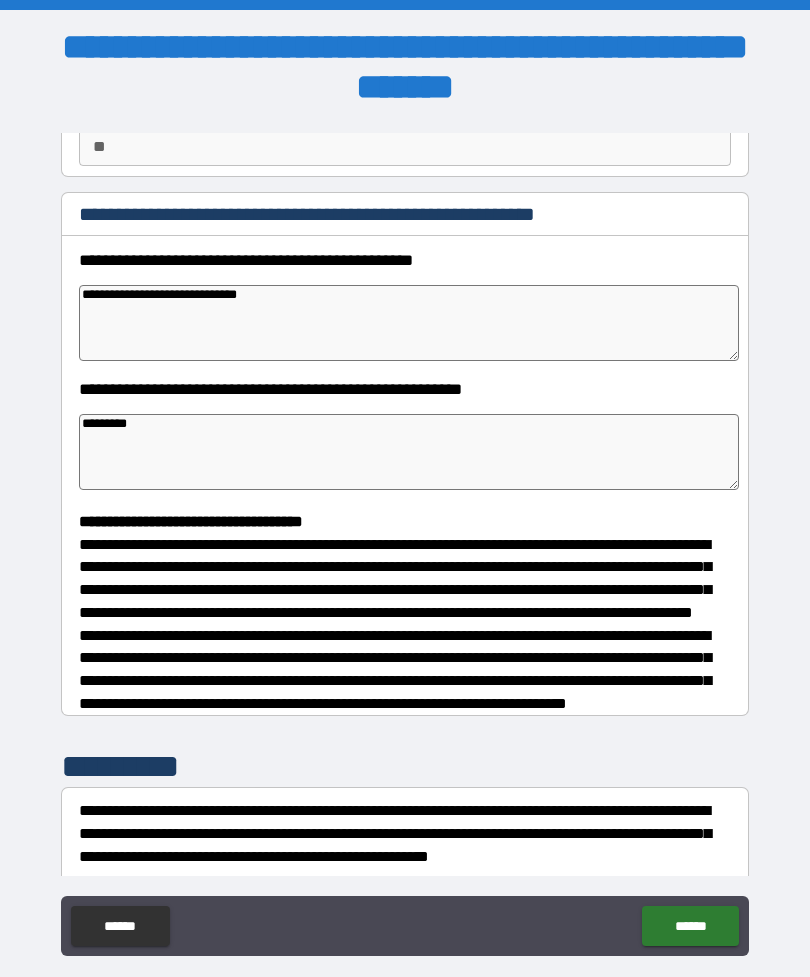 type on "*" 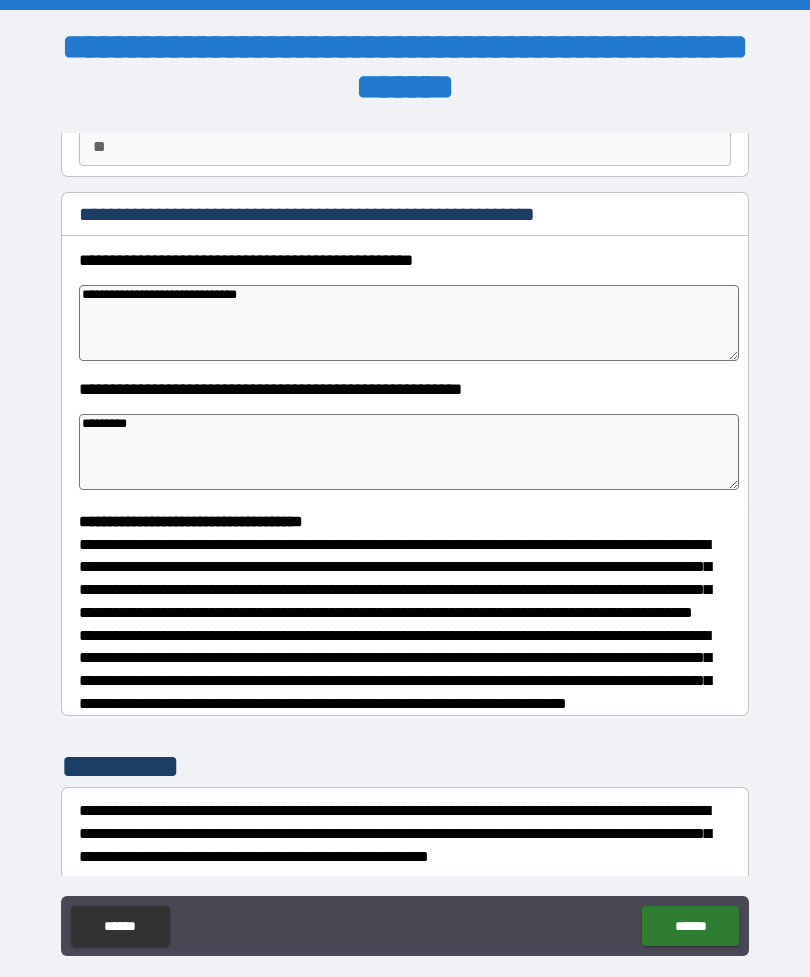 type on "*" 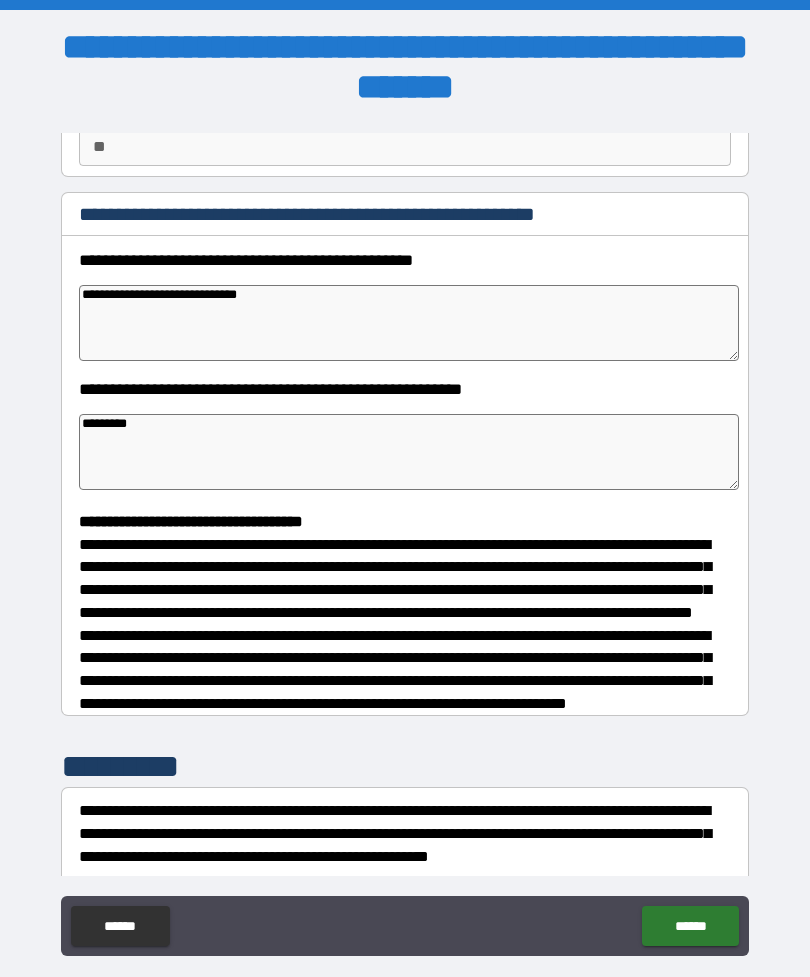 type 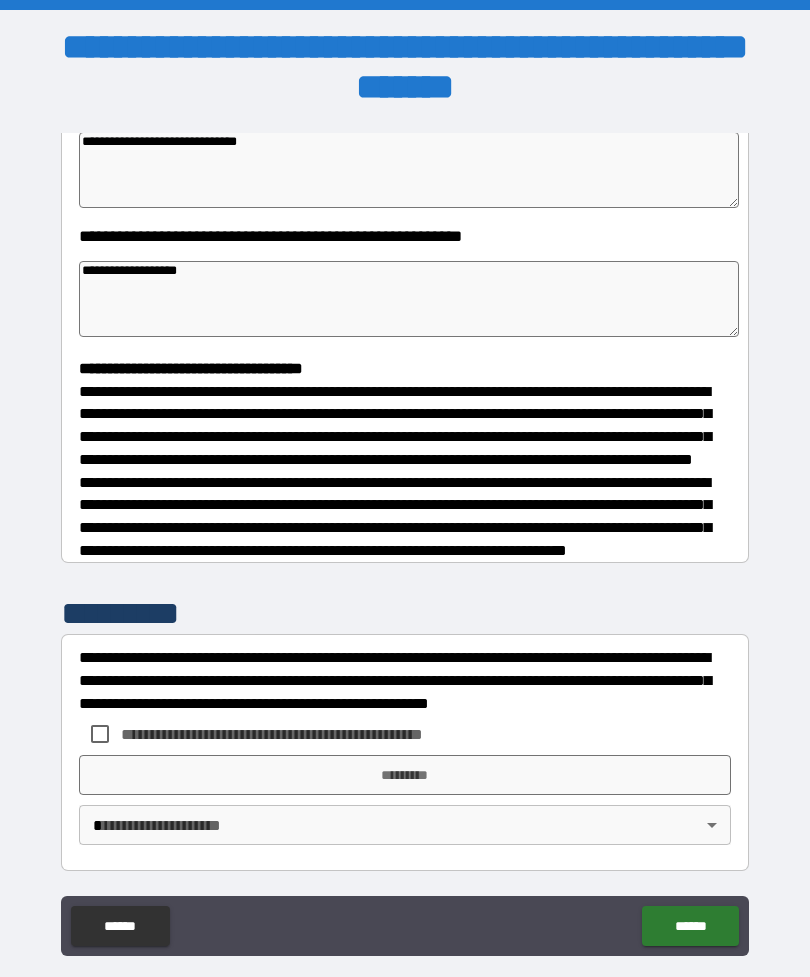 scroll, scrollTop: 391, scrollLeft: 0, axis: vertical 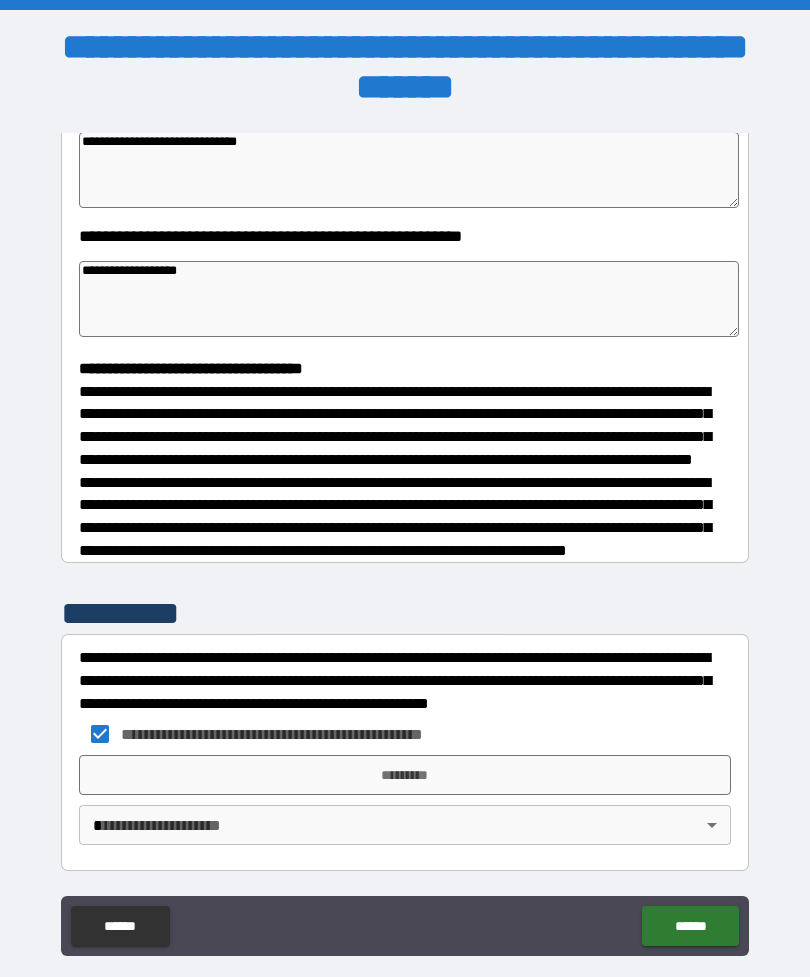 click on "*********" at bounding box center [405, 775] 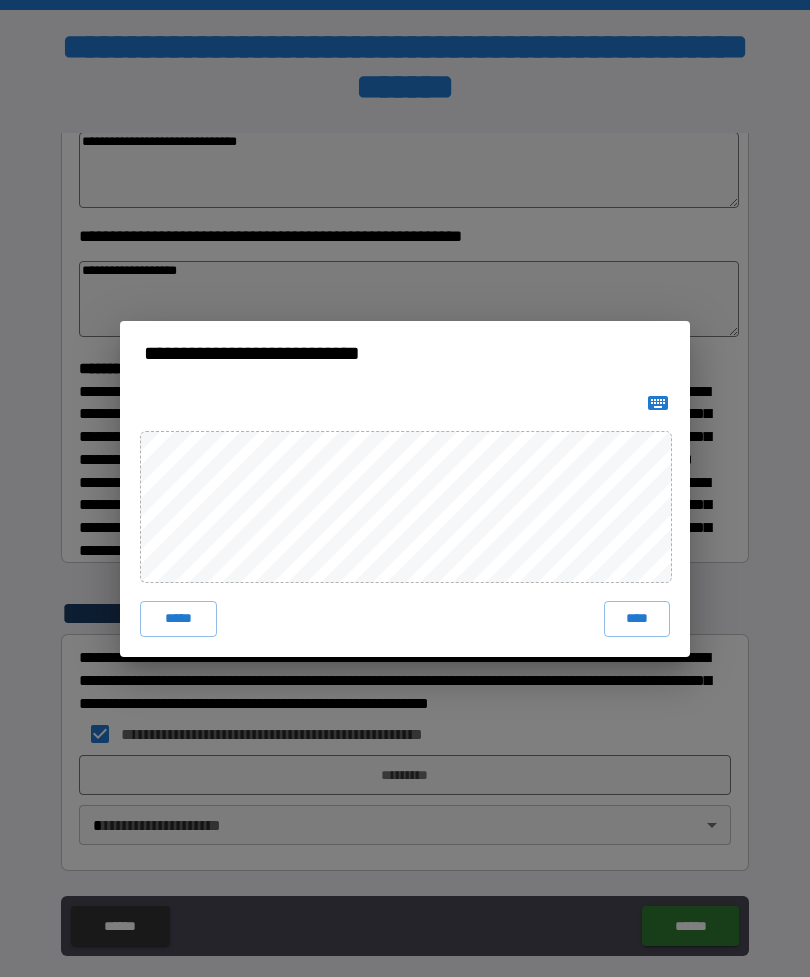 click on "****" at bounding box center [637, 619] 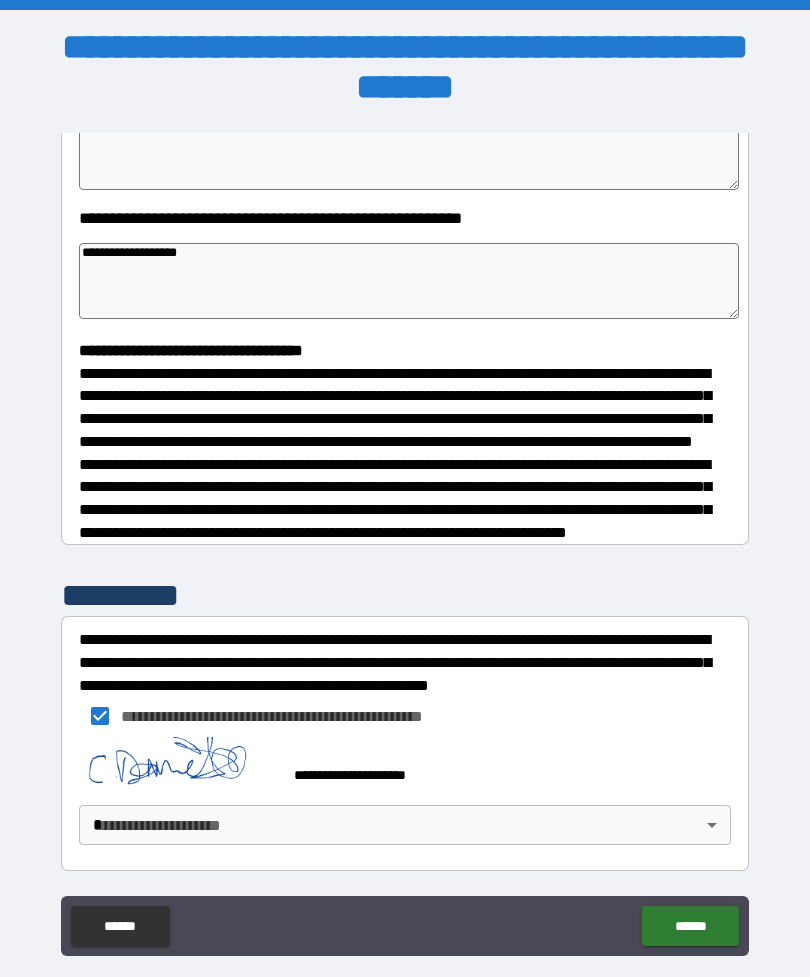 click on "**********" at bounding box center (405, 520) 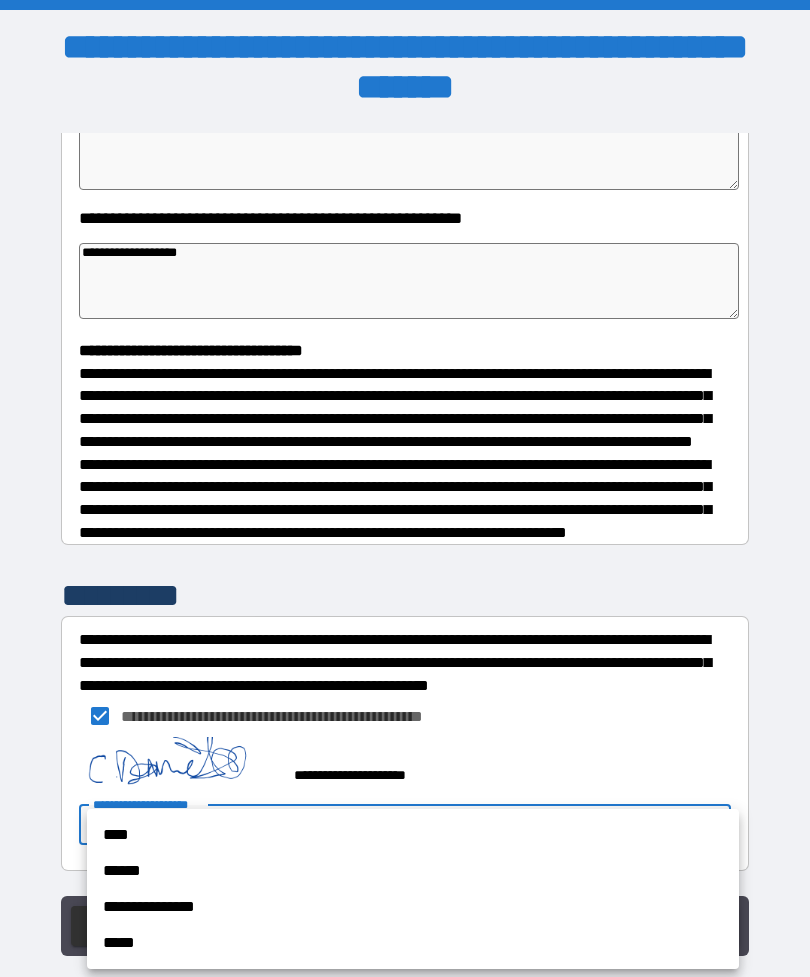 click on "****" at bounding box center [413, 835] 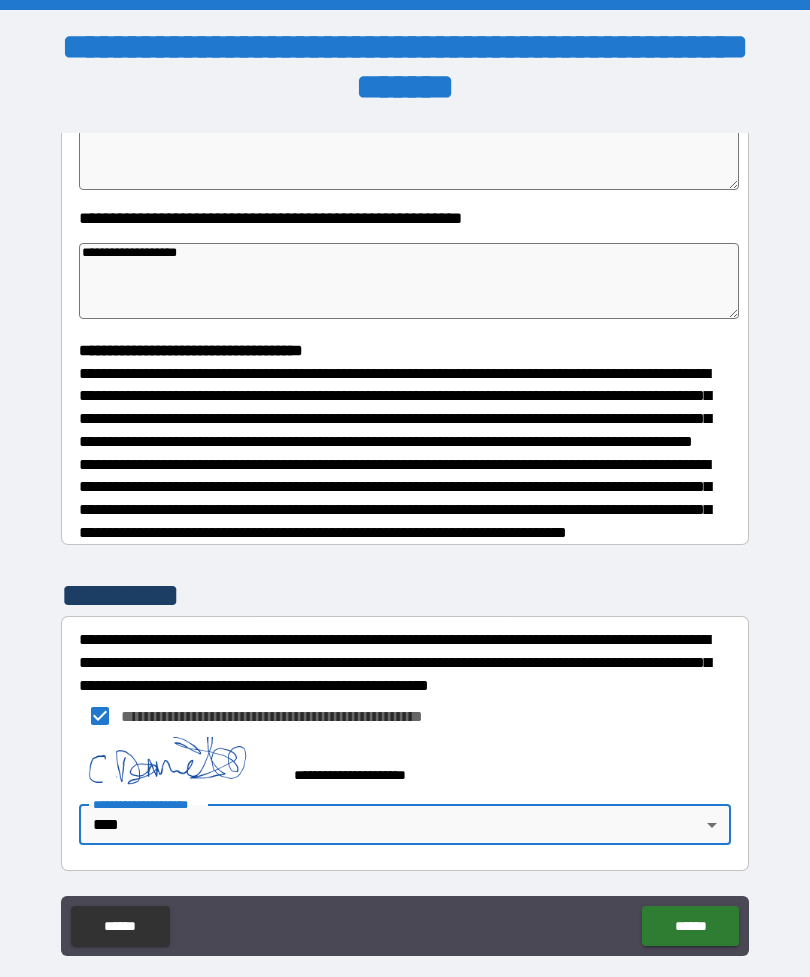 click on "******" at bounding box center [690, 926] 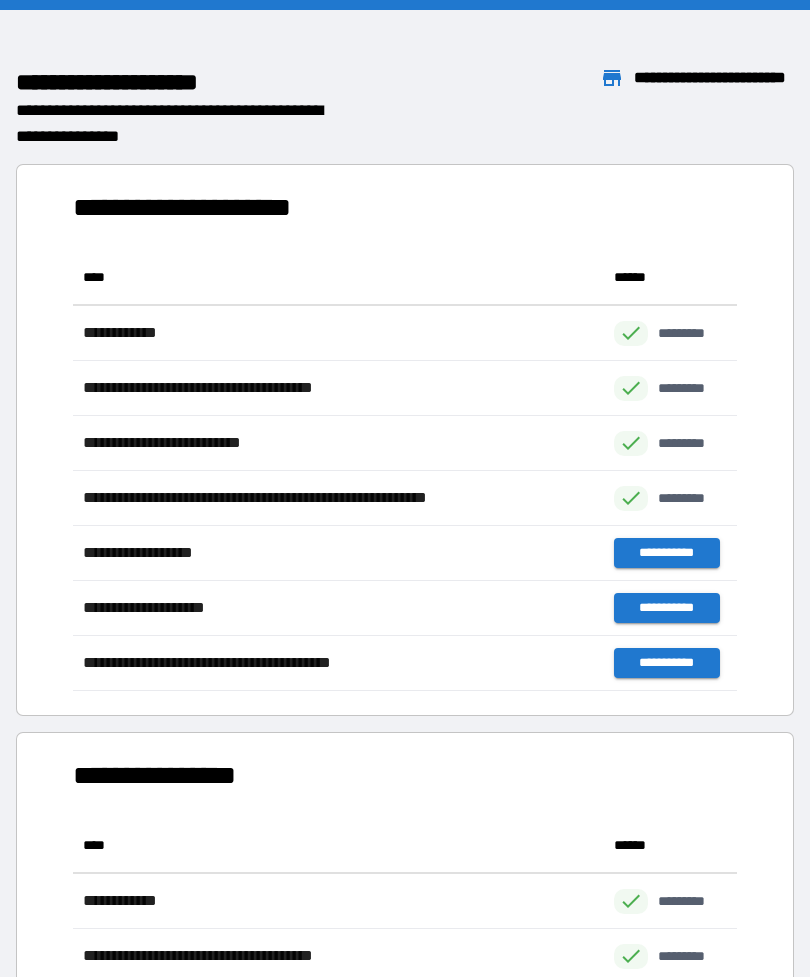 scroll, scrollTop: 1, scrollLeft: 1, axis: both 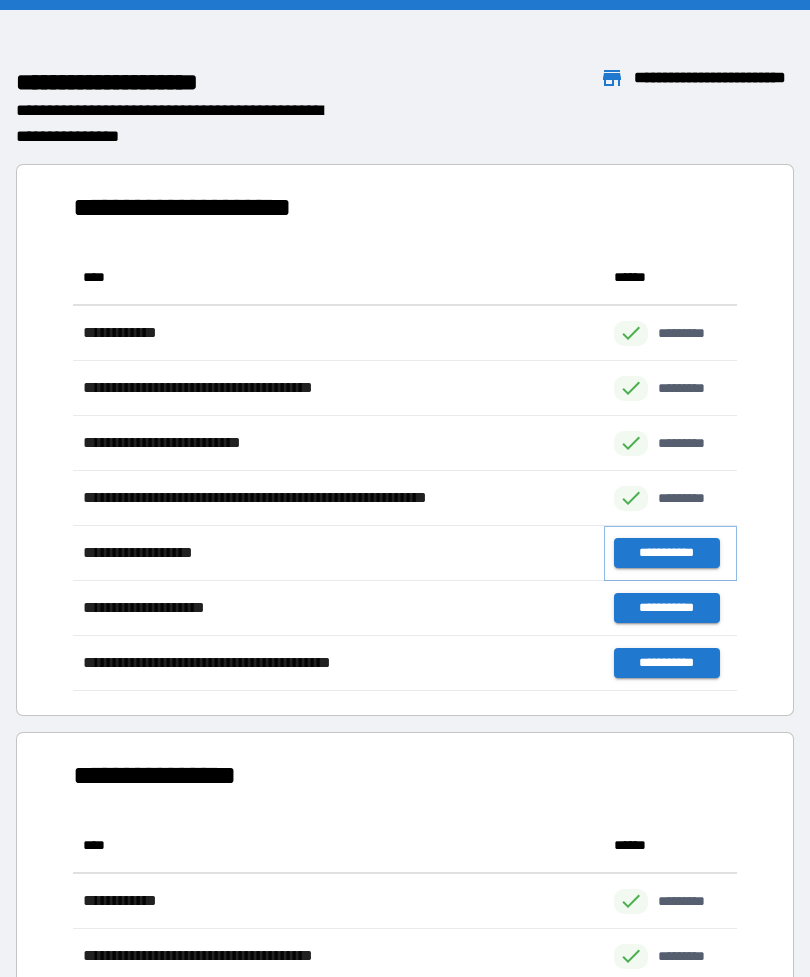 click on "**********" at bounding box center [666, 553] 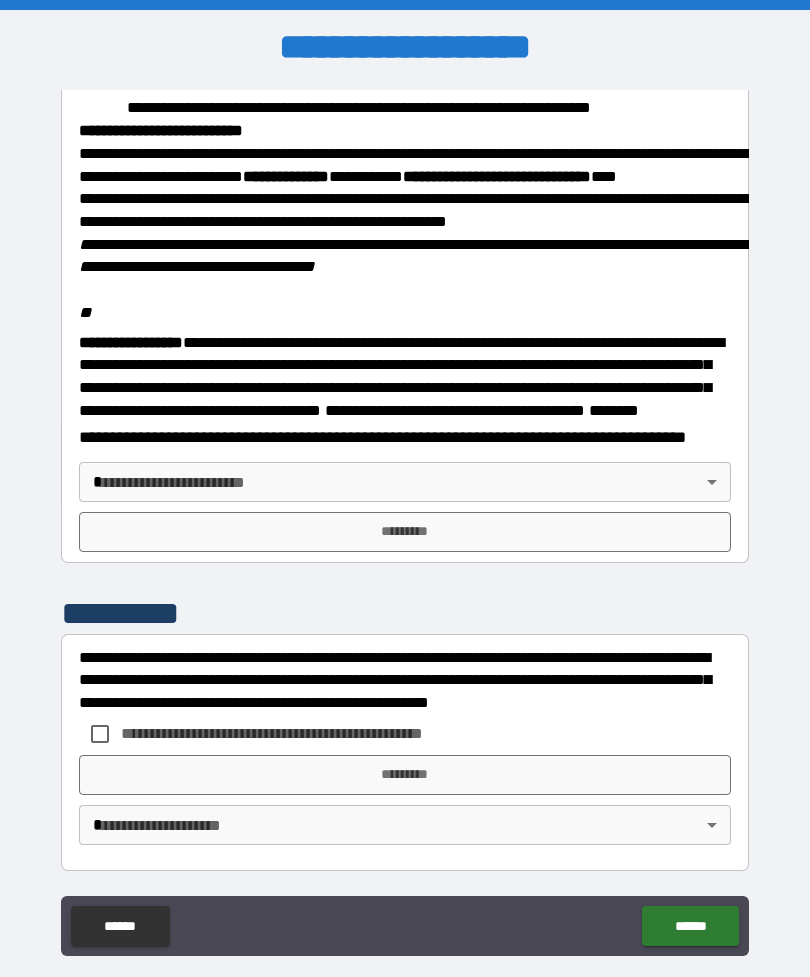 scroll, scrollTop: 2345, scrollLeft: 0, axis: vertical 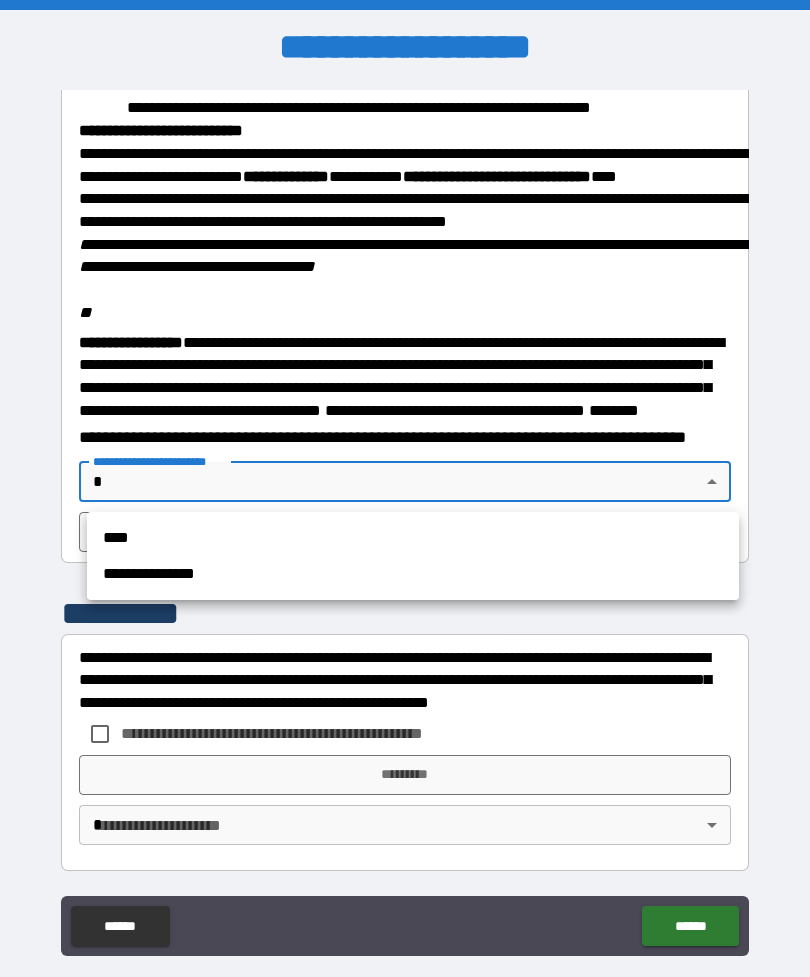 click on "****" at bounding box center [413, 538] 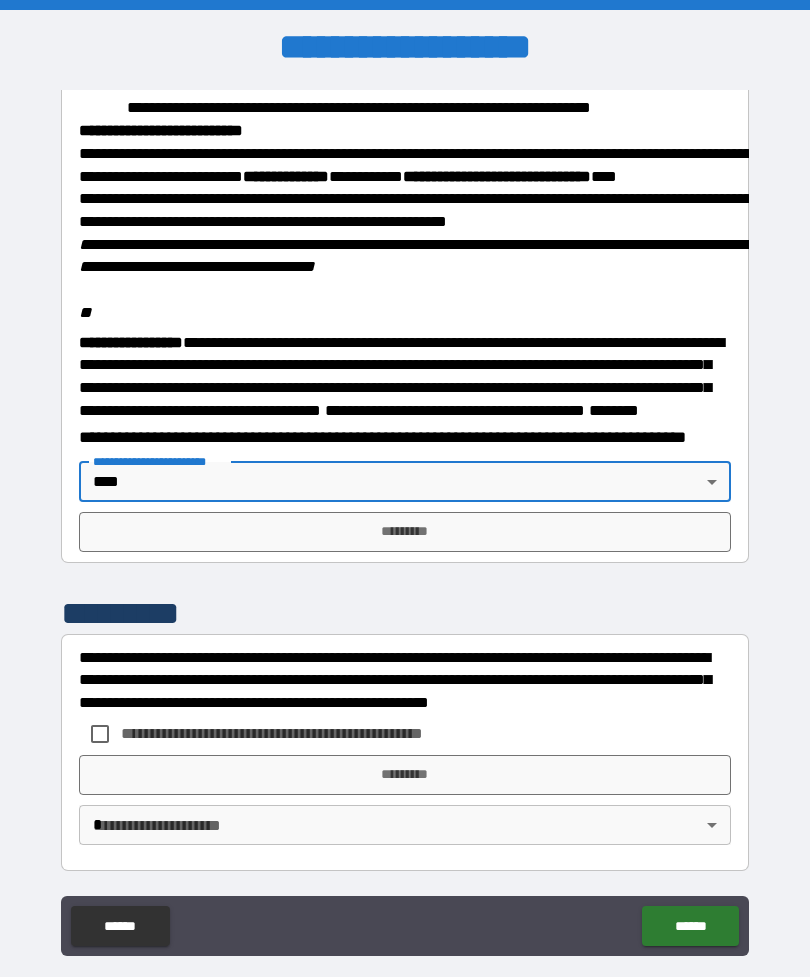 click on "****" at bounding box center [413, 527] 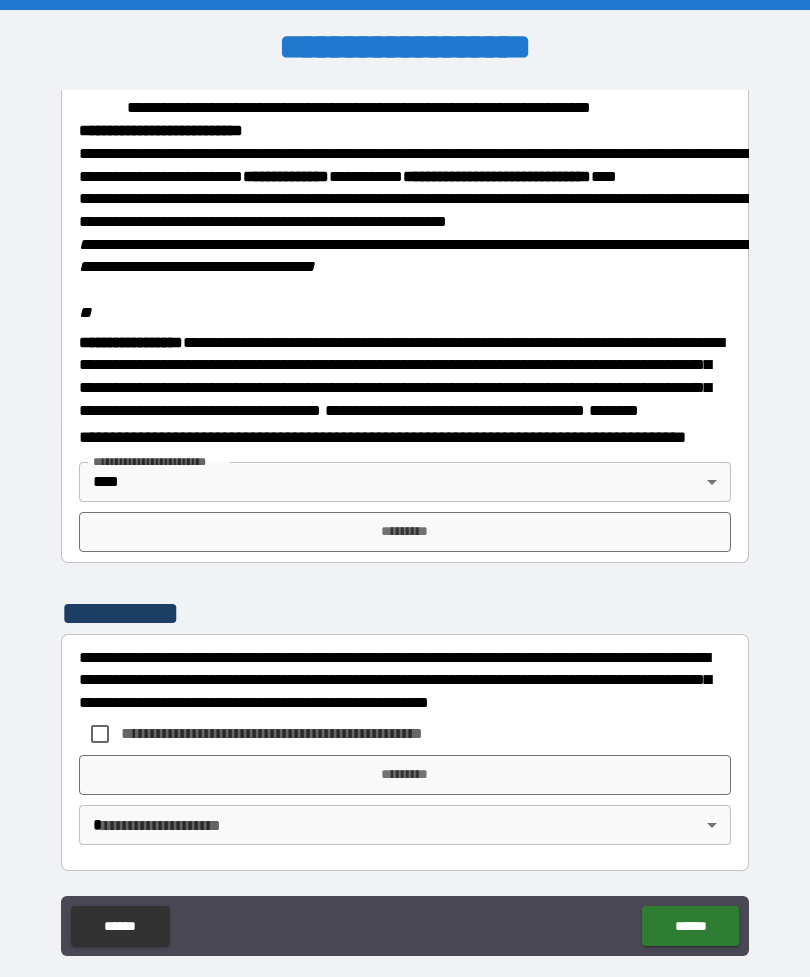 click on "*********" at bounding box center [405, 532] 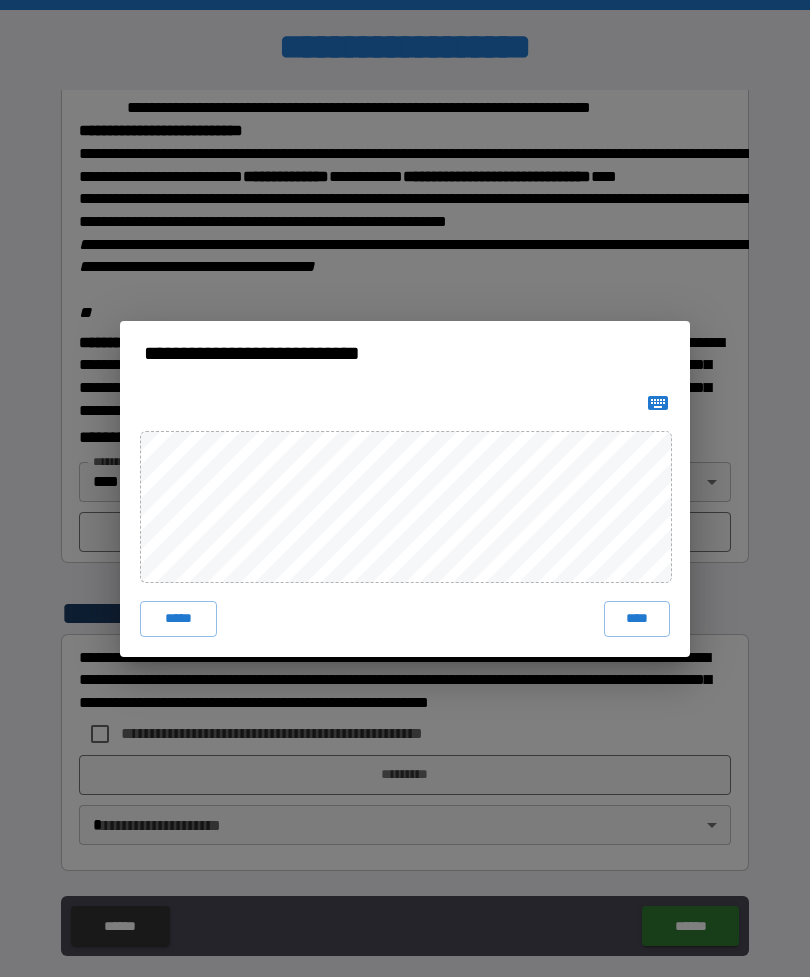 click on "****" at bounding box center (637, 619) 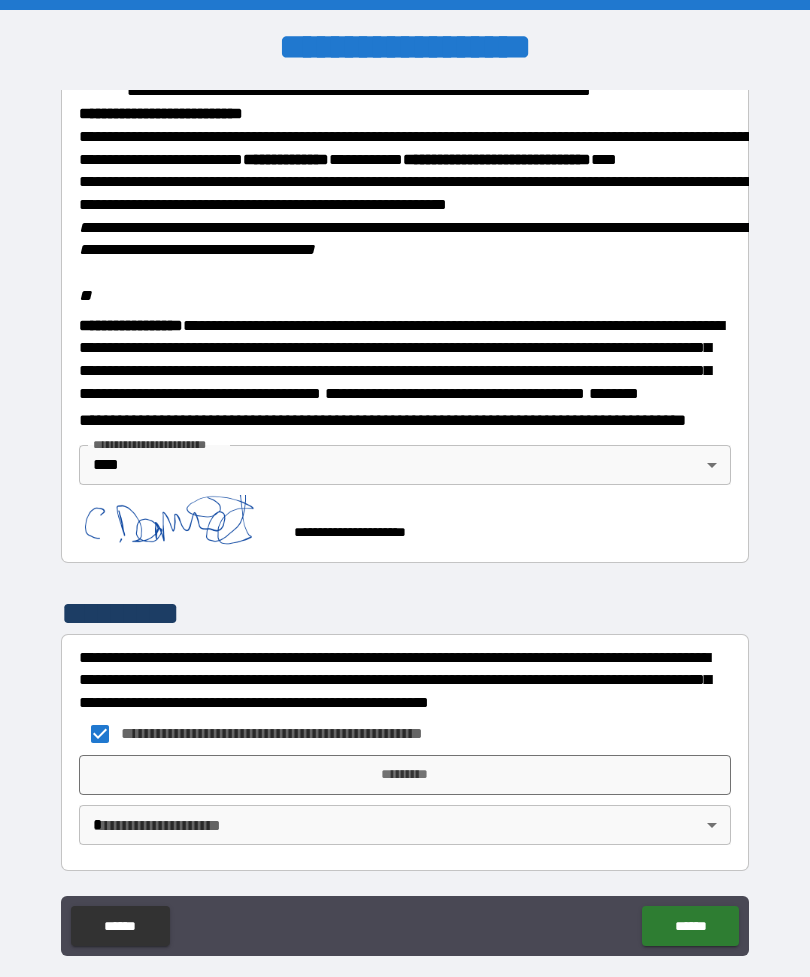 click on "*********" at bounding box center [405, 775] 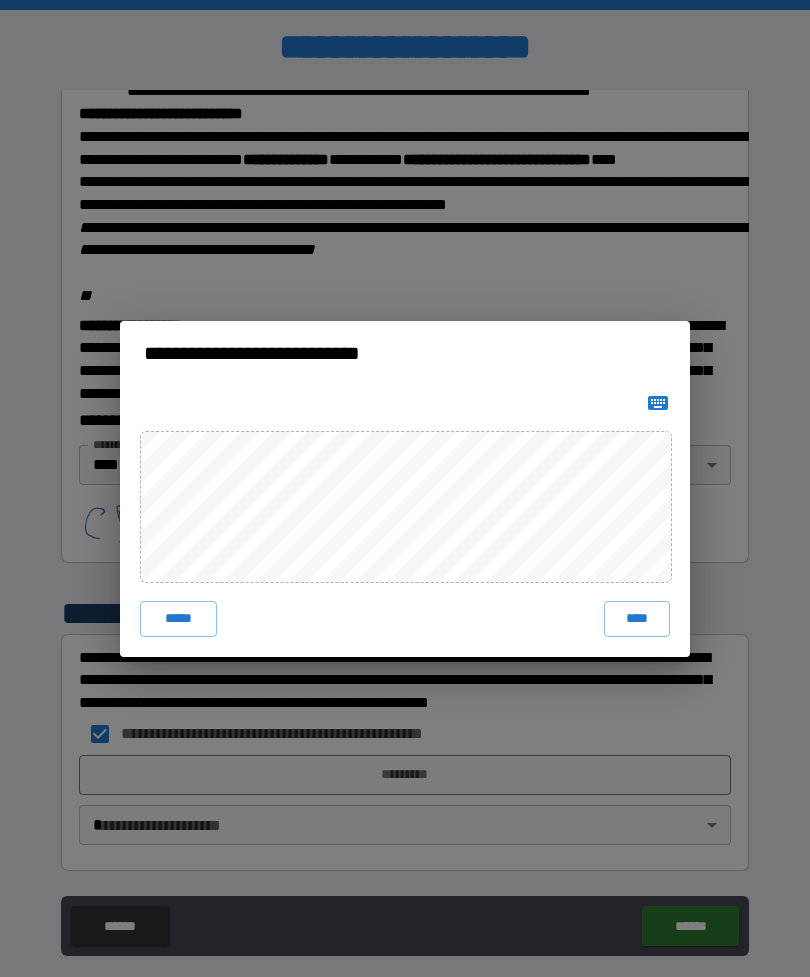 click on "****" at bounding box center [637, 619] 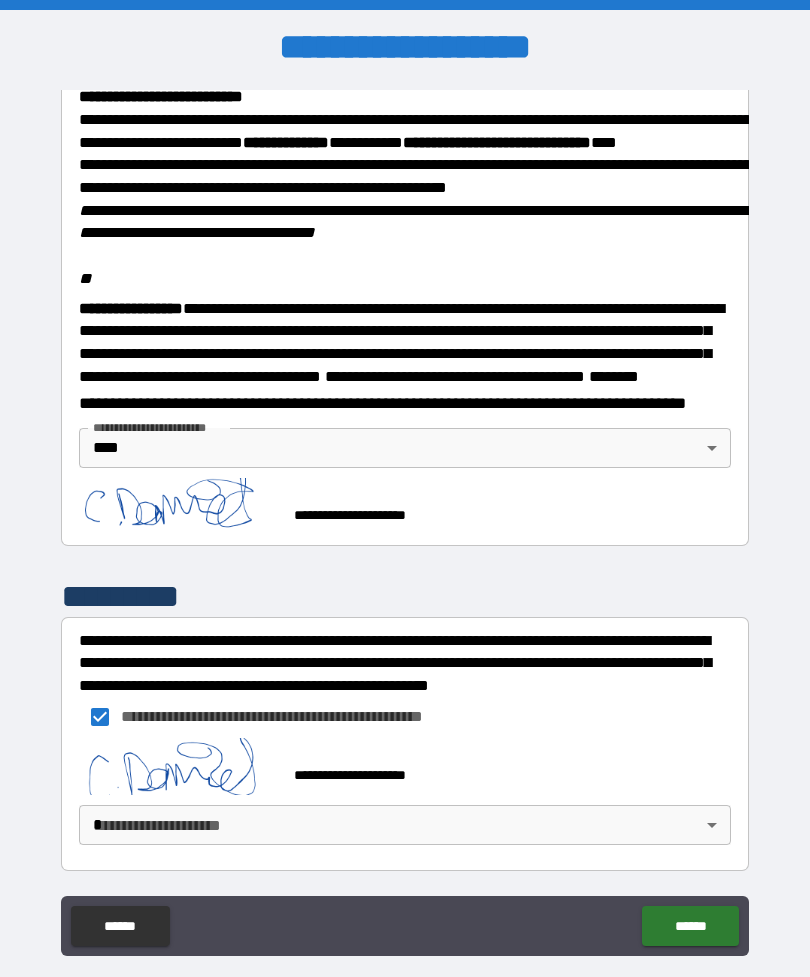 scroll, scrollTop: 2379, scrollLeft: 0, axis: vertical 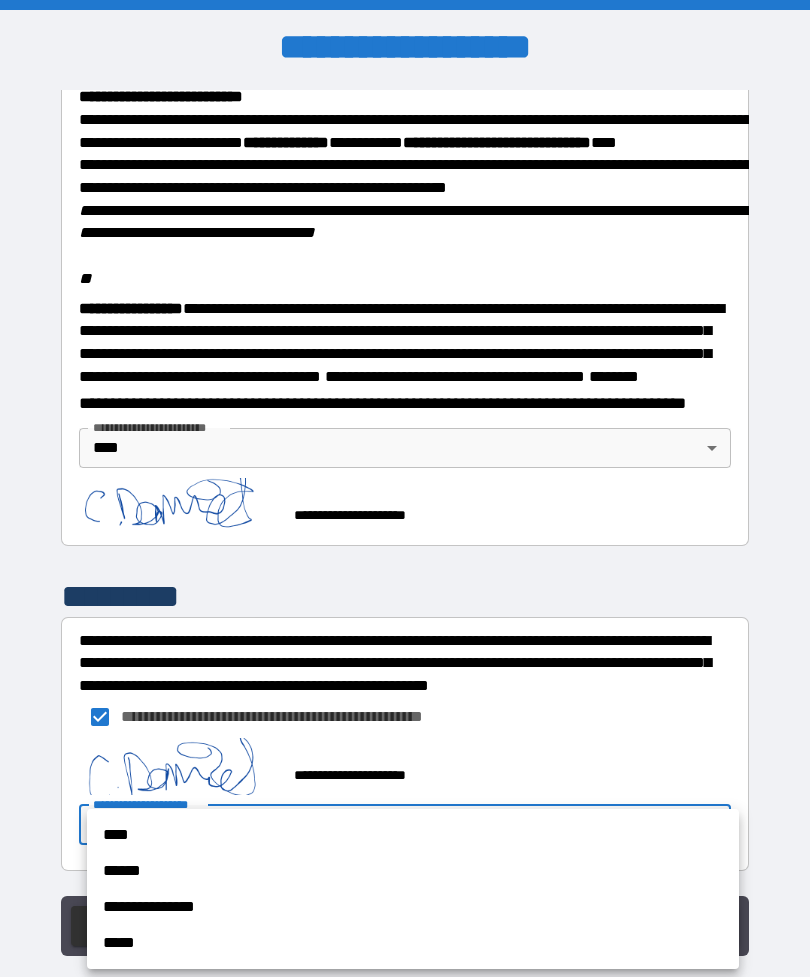 click on "****" at bounding box center (413, 835) 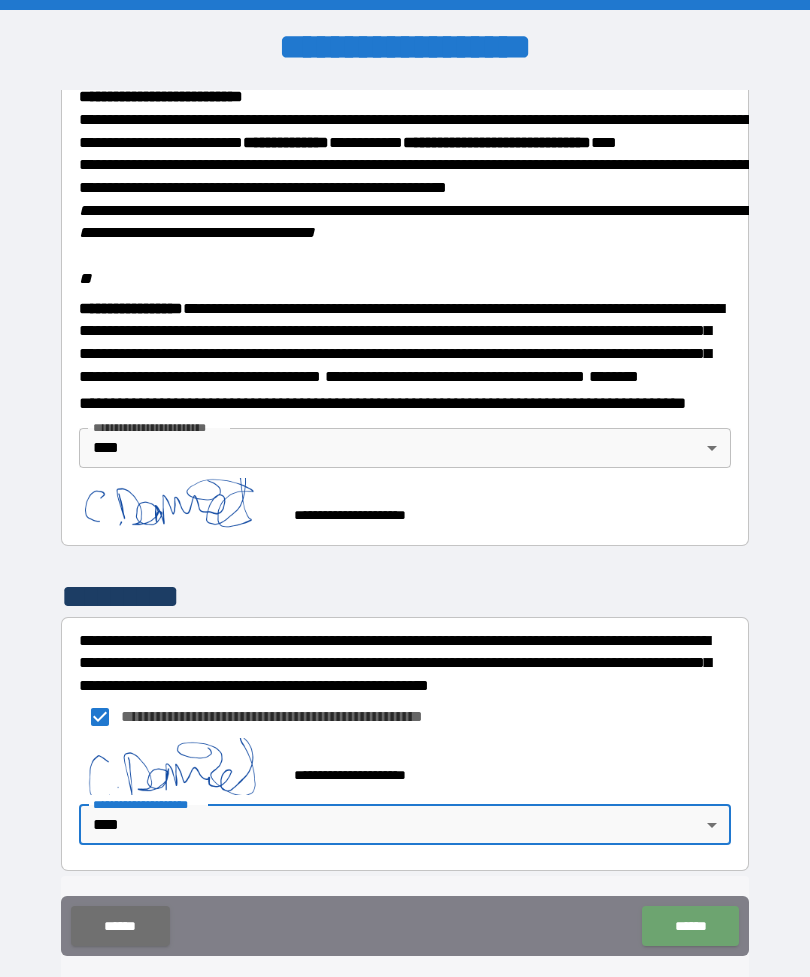 click on "******" at bounding box center (690, 926) 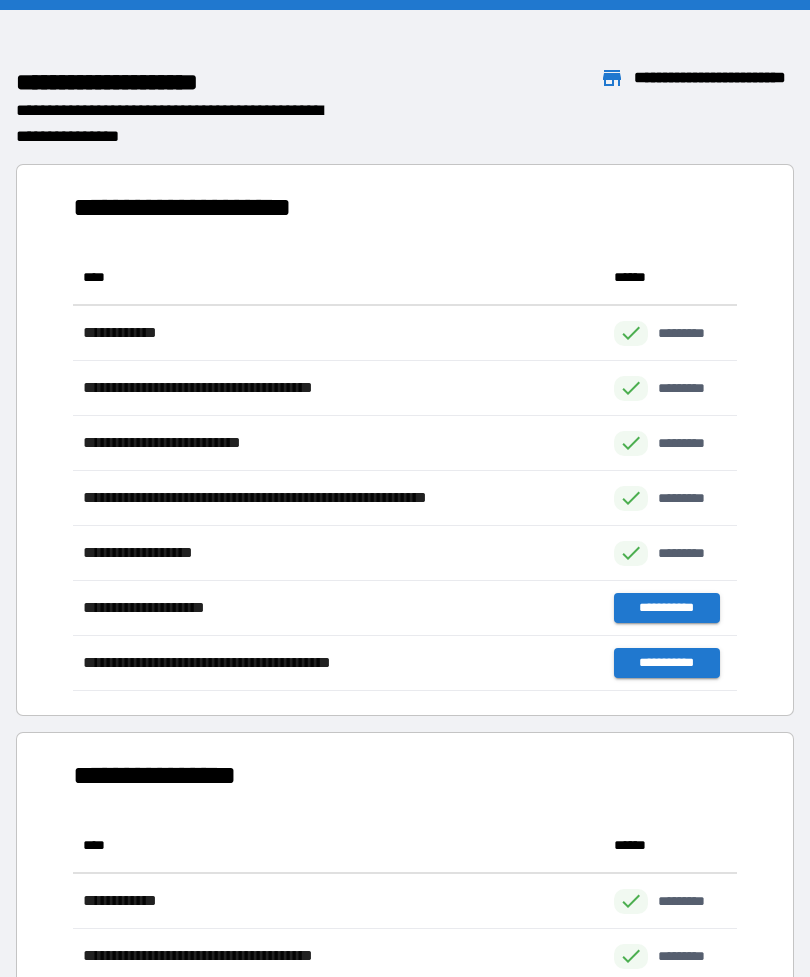 scroll, scrollTop: 1, scrollLeft: 1, axis: both 